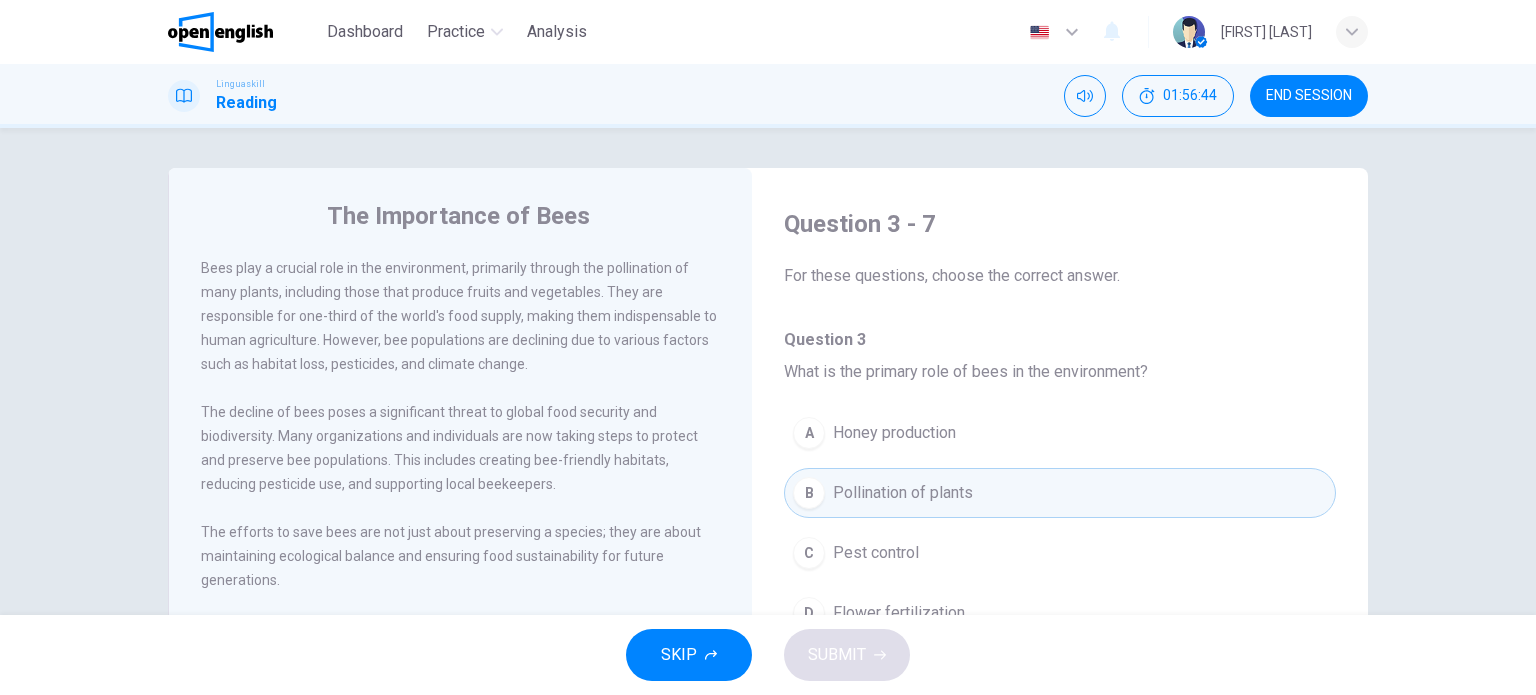 scroll, scrollTop: 0, scrollLeft: 0, axis: both 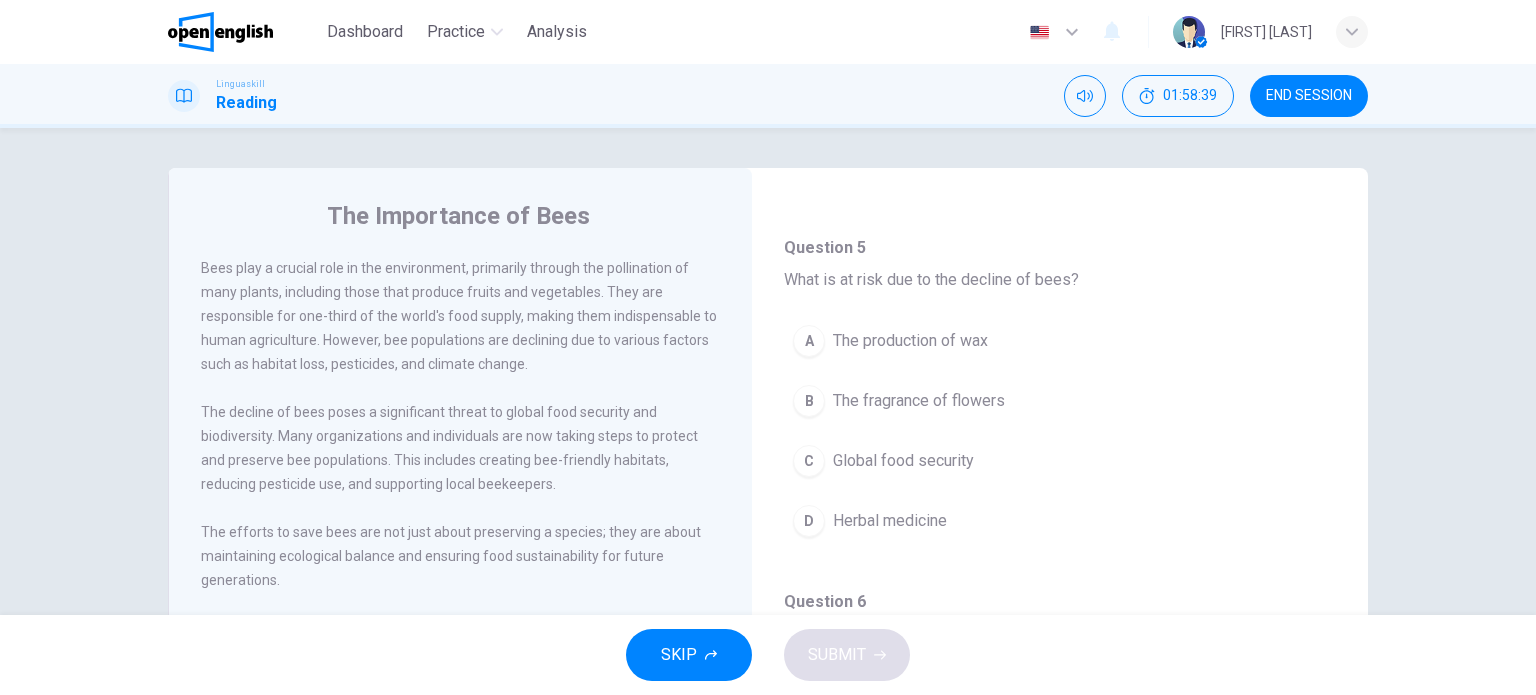 click on "Global food security" at bounding box center [903, 461] 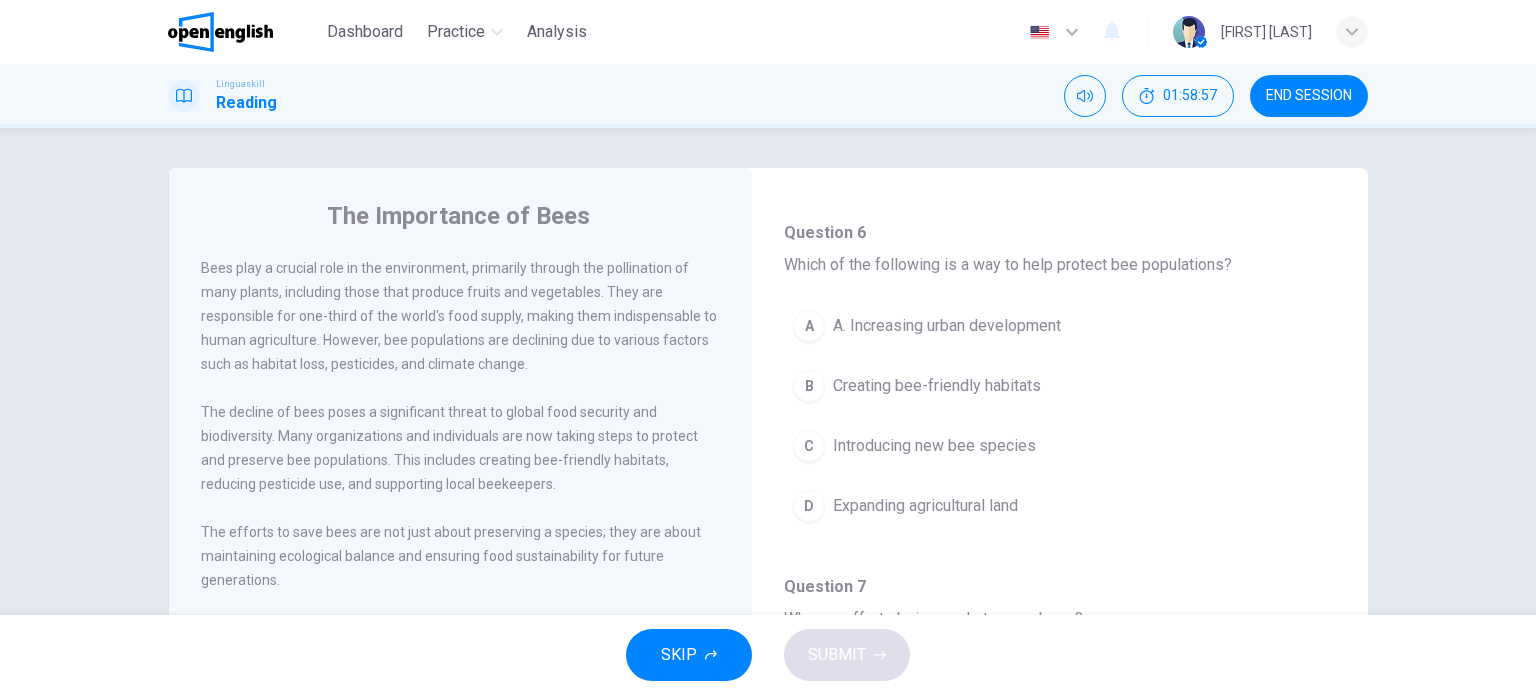 scroll, scrollTop: 1200, scrollLeft: 0, axis: vertical 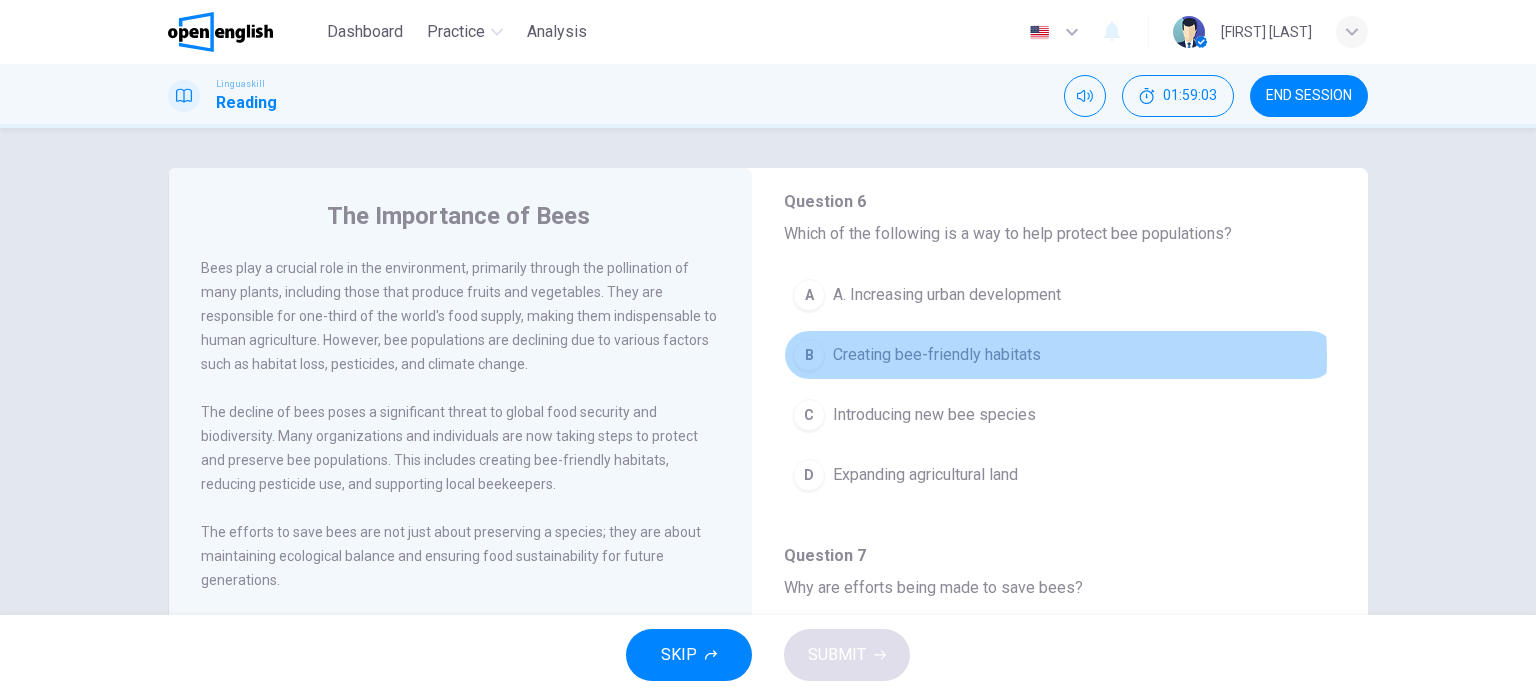click on "Creating bee-friendly habitats" at bounding box center (937, 355) 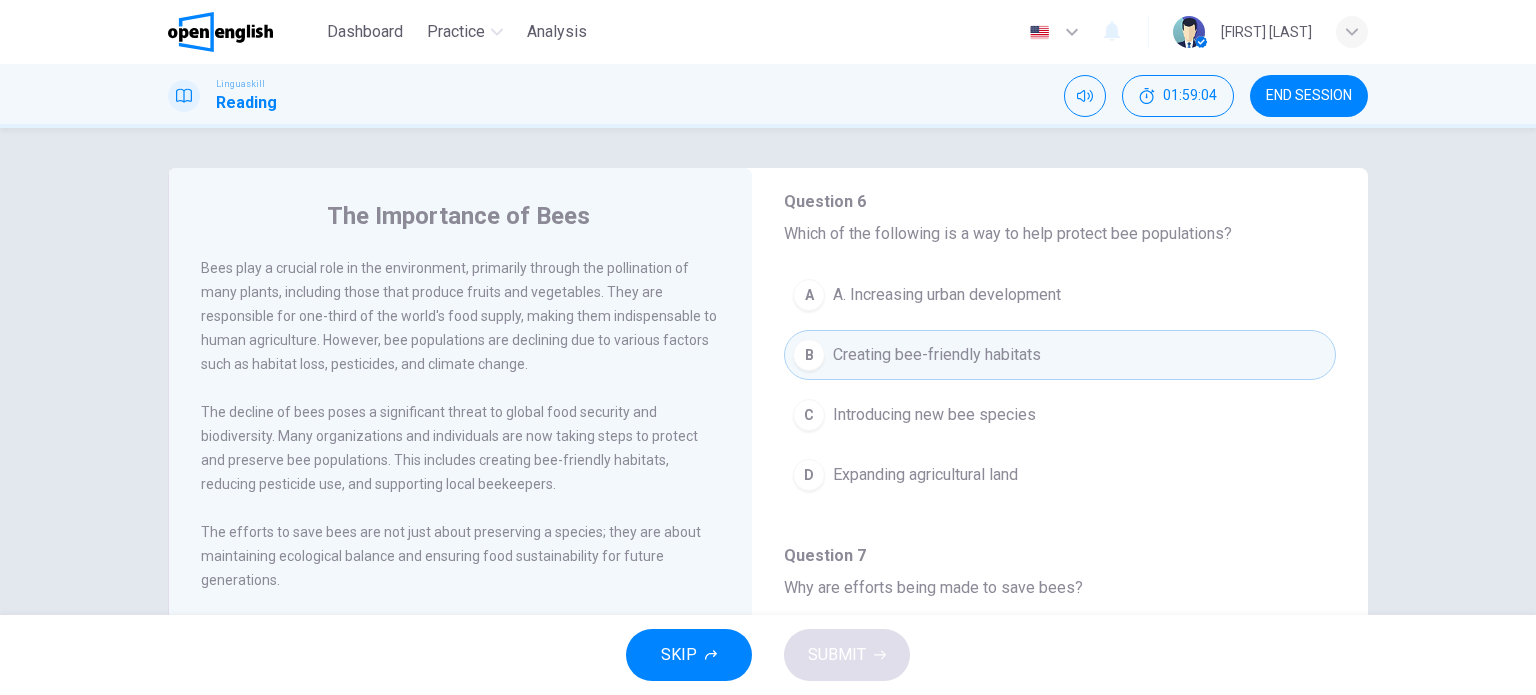scroll, scrollTop: 1243, scrollLeft: 0, axis: vertical 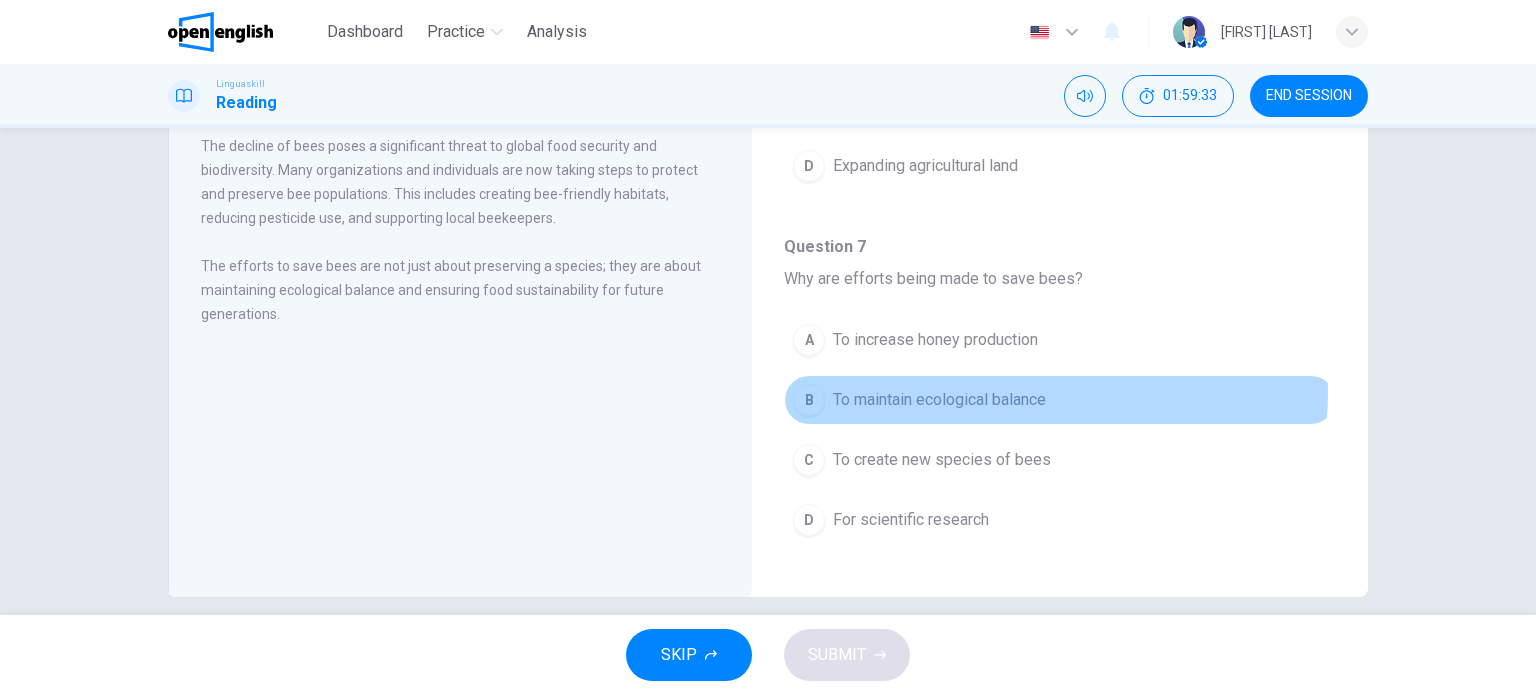 click on "To maintain ecological balance" at bounding box center (939, 400) 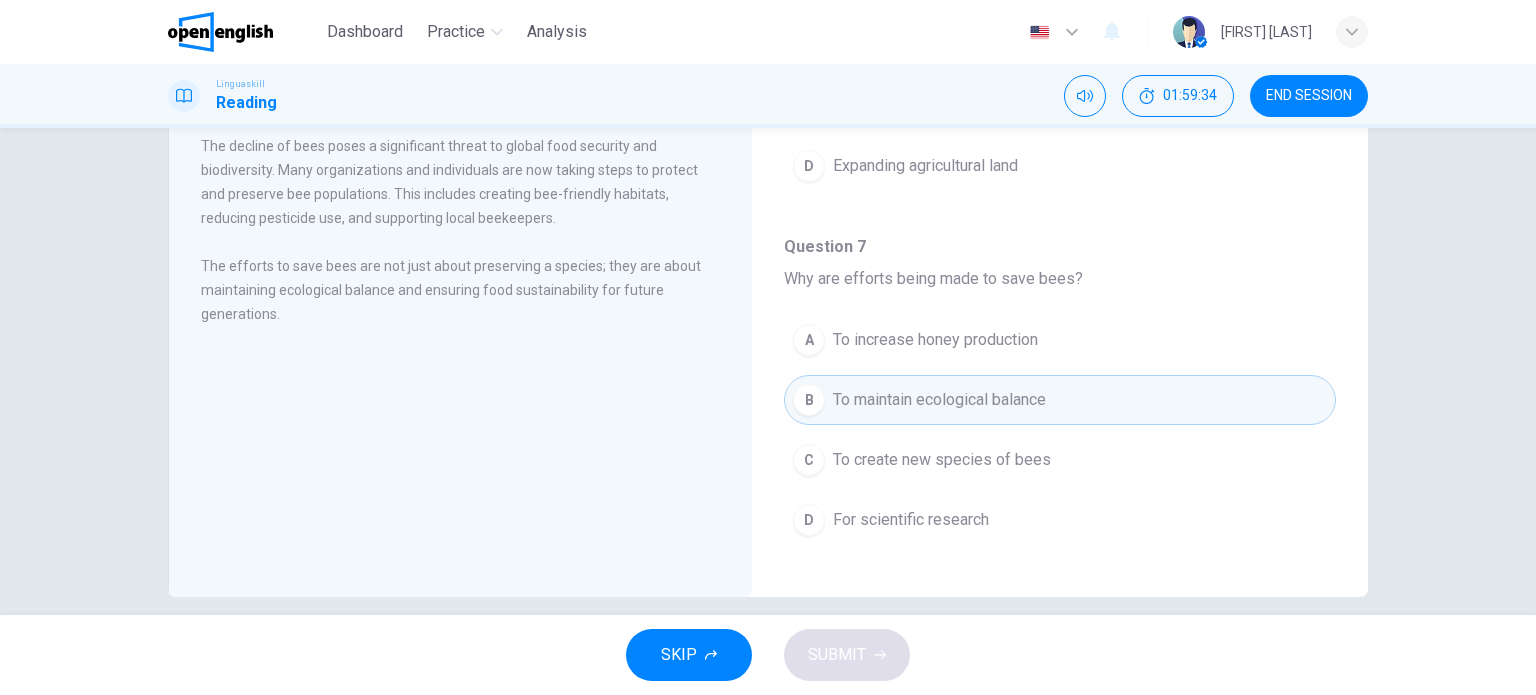 scroll, scrollTop: 288, scrollLeft: 0, axis: vertical 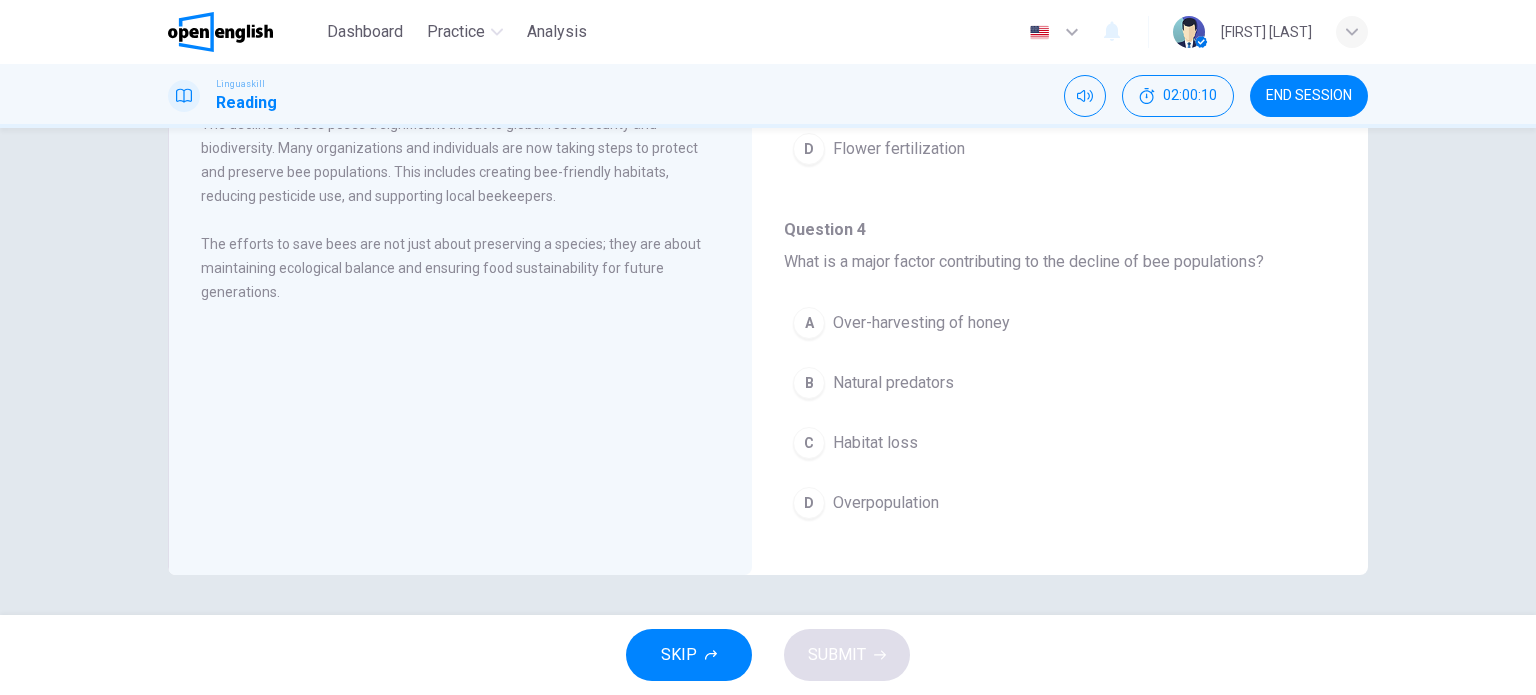 click on "Natural predators" at bounding box center [893, 383] 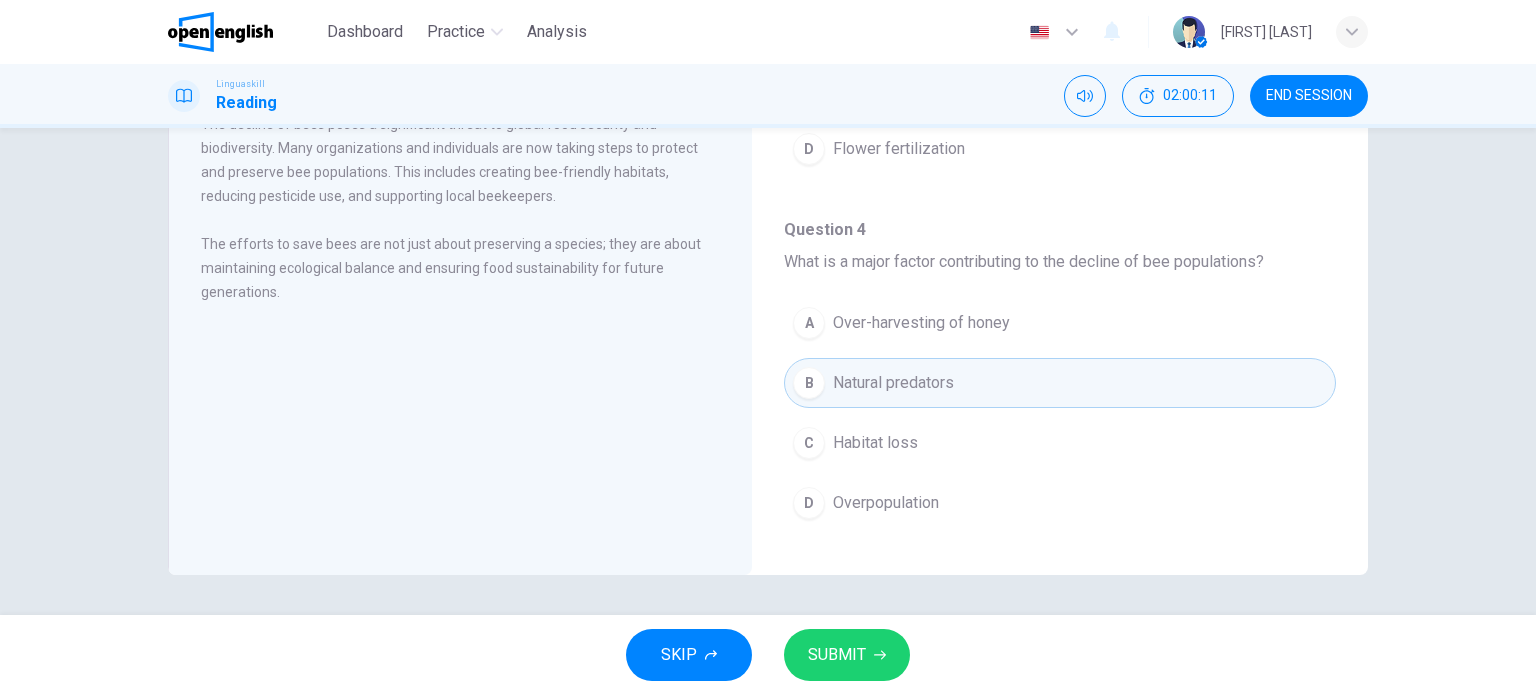 click on "SUBMIT" at bounding box center (837, 655) 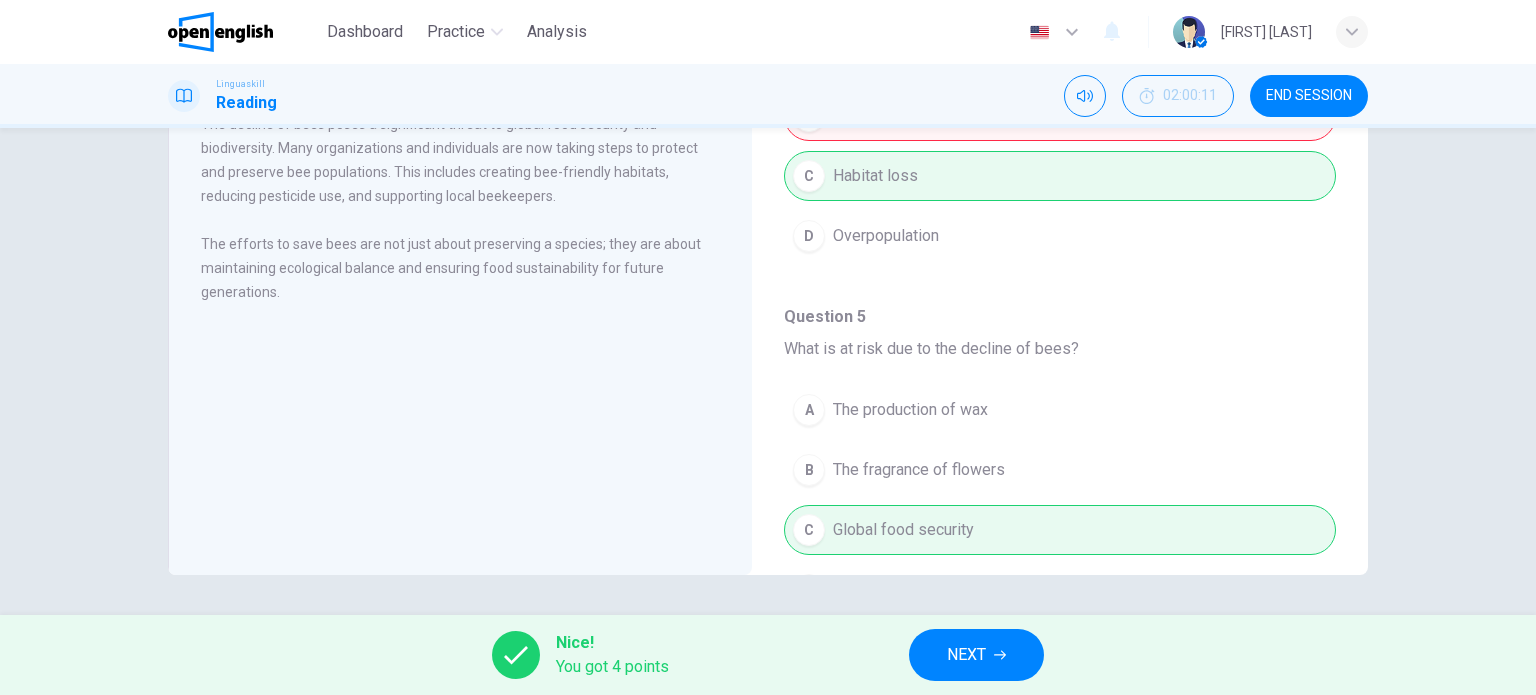 scroll, scrollTop: 0, scrollLeft: 0, axis: both 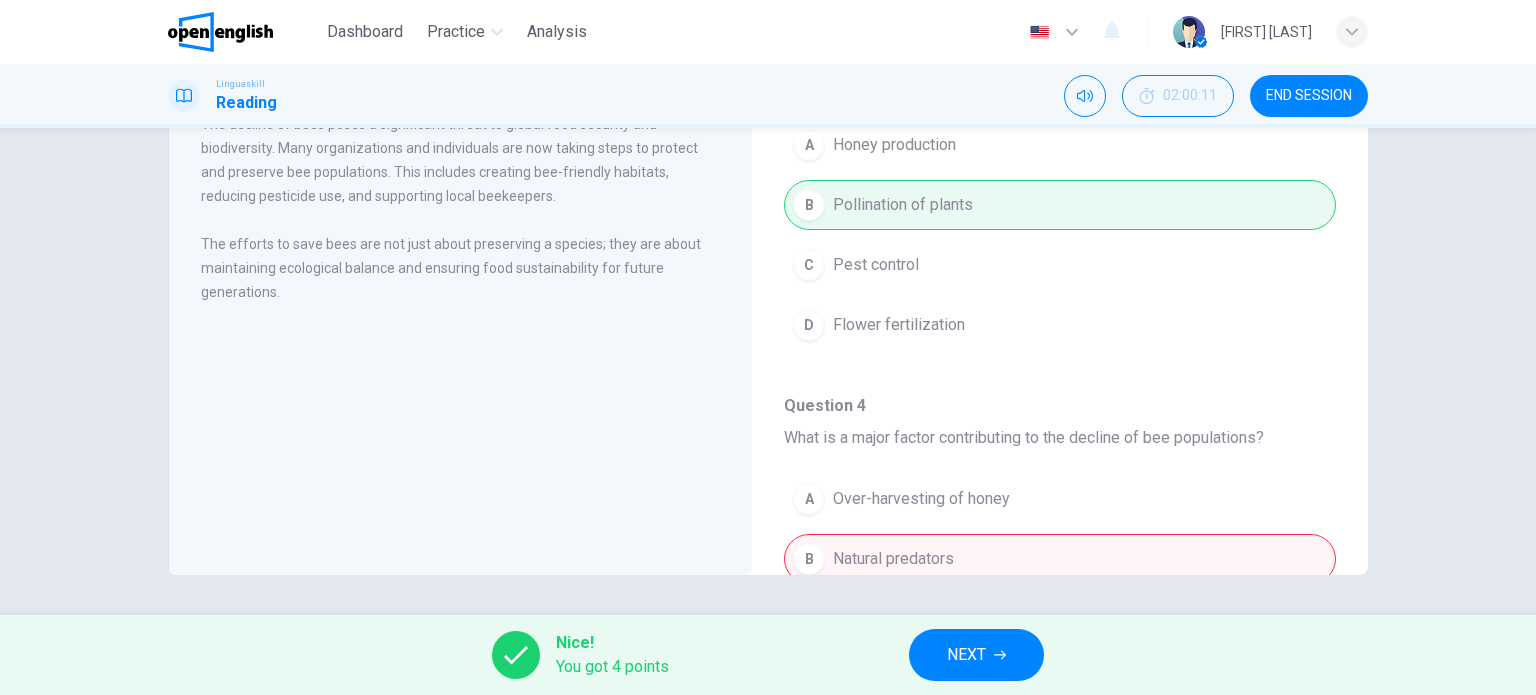 click on "NEXT" at bounding box center [966, 655] 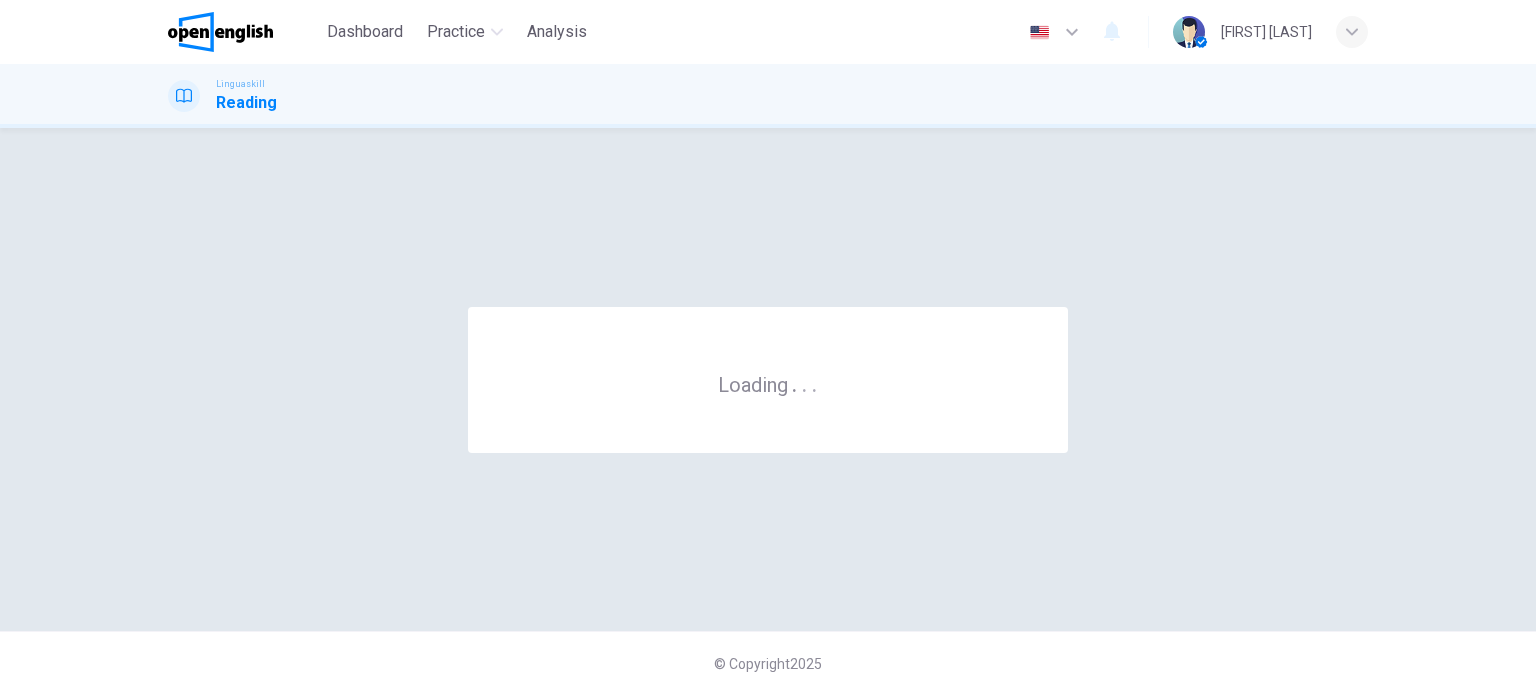 scroll, scrollTop: 0, scrollLeft: 0, axis: both 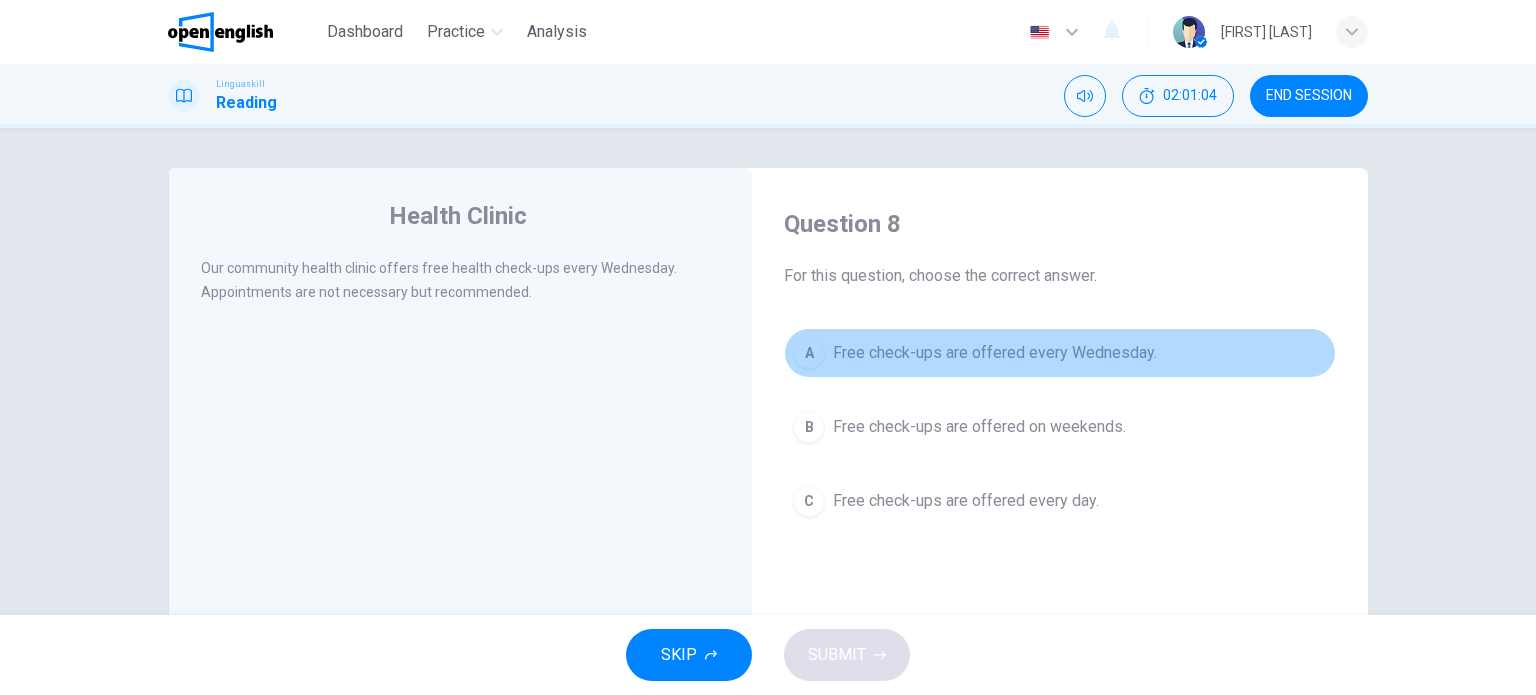 click on "Free check-ups are offered every Wednesday." at bounding box center [995, 353] 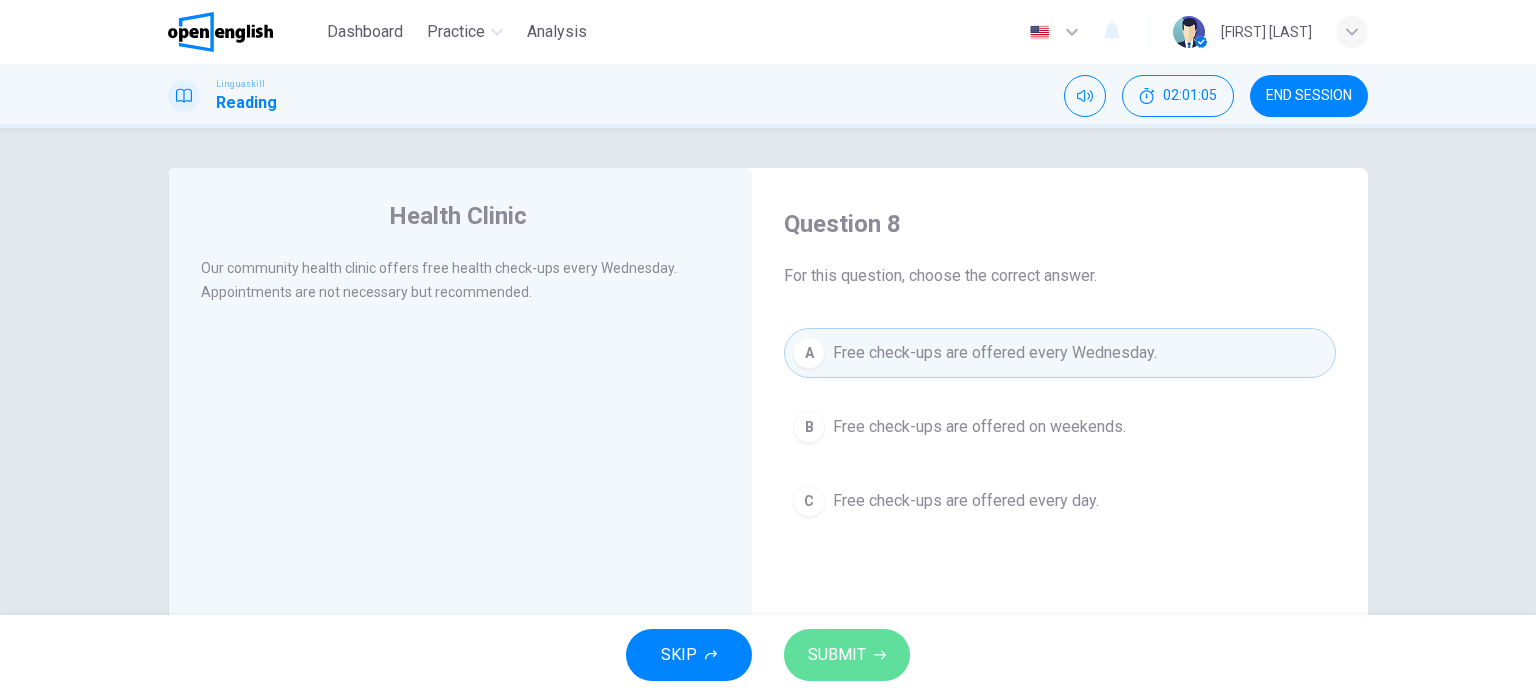 click on "SUBMIT" at bounding box center [847, 655] 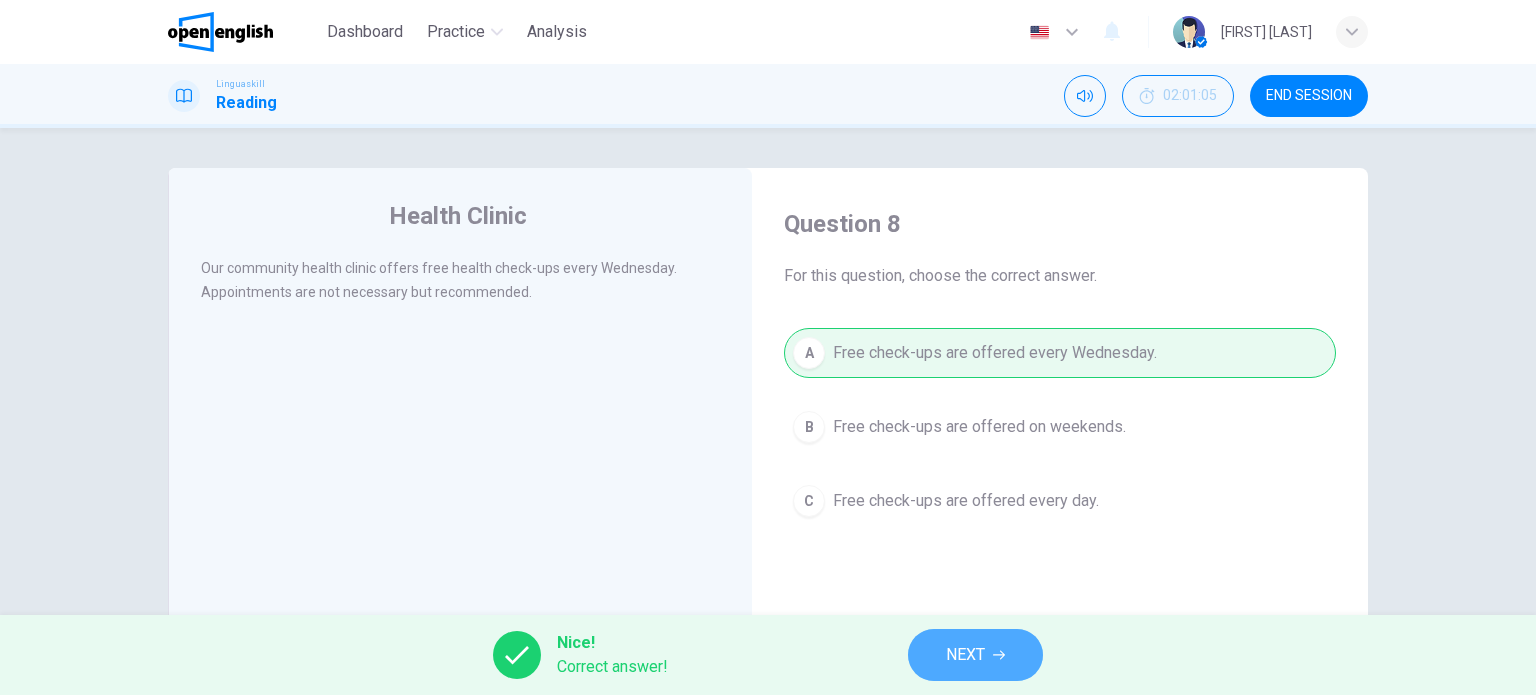 click on "NEXT" at bounding box center [965, 655] 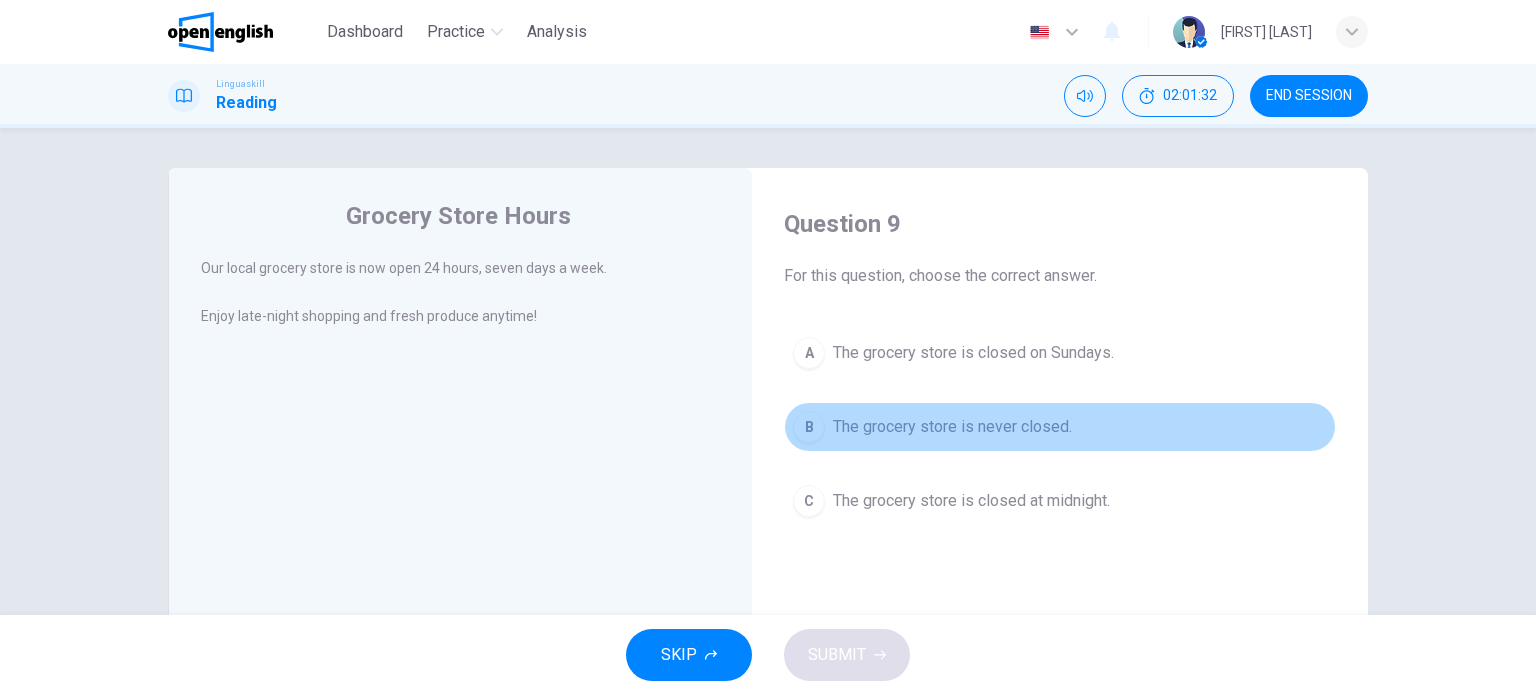 click on "The grocery store is never closed." at bounding box center (952, 427) 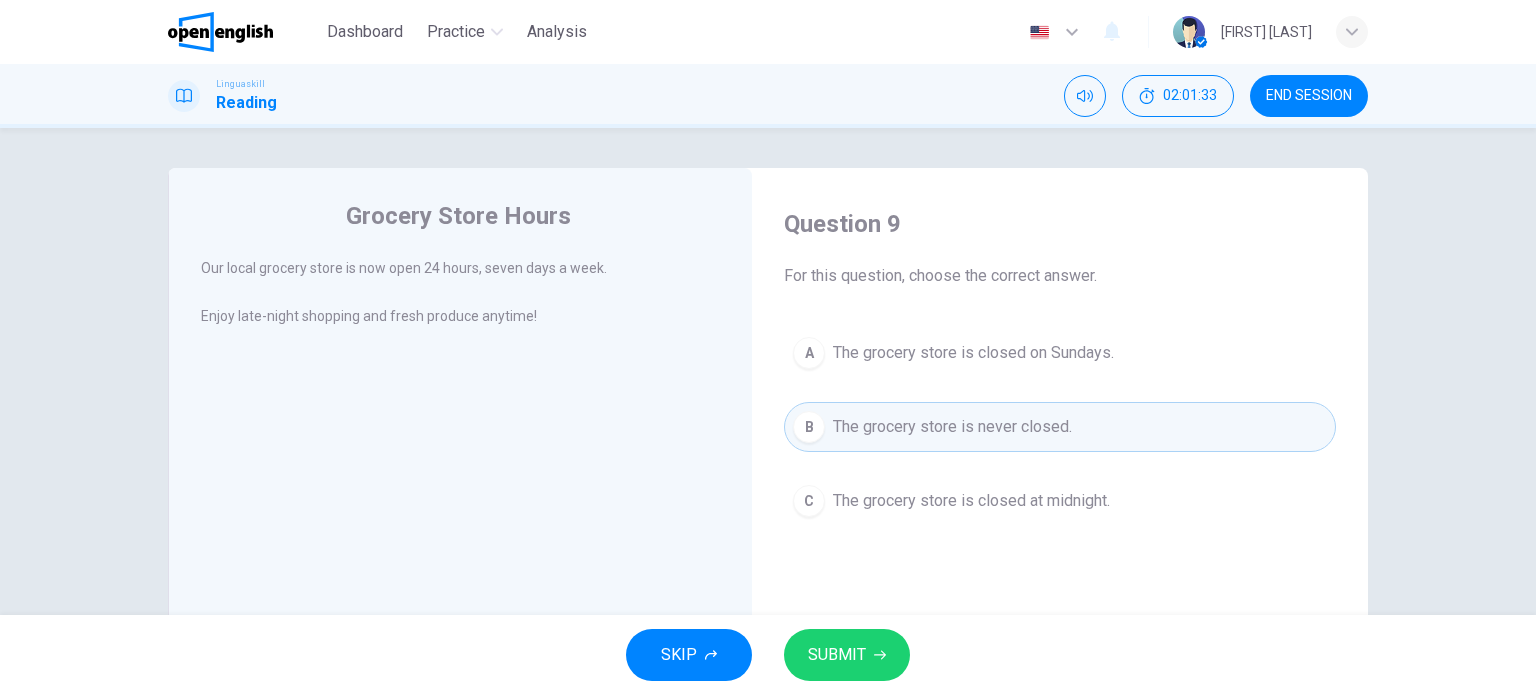 click on "SUBMIT" at bounding box center (847, 655) 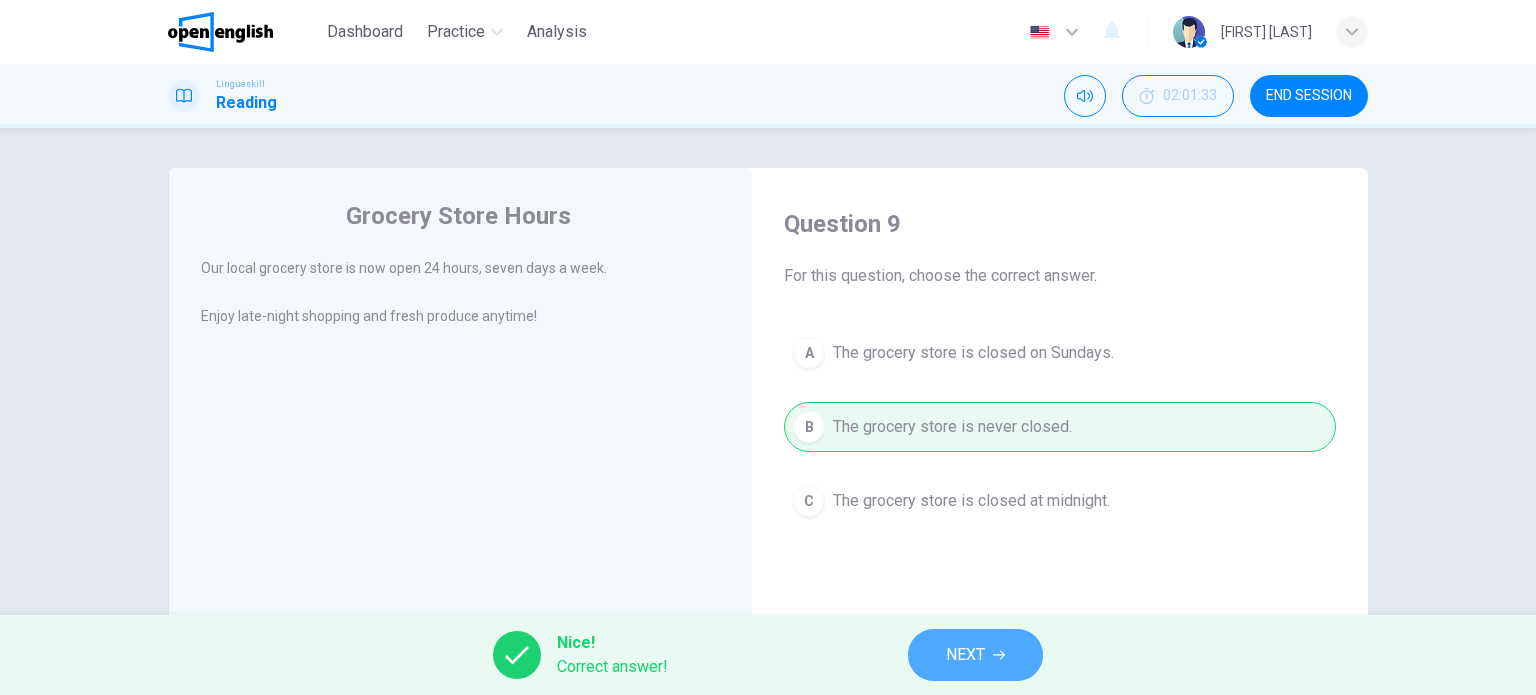 click on "NEXT" at bounding box center [965, 655] 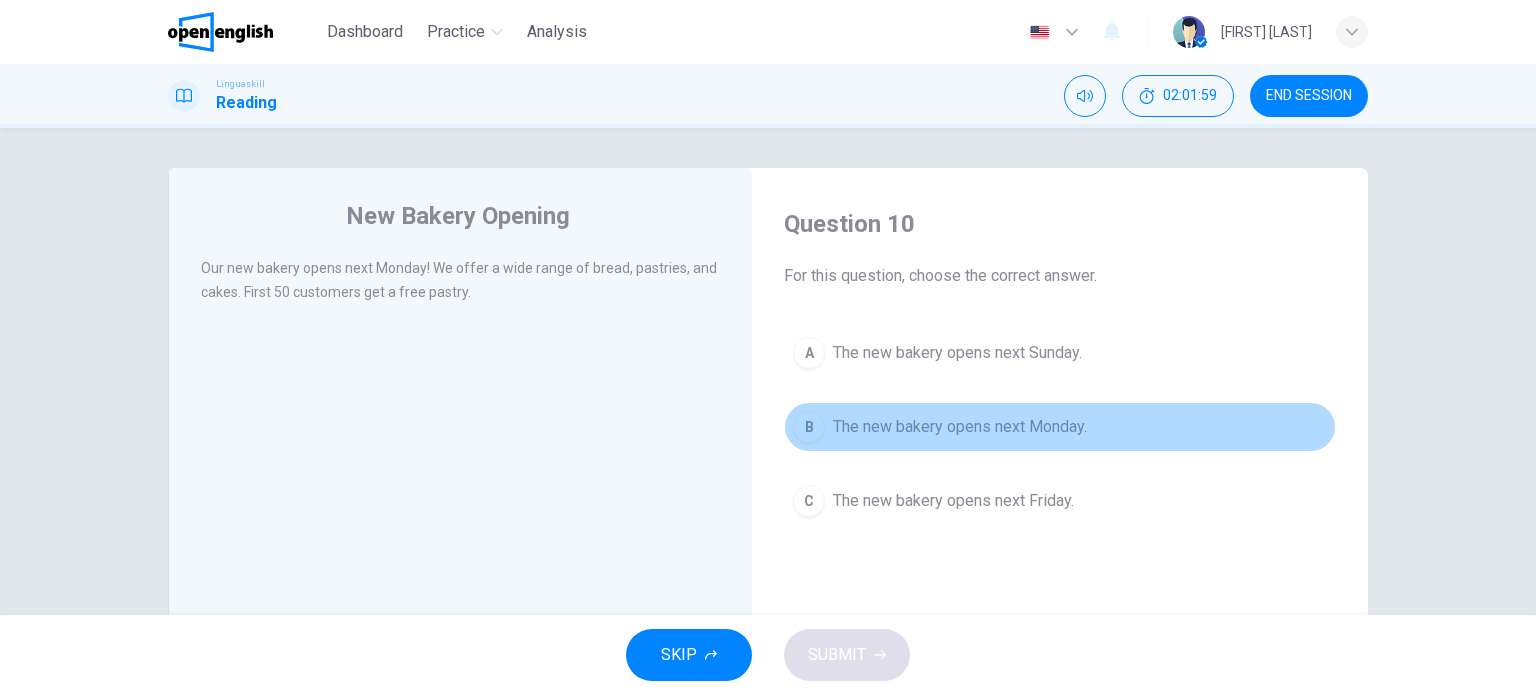 click on "The new bakery opens next Monday." at bounding box center (960, 427) 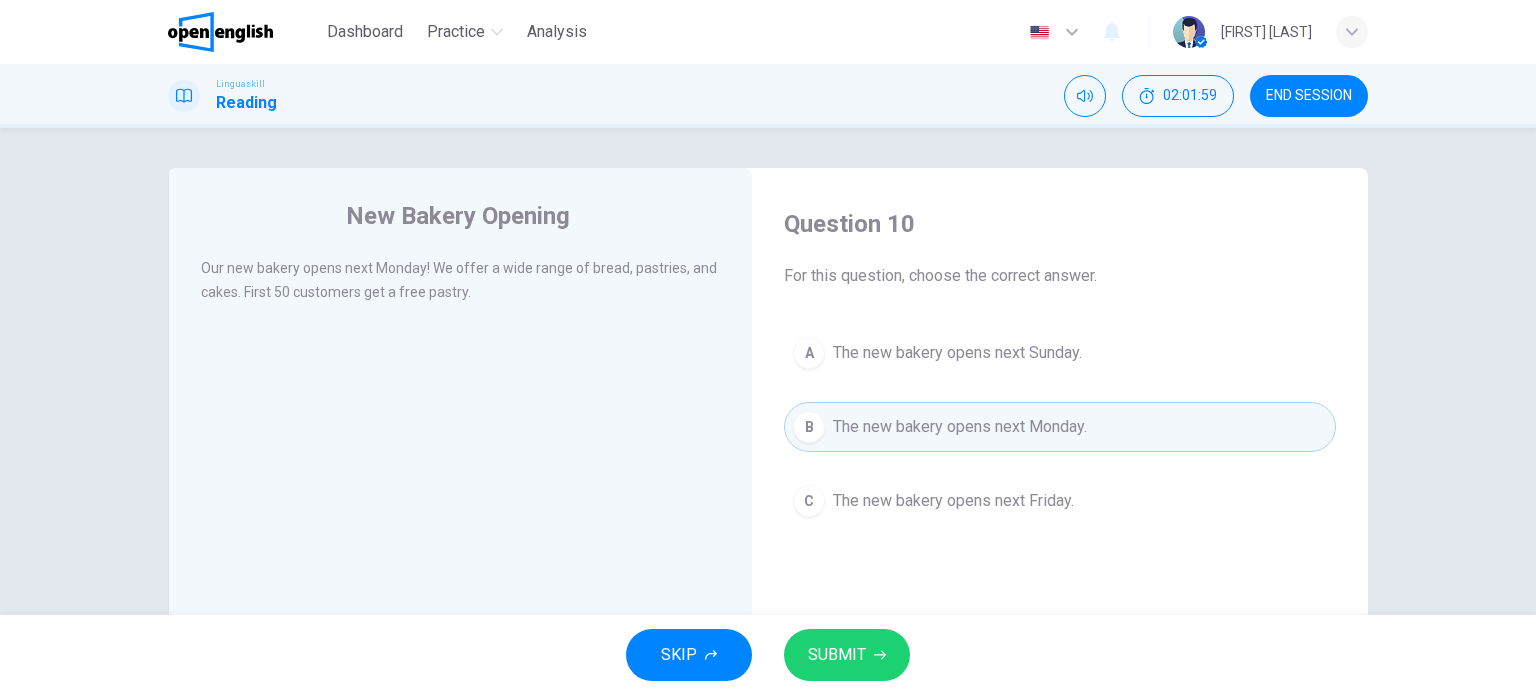 click on "SUBMIT" at bounding box center [837, 655] 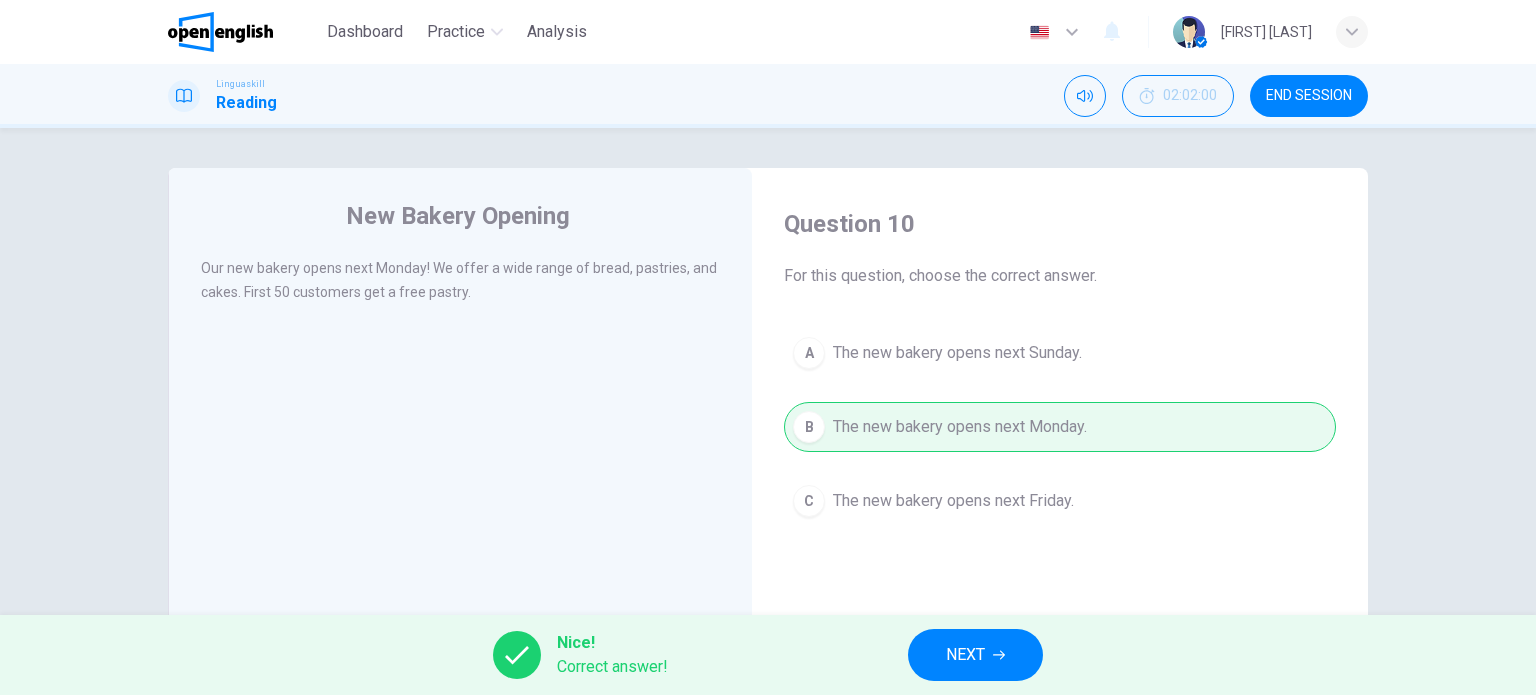 click on "NEXT" at bounding box center (965, 655) 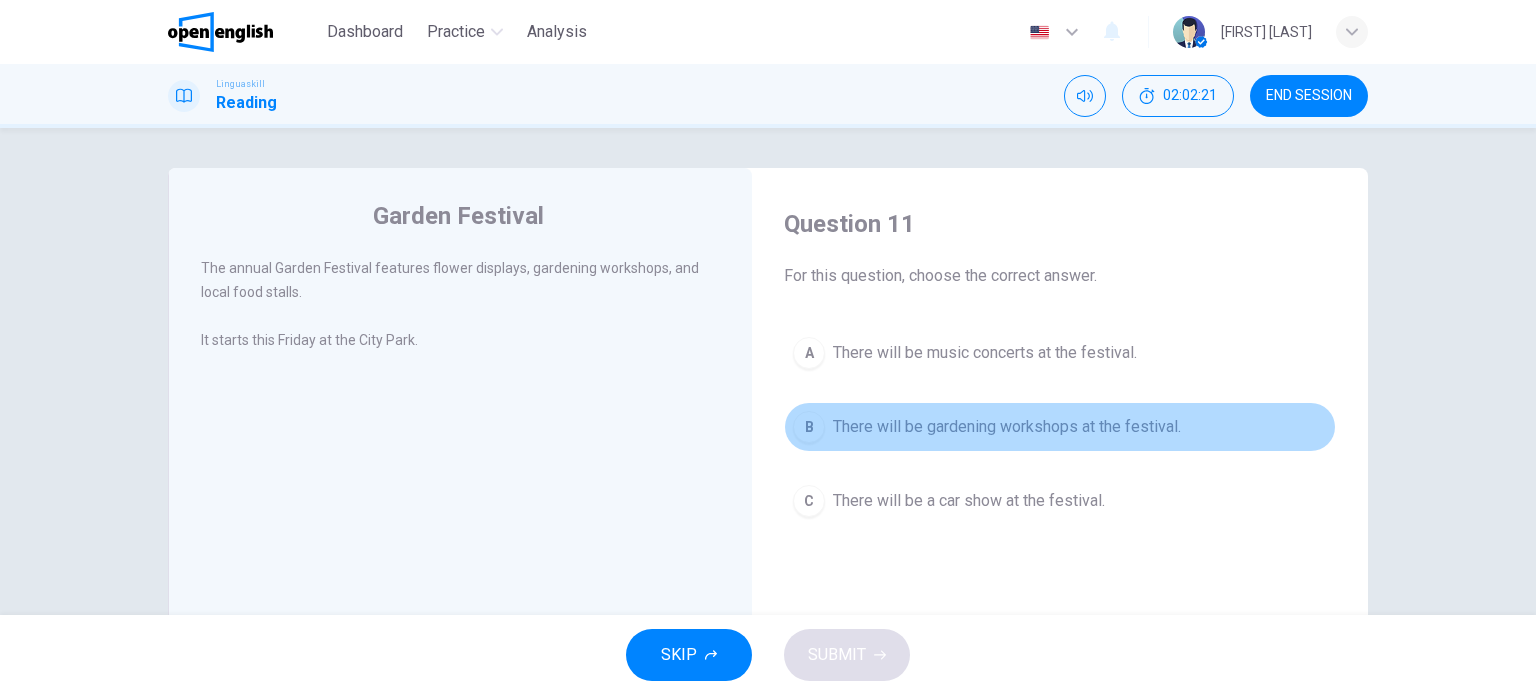 click on "There will be gardening workshops at the festival." at bounding box center (1007, 427) 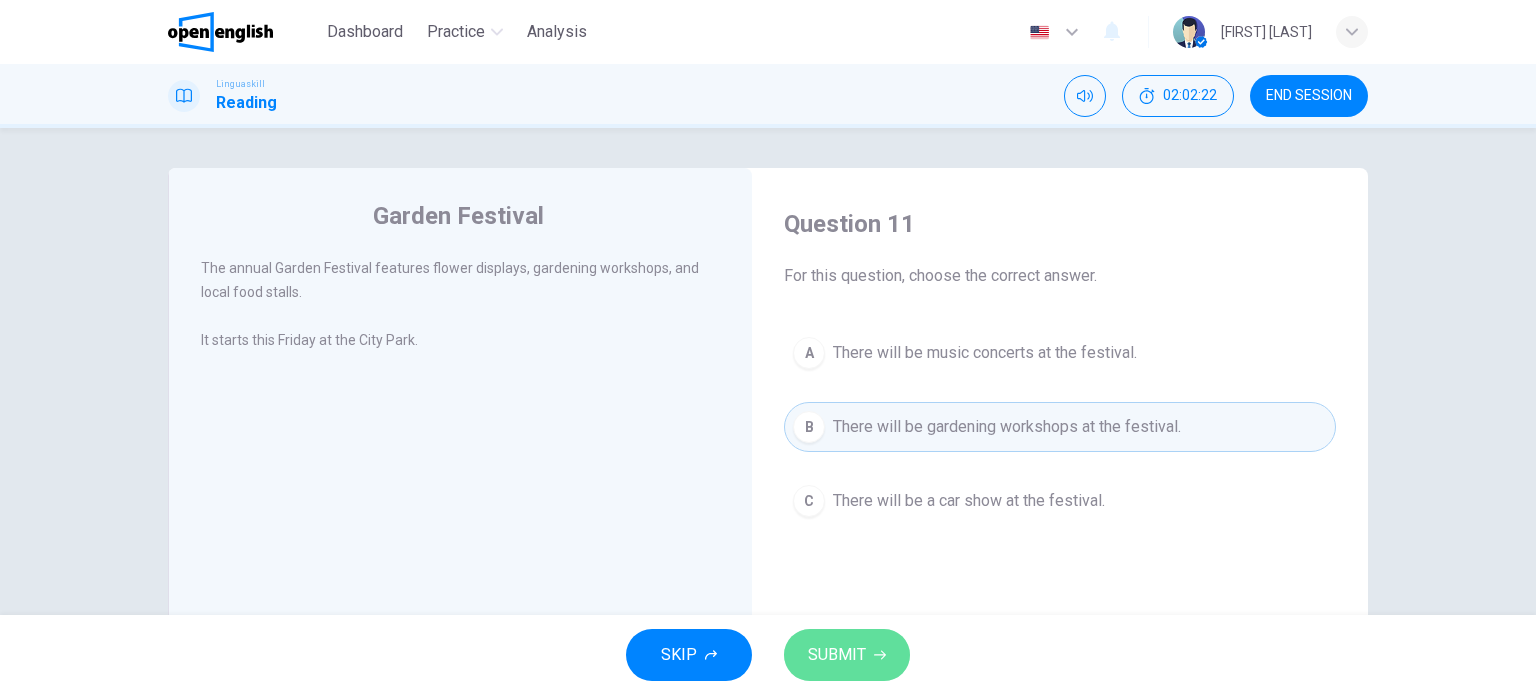 click on "SUBMIT" at bounding box center [847, 655] 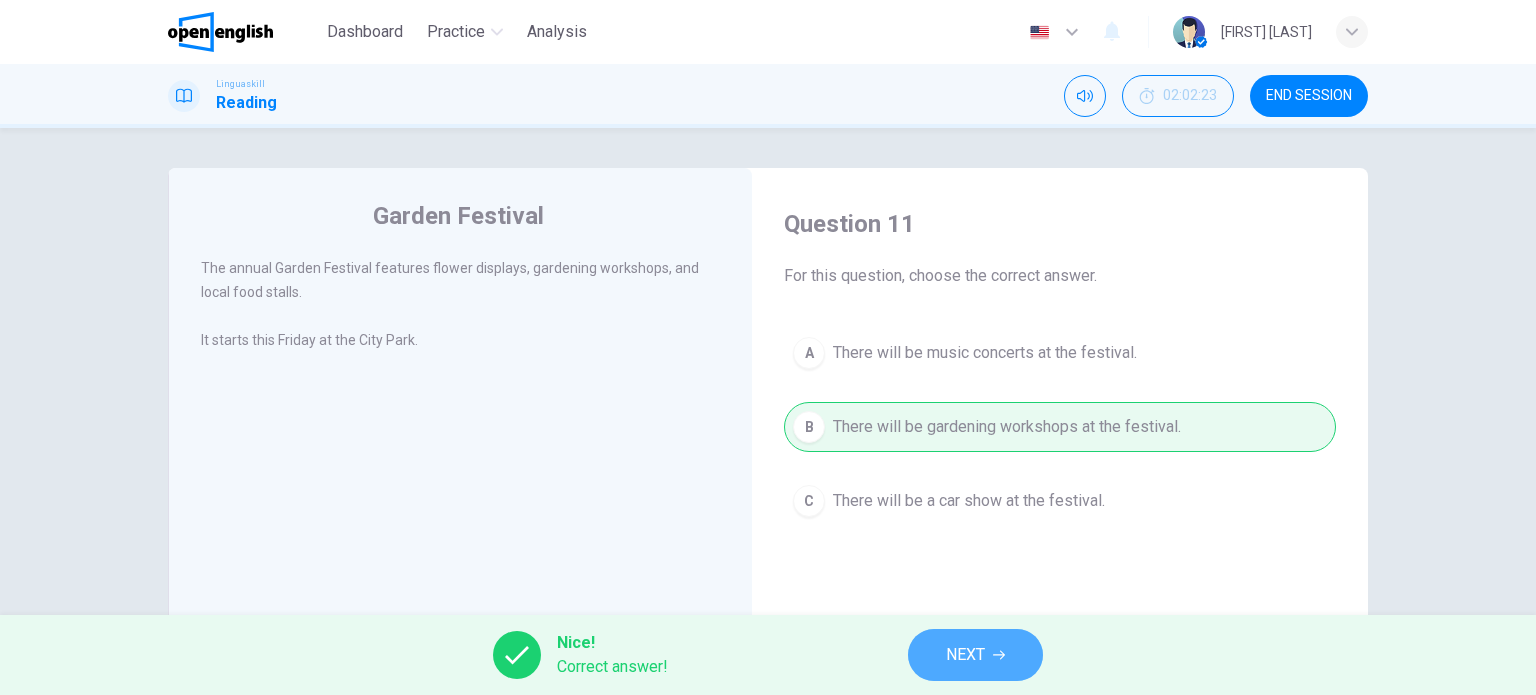 click on "NEXT" at bounding box center (965, 655) 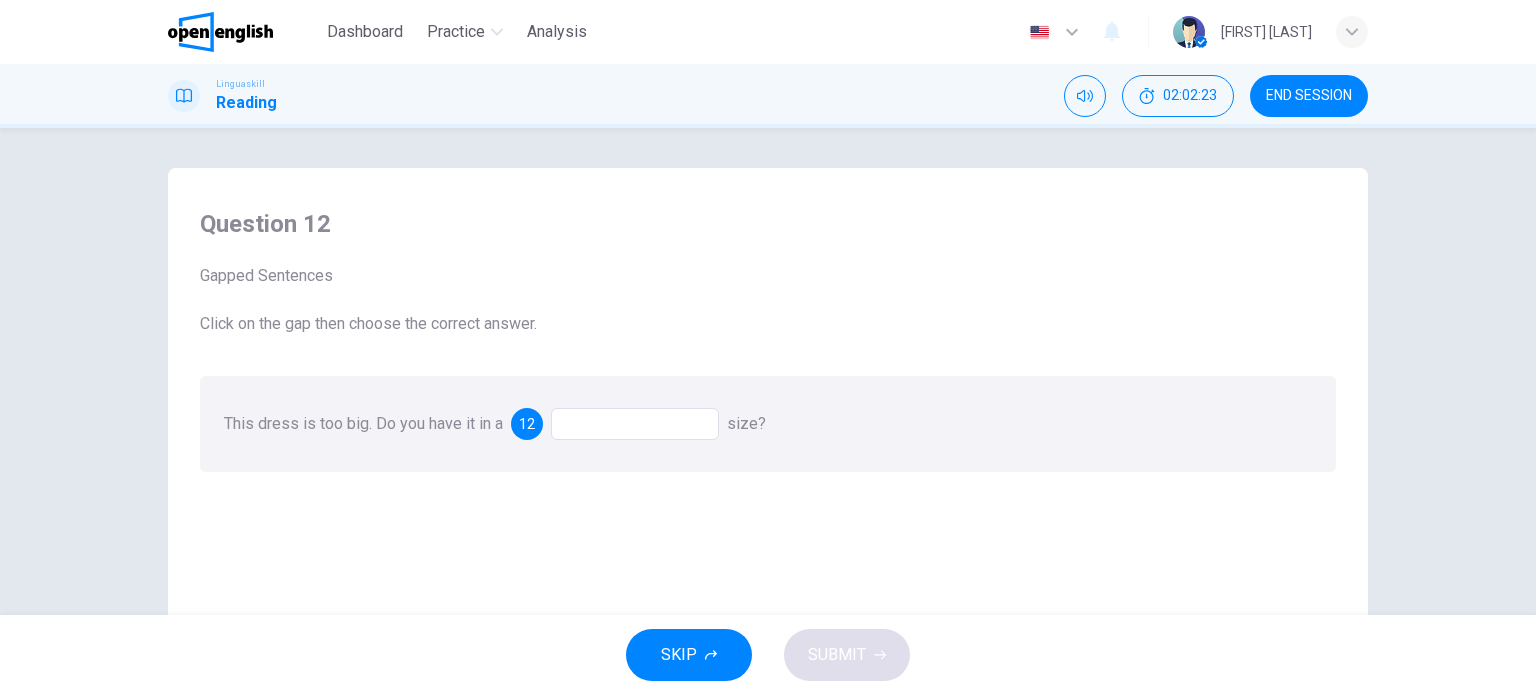 click at bounding box center [635, 424] 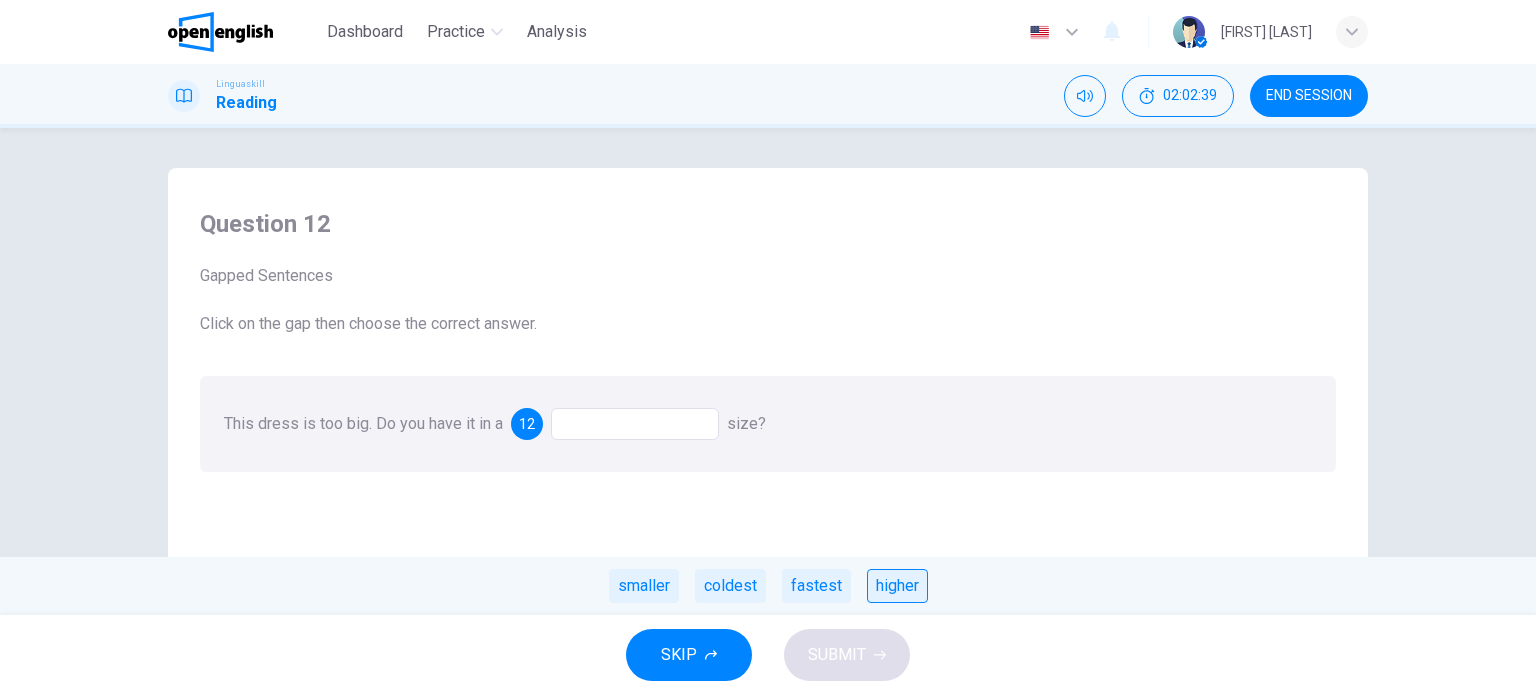 click on "higher" at bounding box center [897, 586] 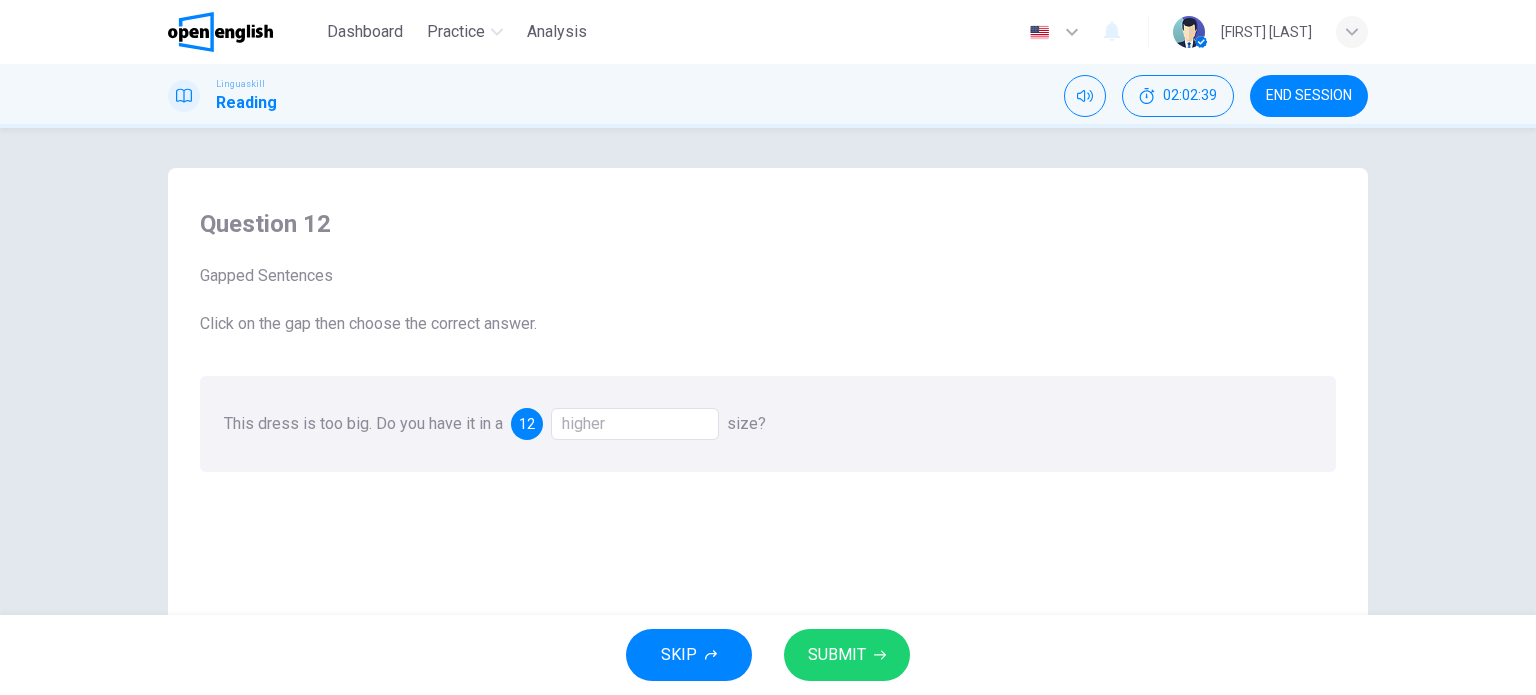 click on "SUBMIT" at bounding box center [837, 655] 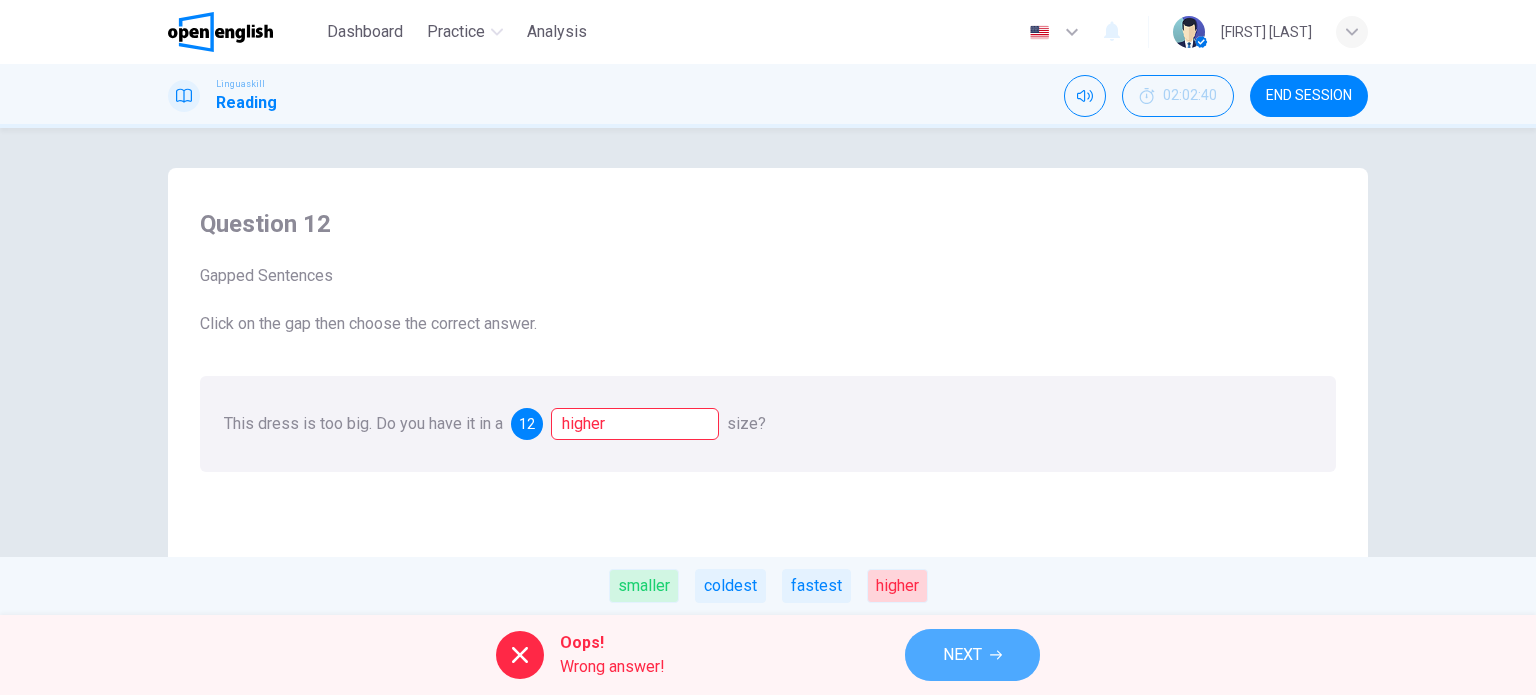 click on "NEXT" at bounding box center (972, 655) 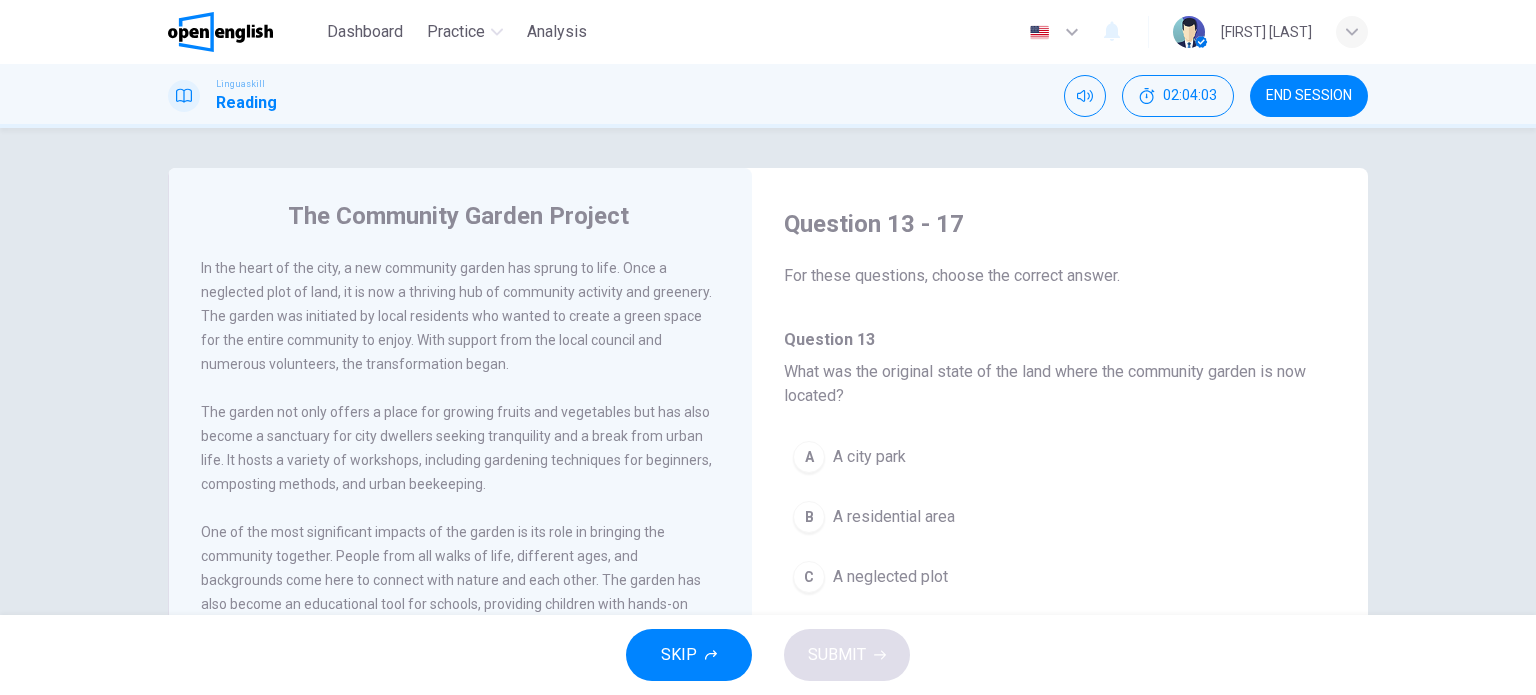 click on "A residential area" at bounding box center [894, 517] 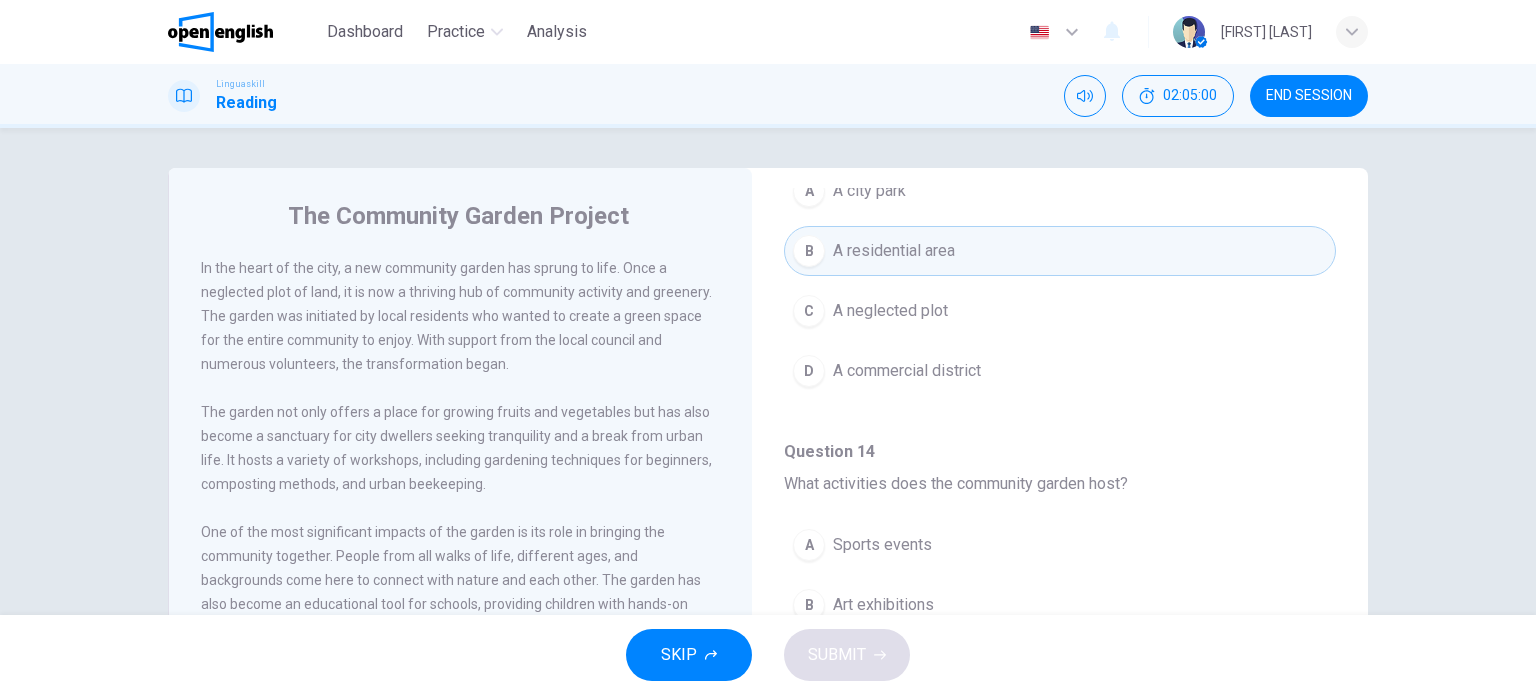 scroll, scrollTop: 400, scrollLeft: 0, axis: vertical 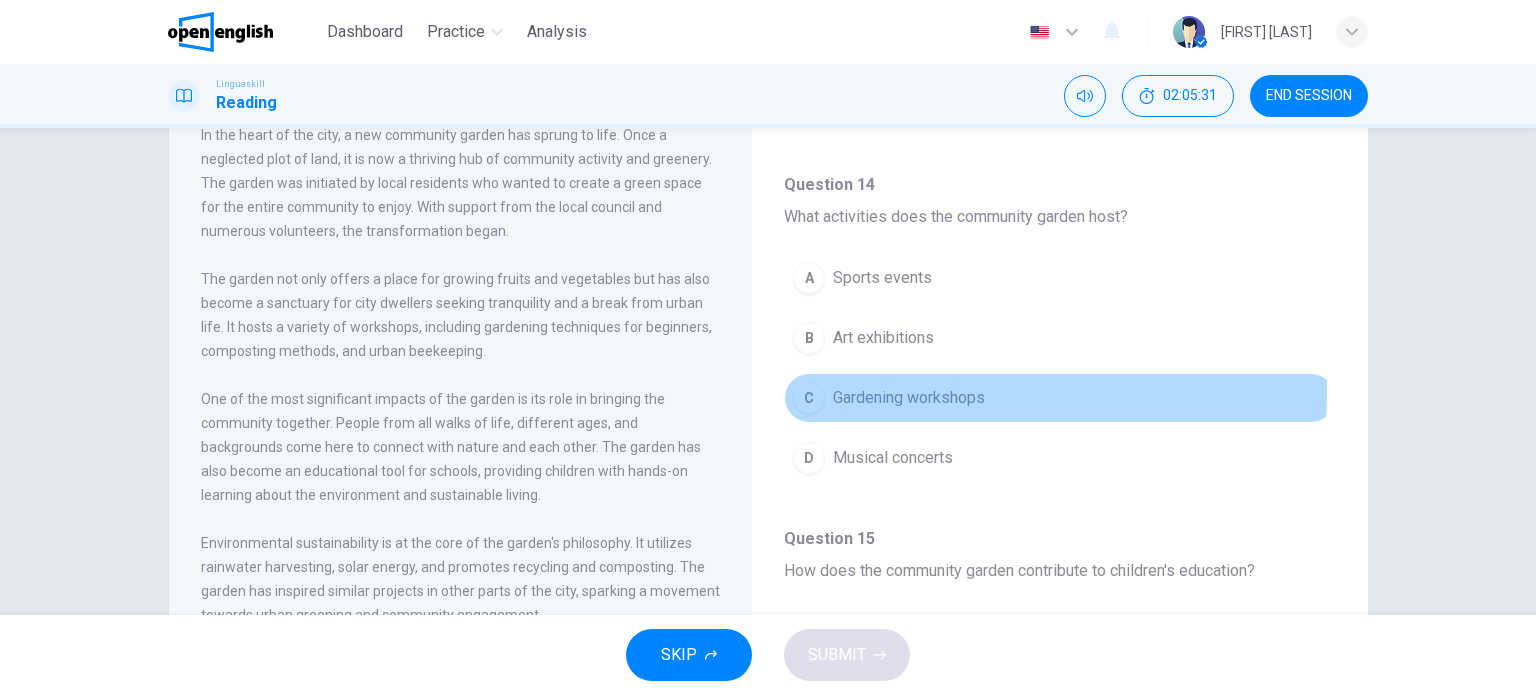 click on "Gardening workshops" at bounding box center (909, 398) 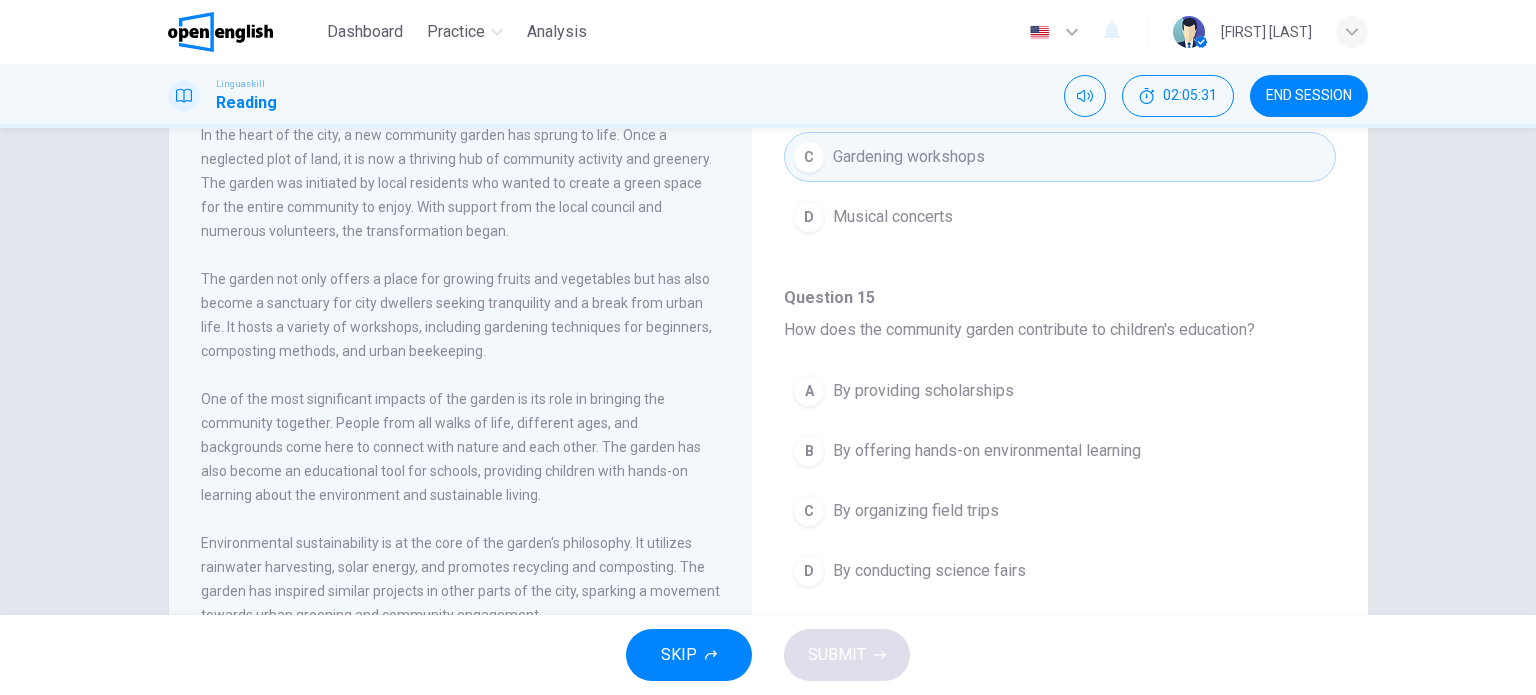 scroll, scrollTop: 666, scrollLeft: 0, axis: vertical 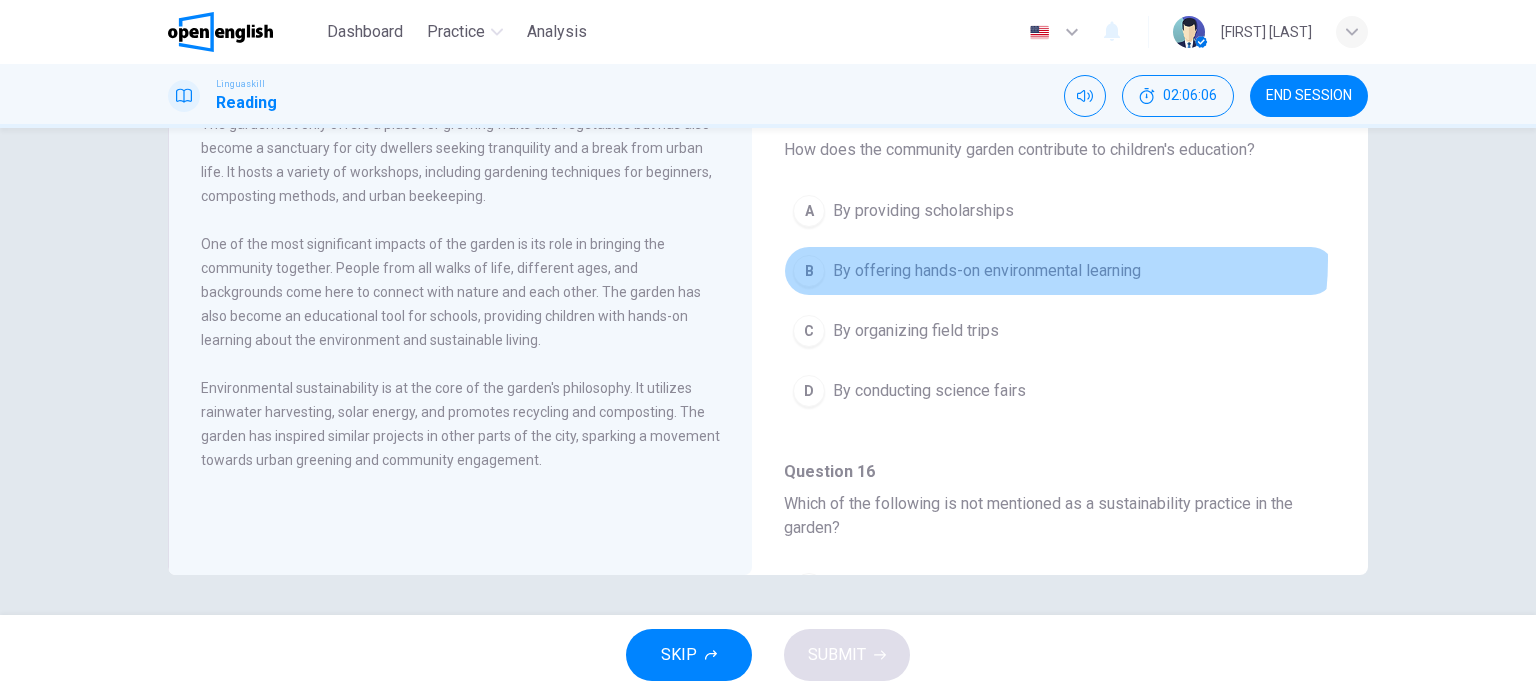 click on "By offering hands-on environmental learning" at bounding box center [987, 271] 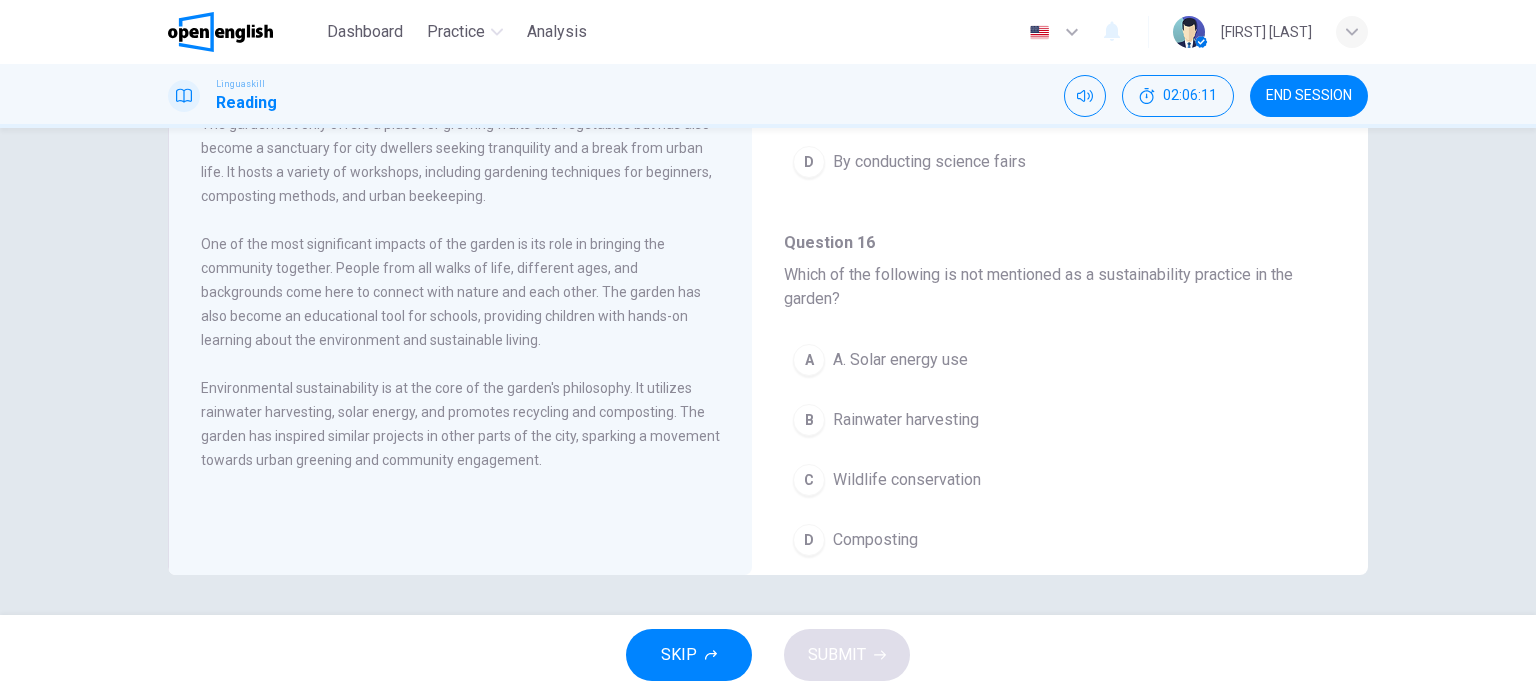 scroll, scrollTop: 933, scrollLeft: 0, axis: vertical 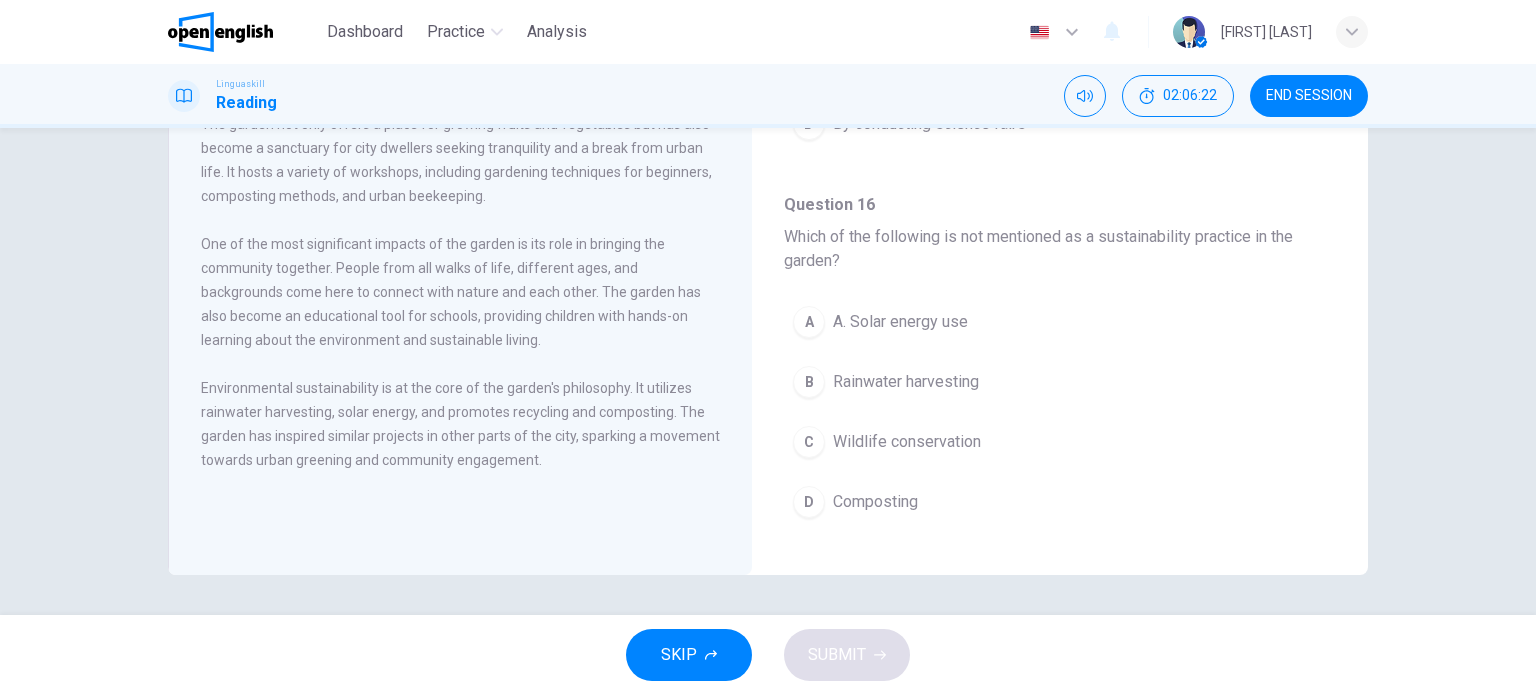 click on "Composting" at bounding box center (875, 502) 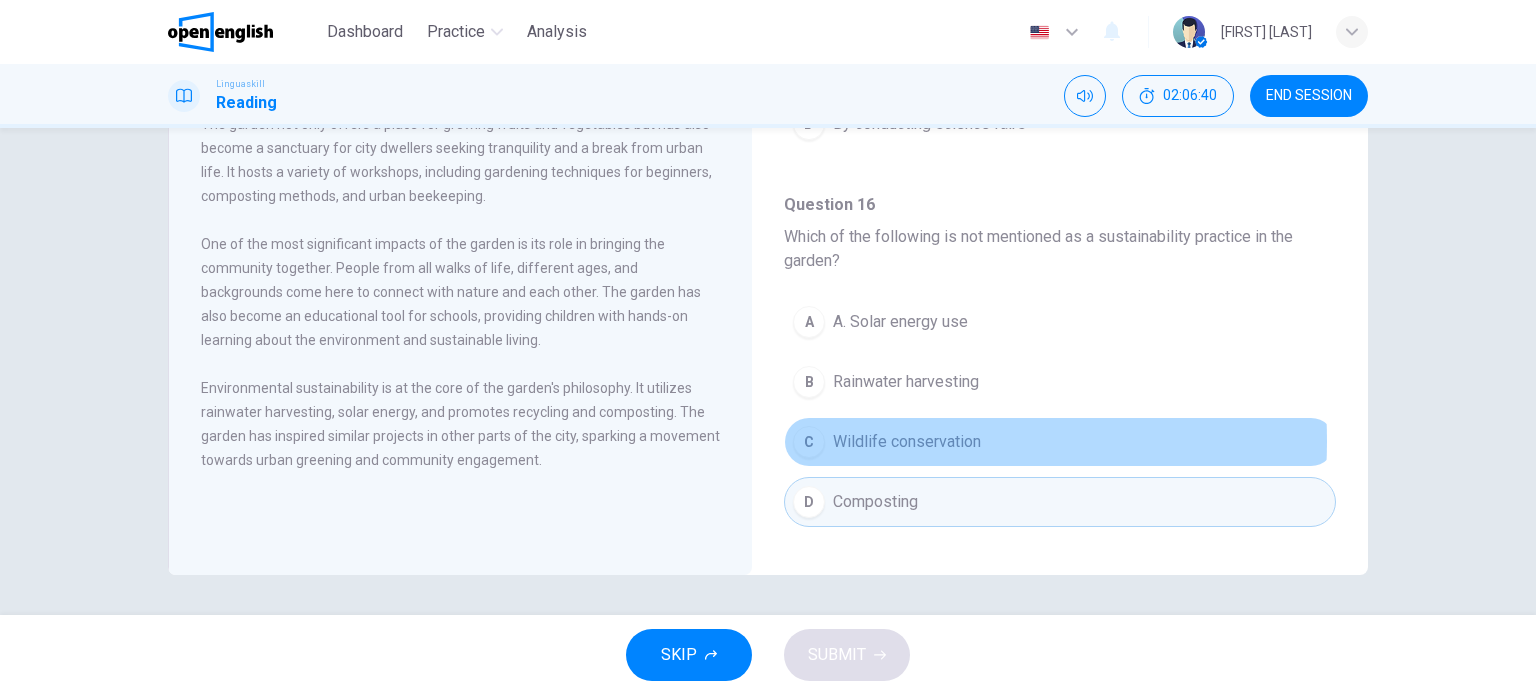 click on "Wildlife conservation" at bounding box center (907, 442) 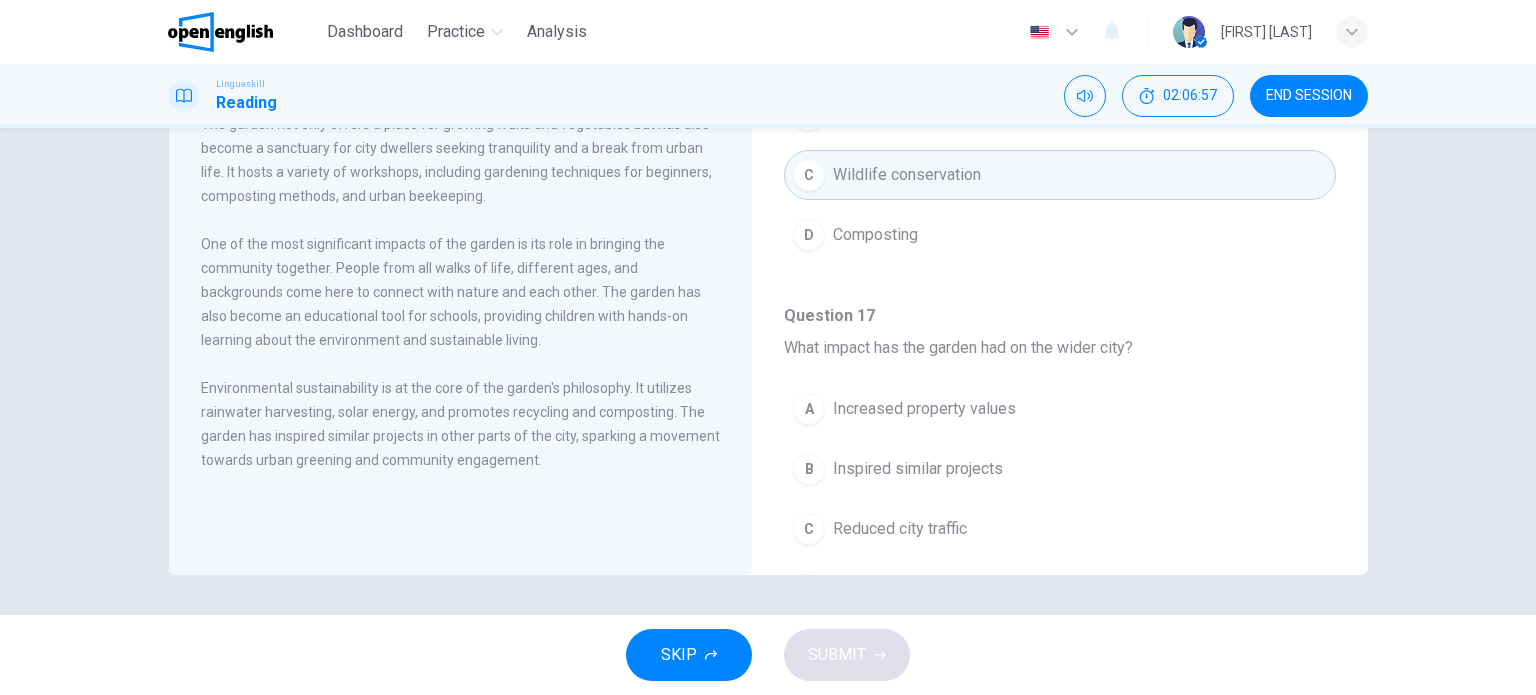scroll, scrollTop: 1291, scrollLeft: 0, axis: vertical 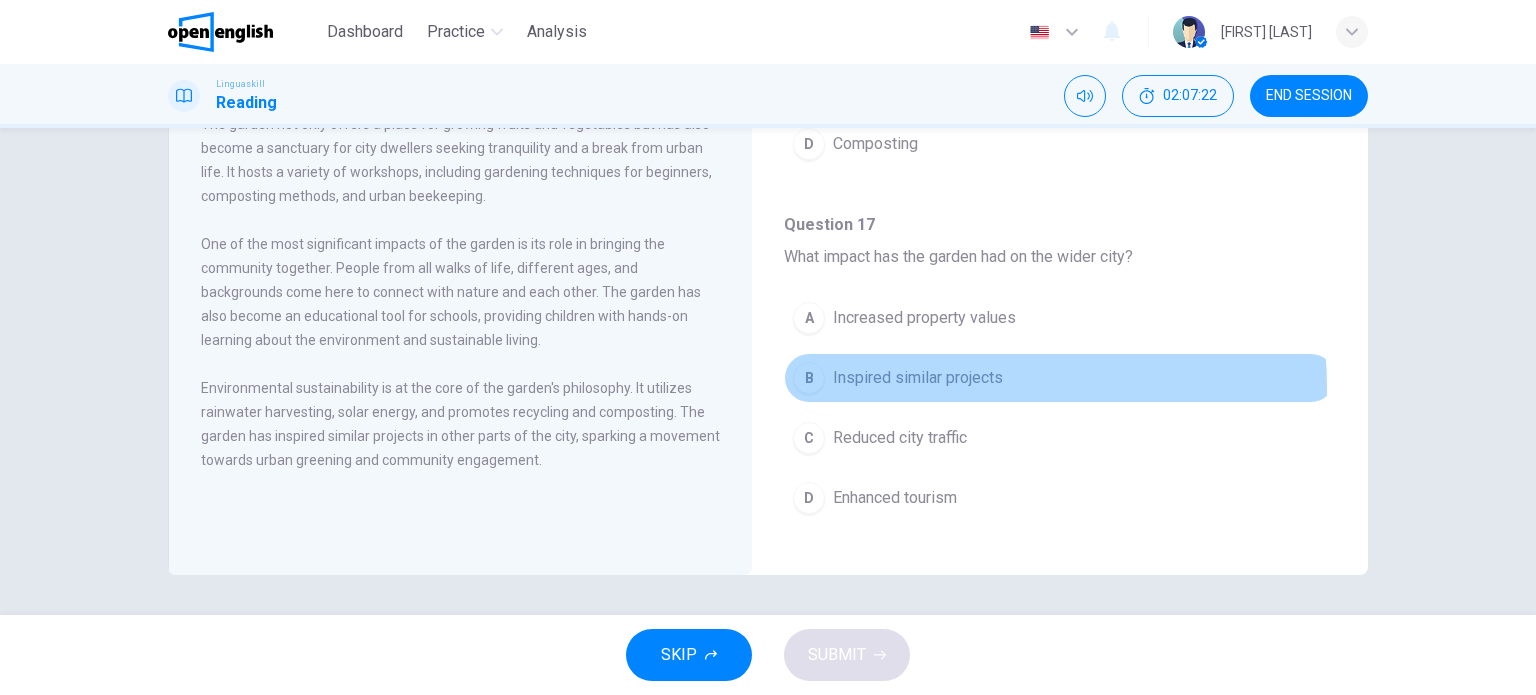 click on "Inspired similar projects" at bounding box center [918, 378] 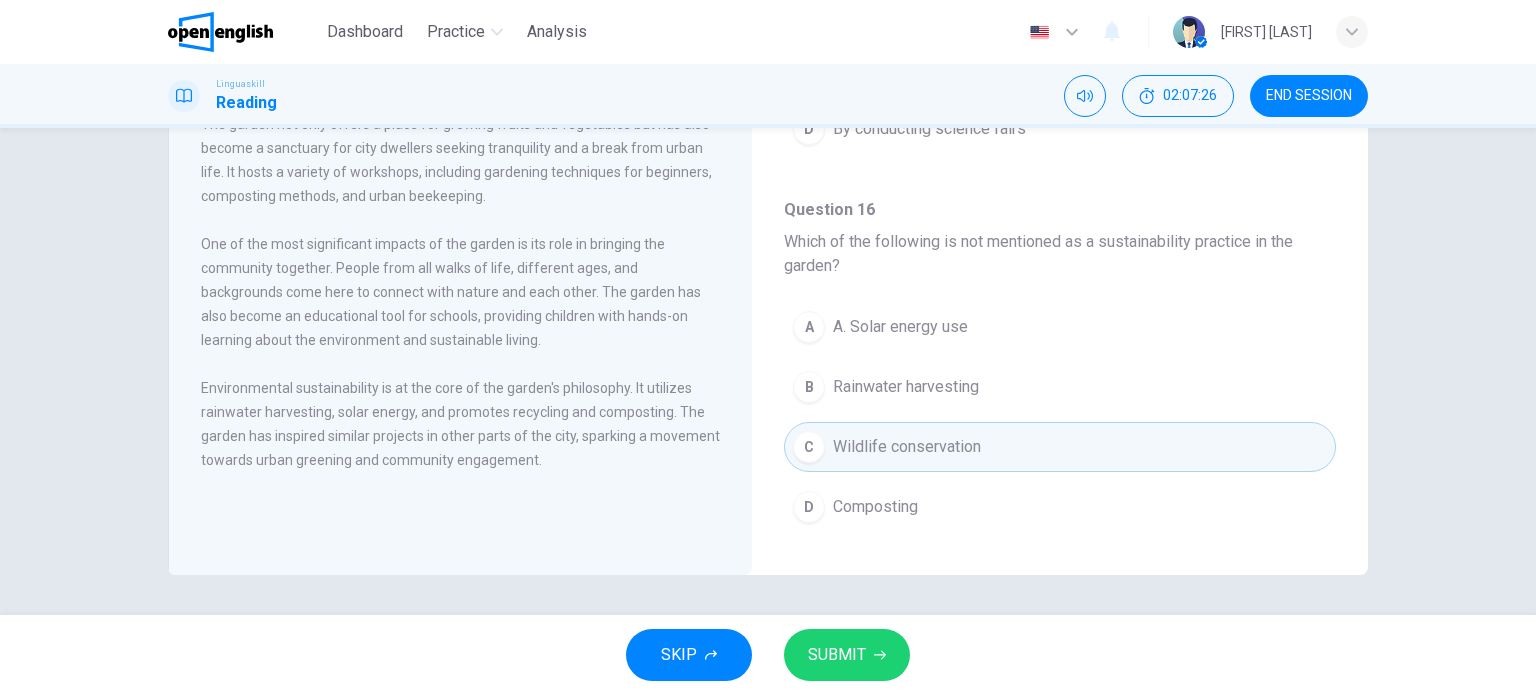 scroll, scrollTop: 933, scrollLeft: 0, axis: vertical 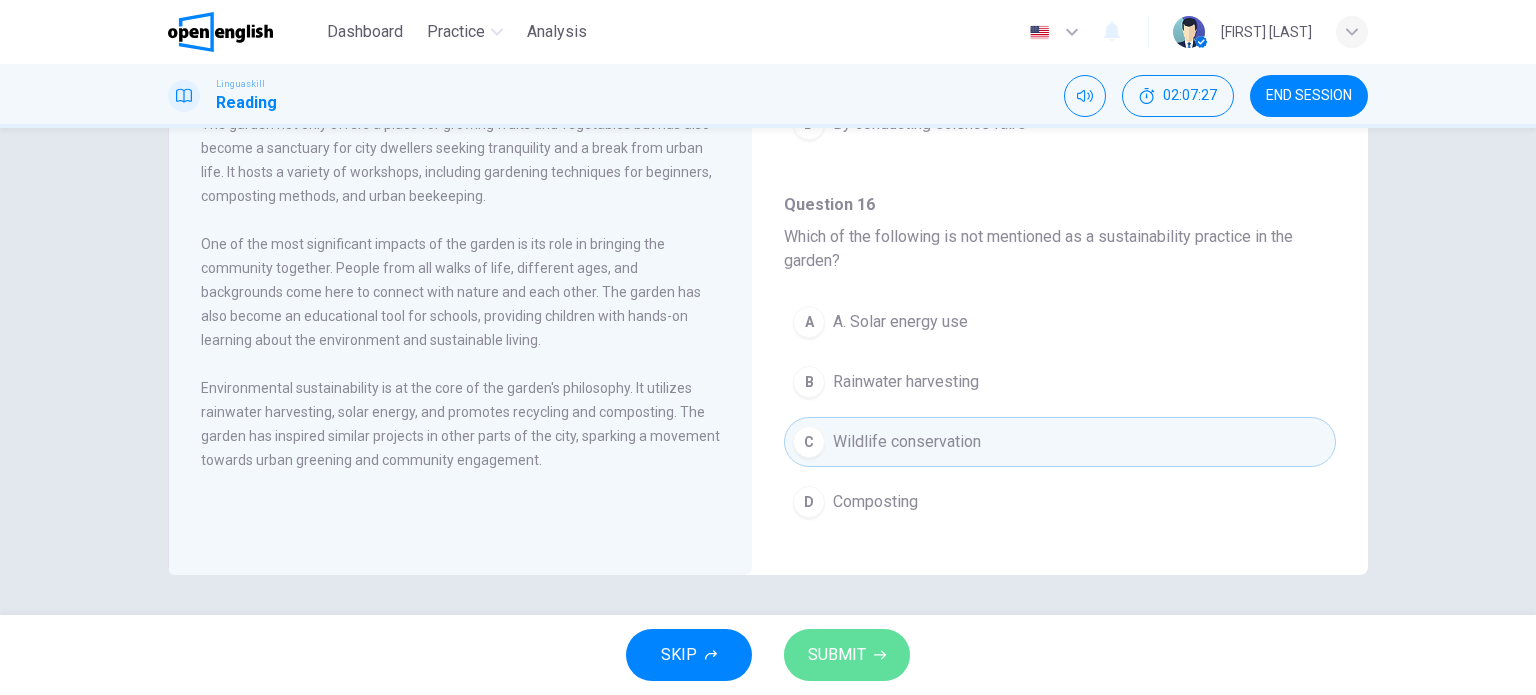 click on "SUBMIT" at bounding box center (837, 655) 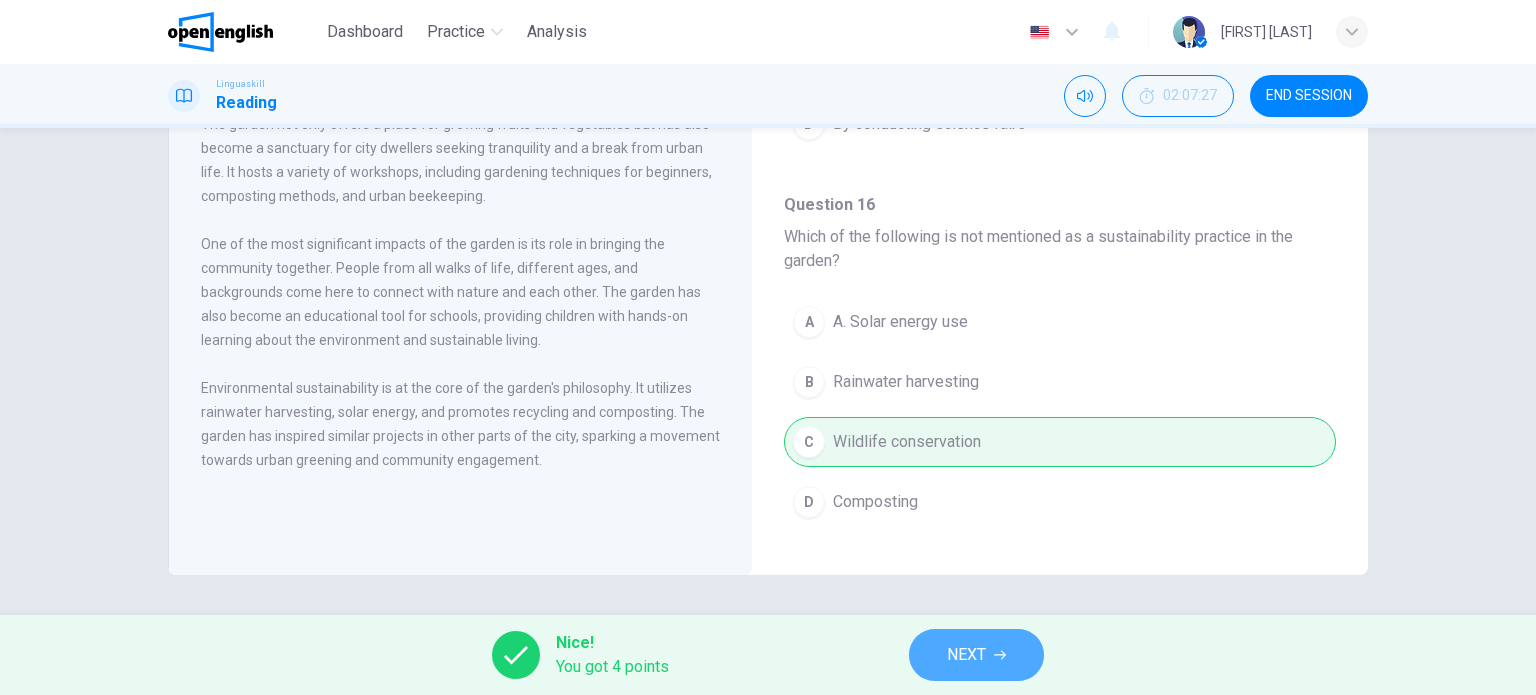 click on "NEXT" at bounding box center [966, 655] 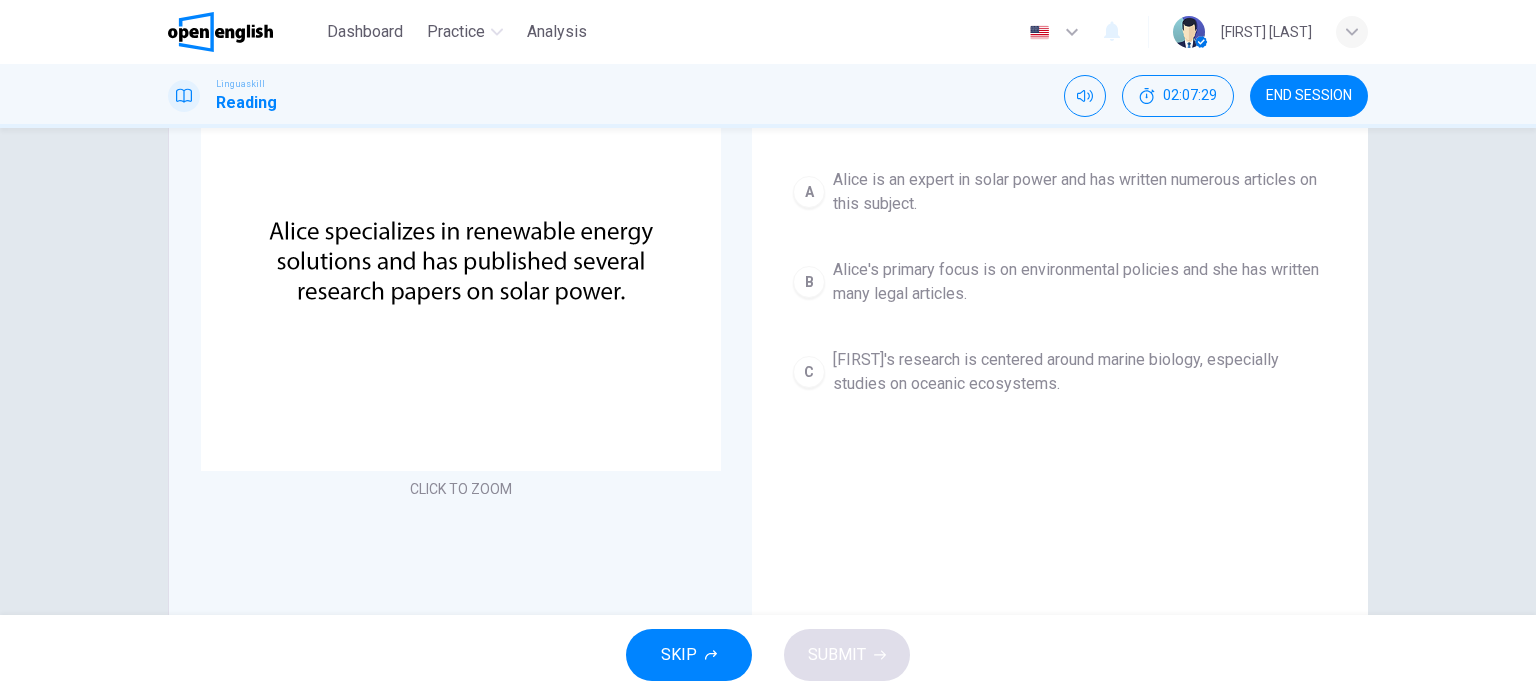 scroll, scrollTop: 133, scrollLeft: 0, axis: vertical 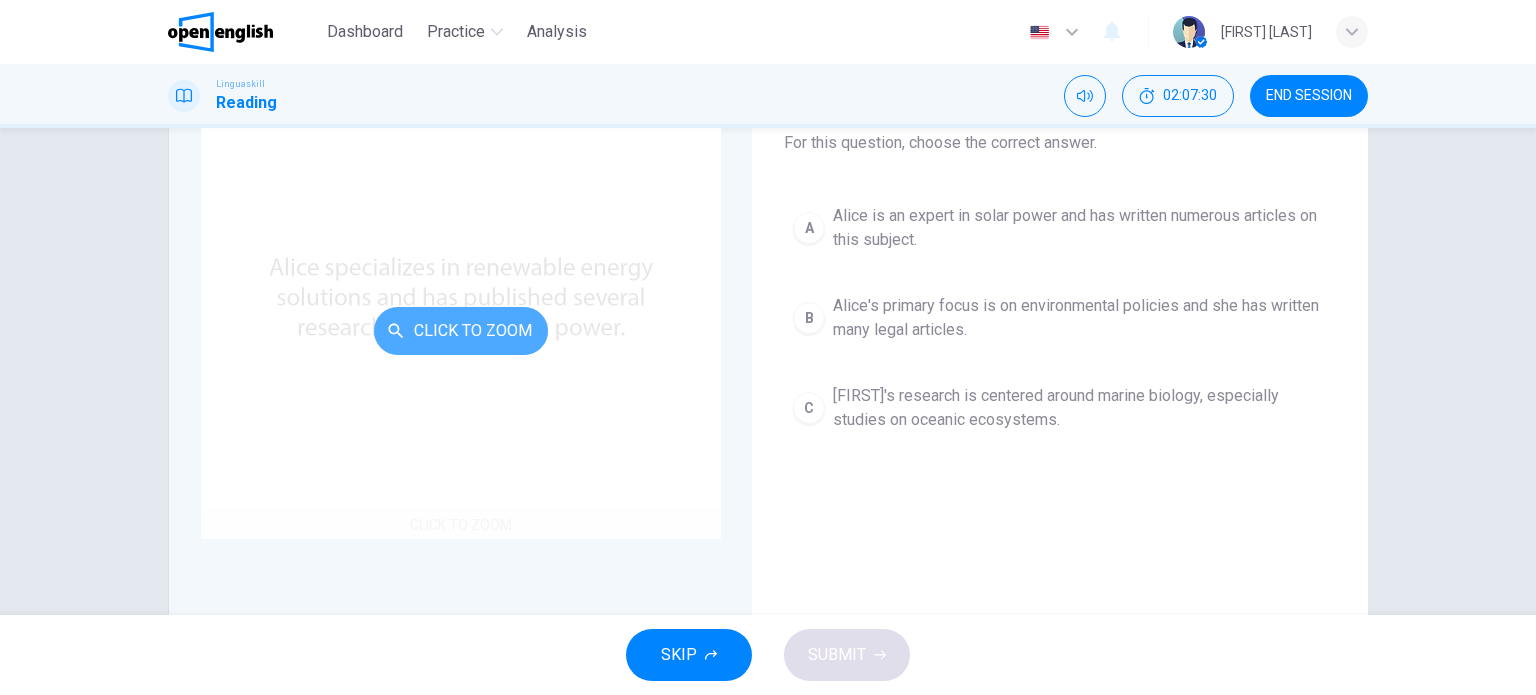 click on "Click to Zoom" at bounding box center [461, 331] 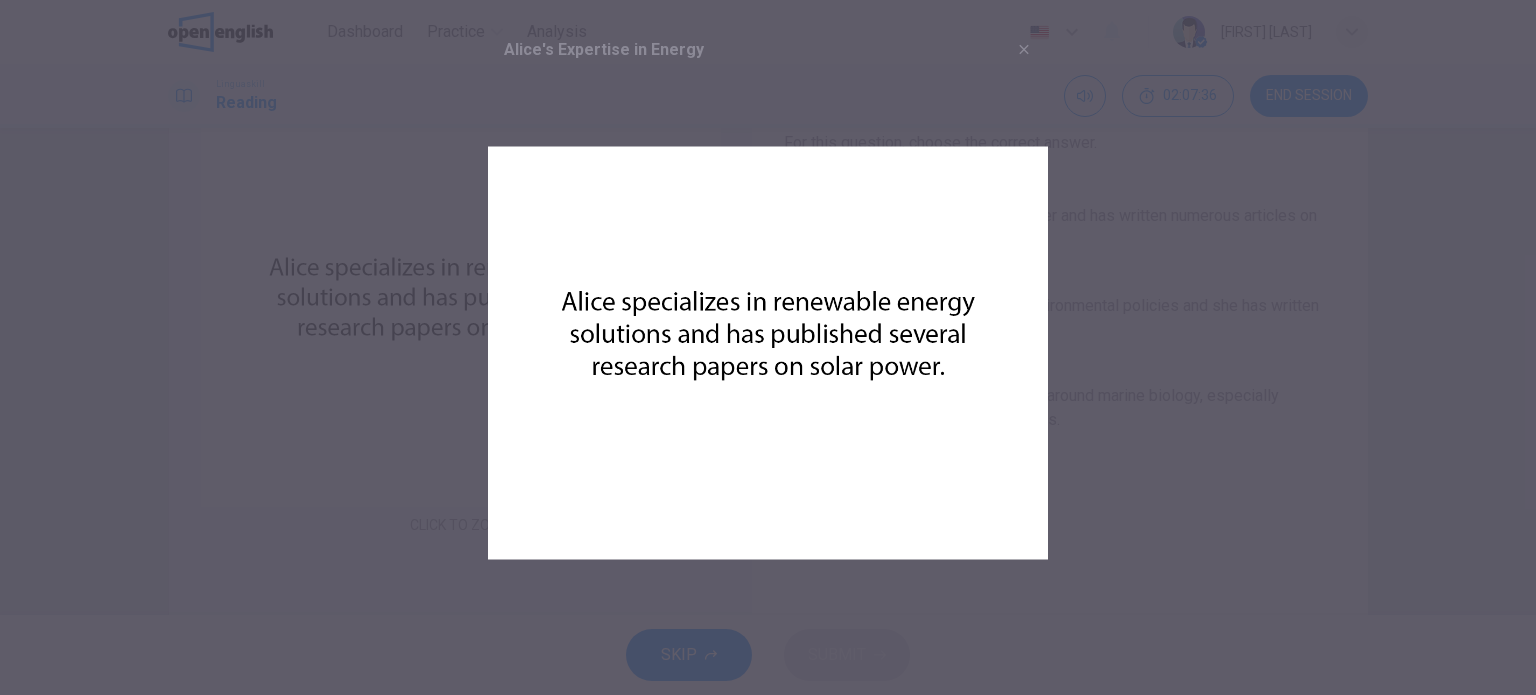 click 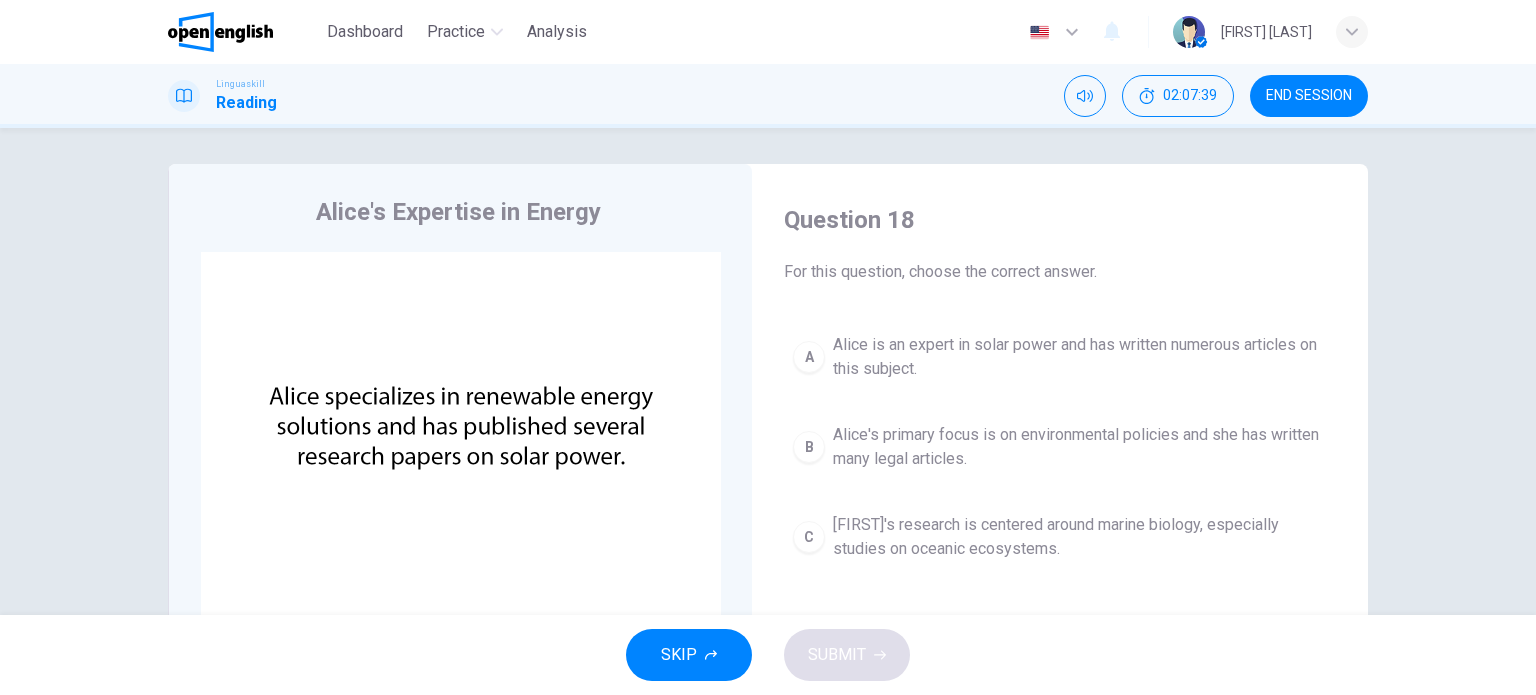 scroll, scrollTop: 0, scrollLeft: 0, axis: both 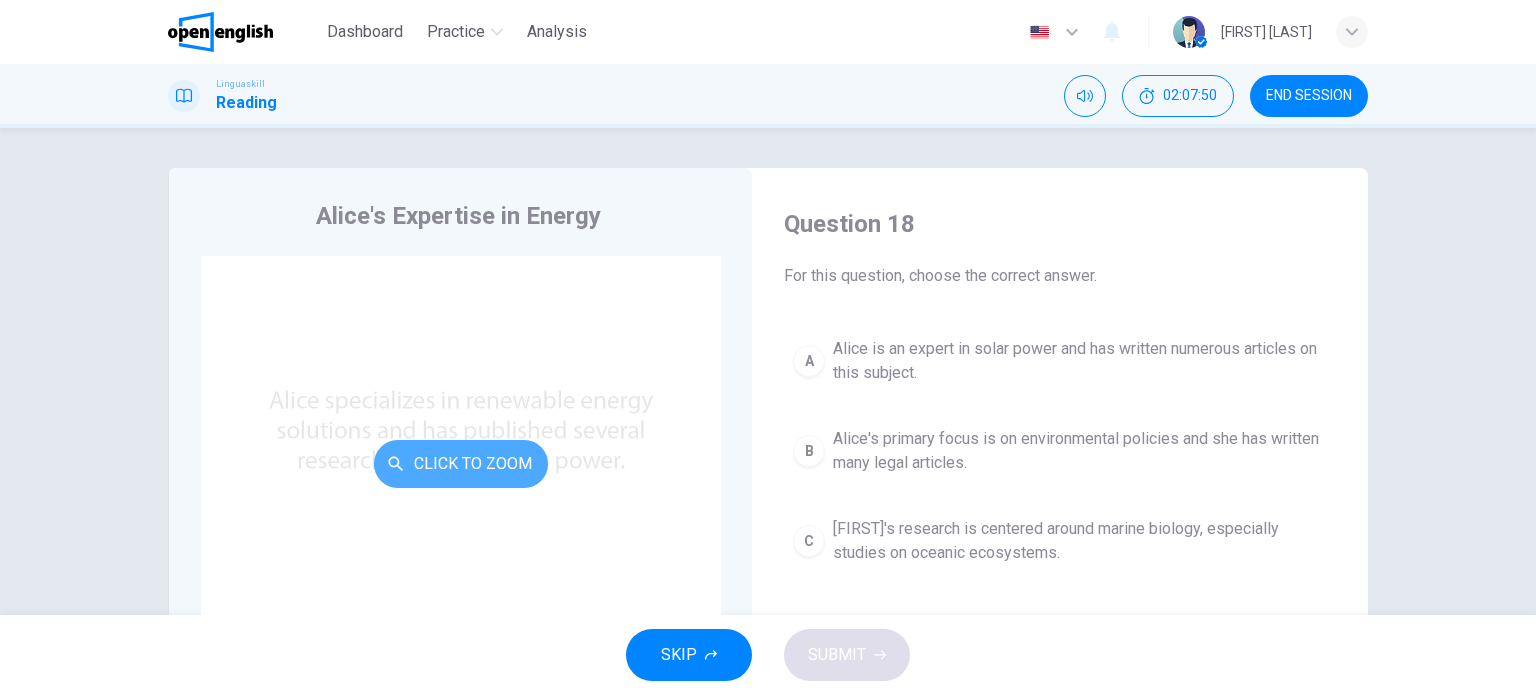 click 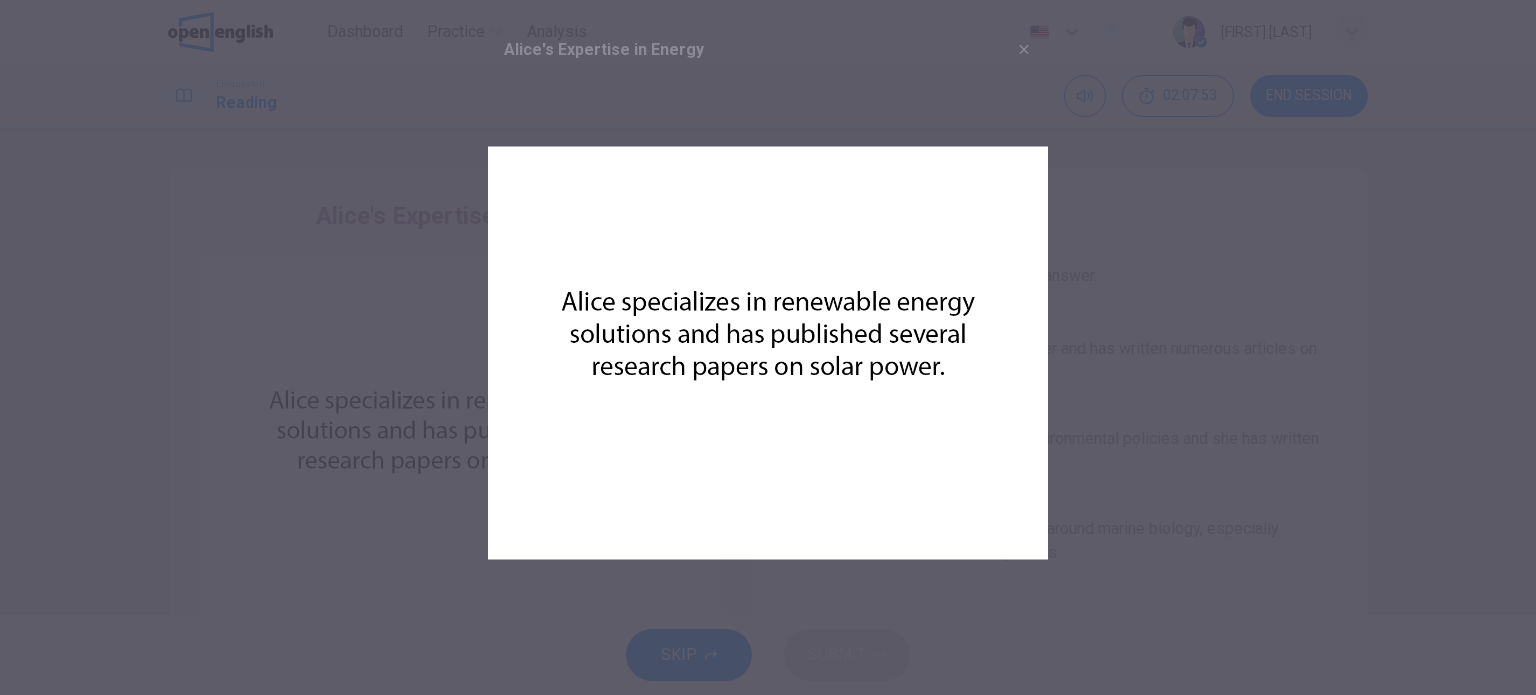 click at bounding box center (768, 353) 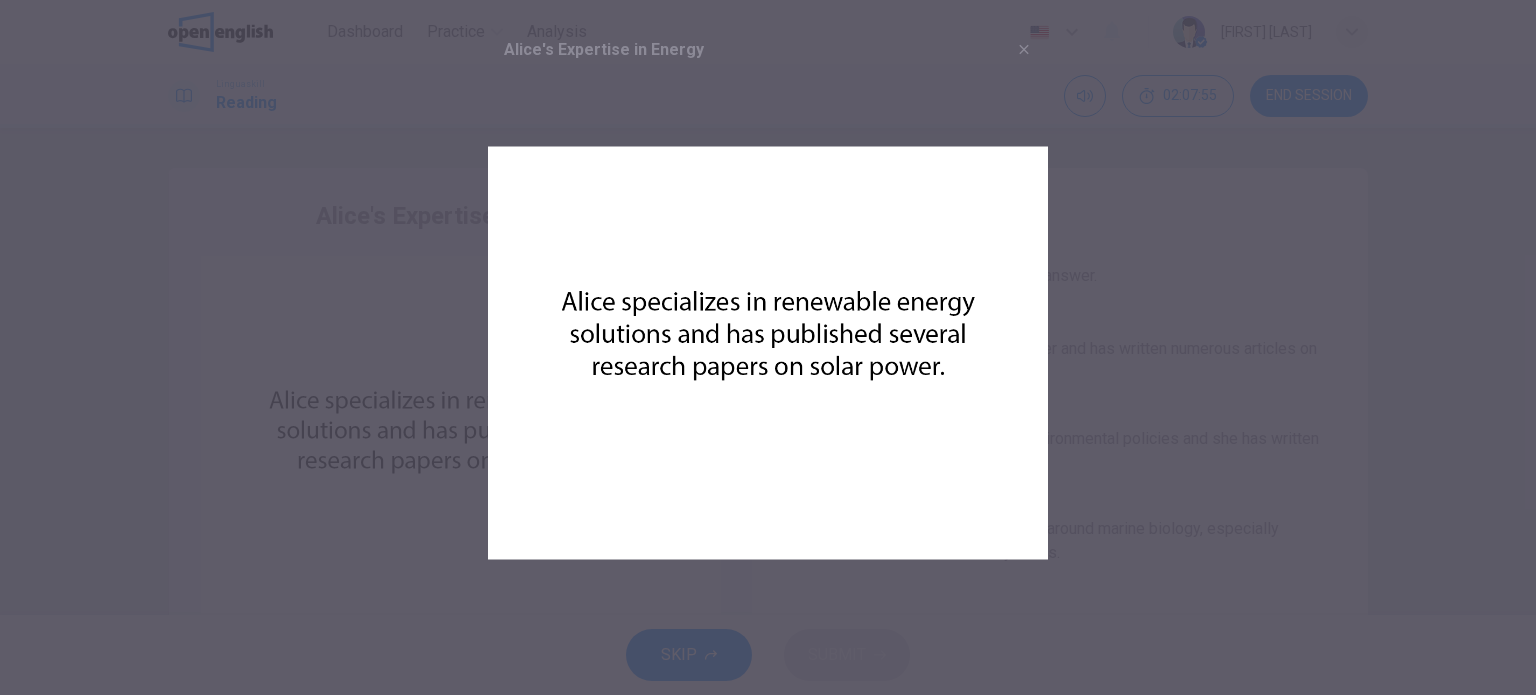 click at bounding box center (768, 347) 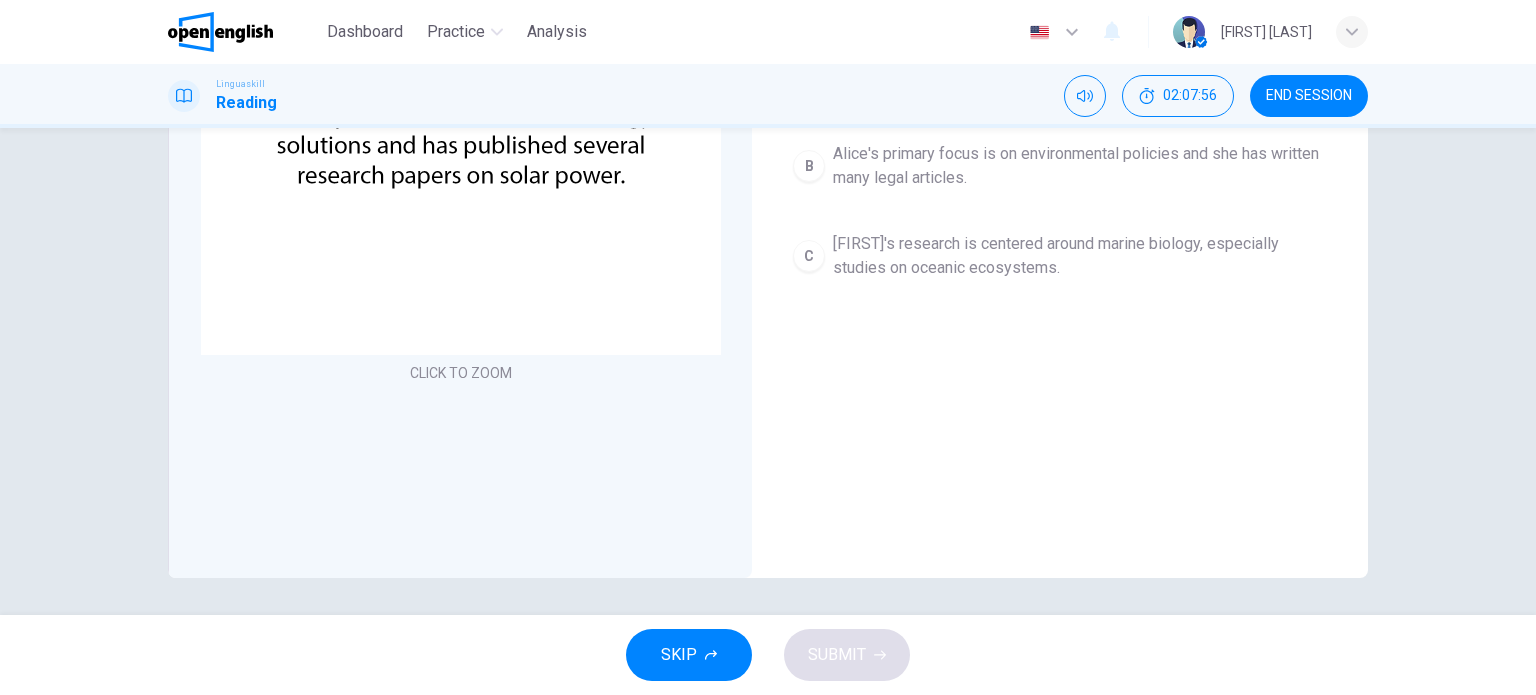 scroll, scrollTop: 288, scrollLeft: 0, axis: vertical 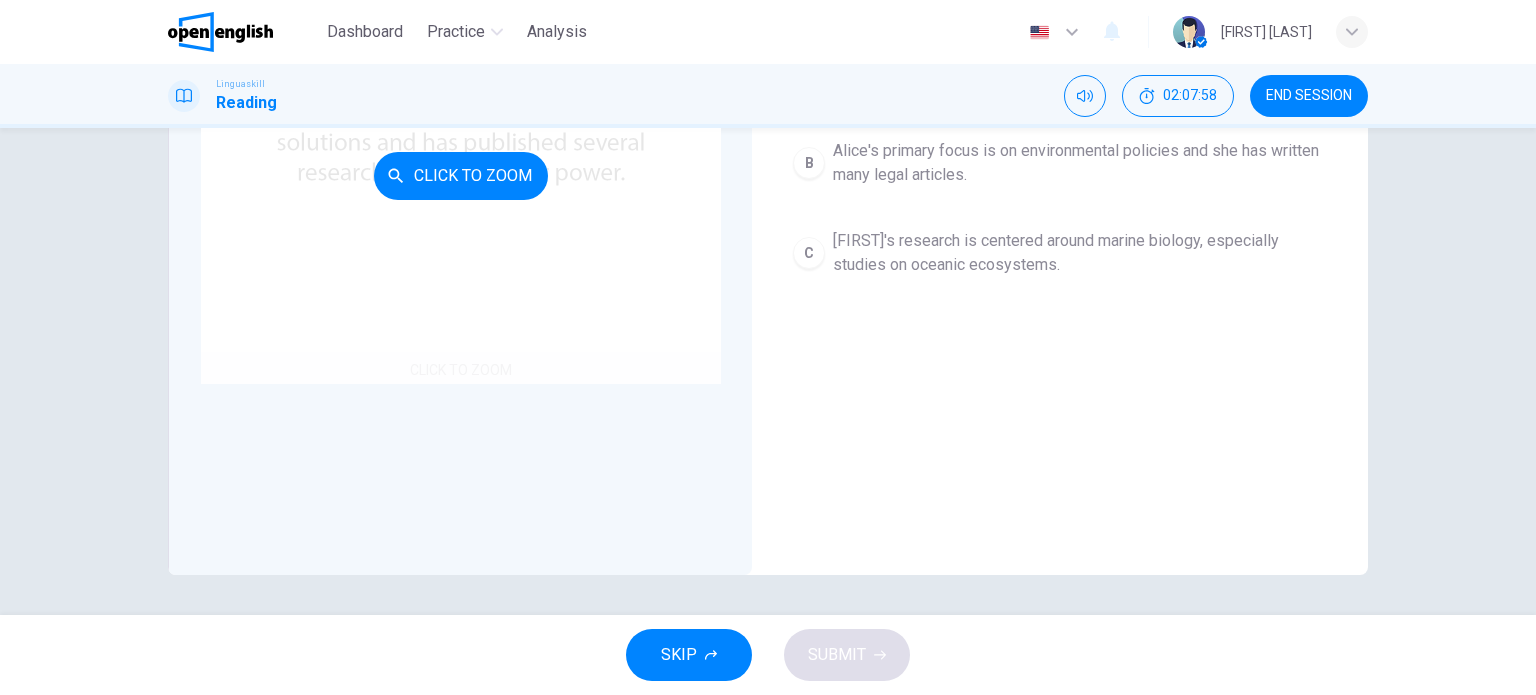 click on "Click to Zoom" at bounding box center [461, 176] 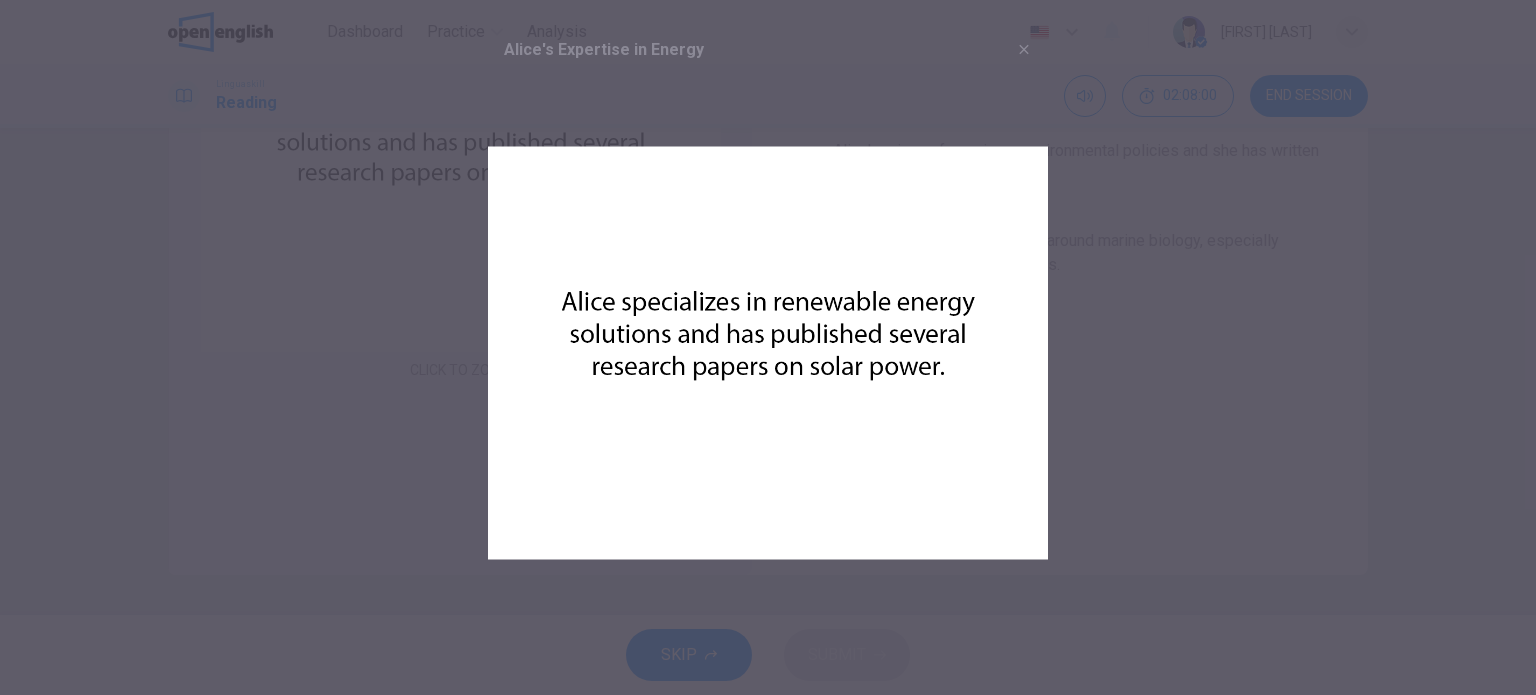 click on "Alice's Expertise in Energy" at bounding box center (604, 49) 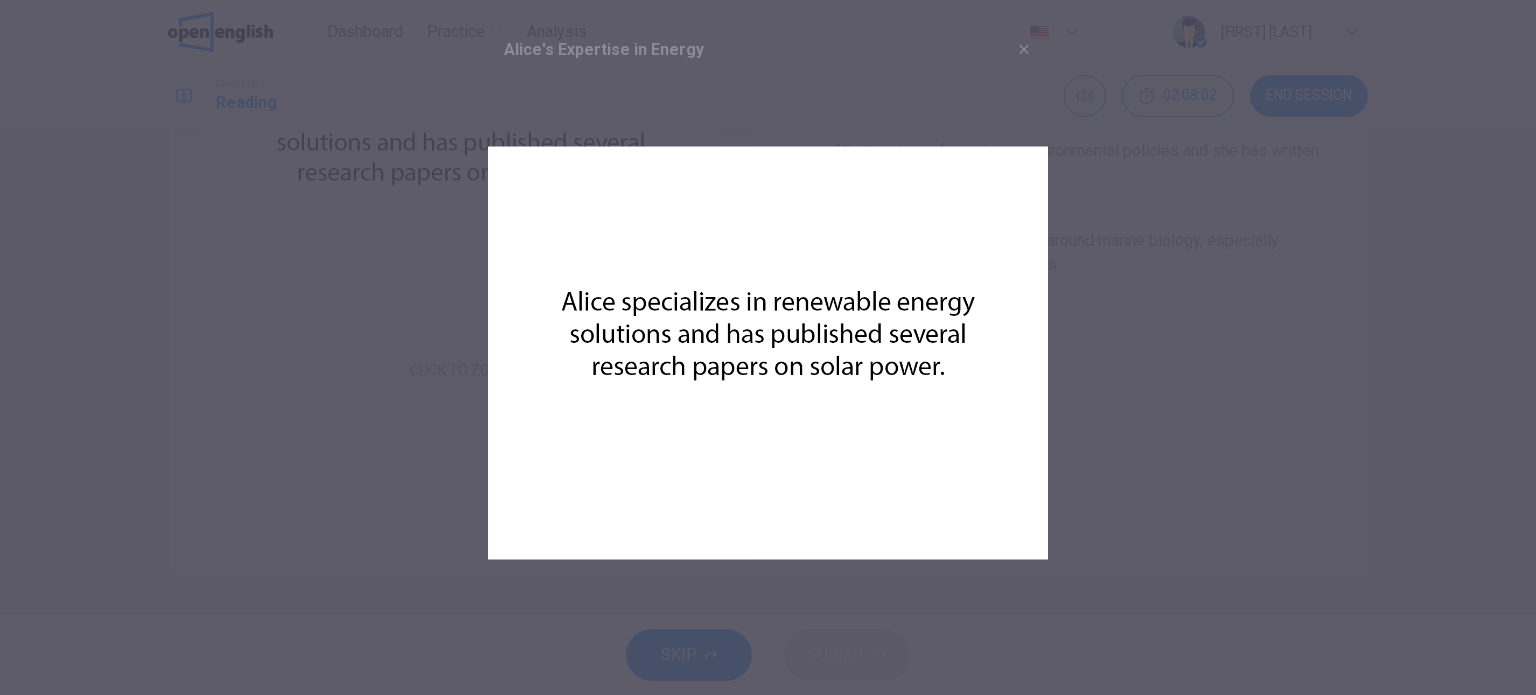 click at bounding box center (768, 347) 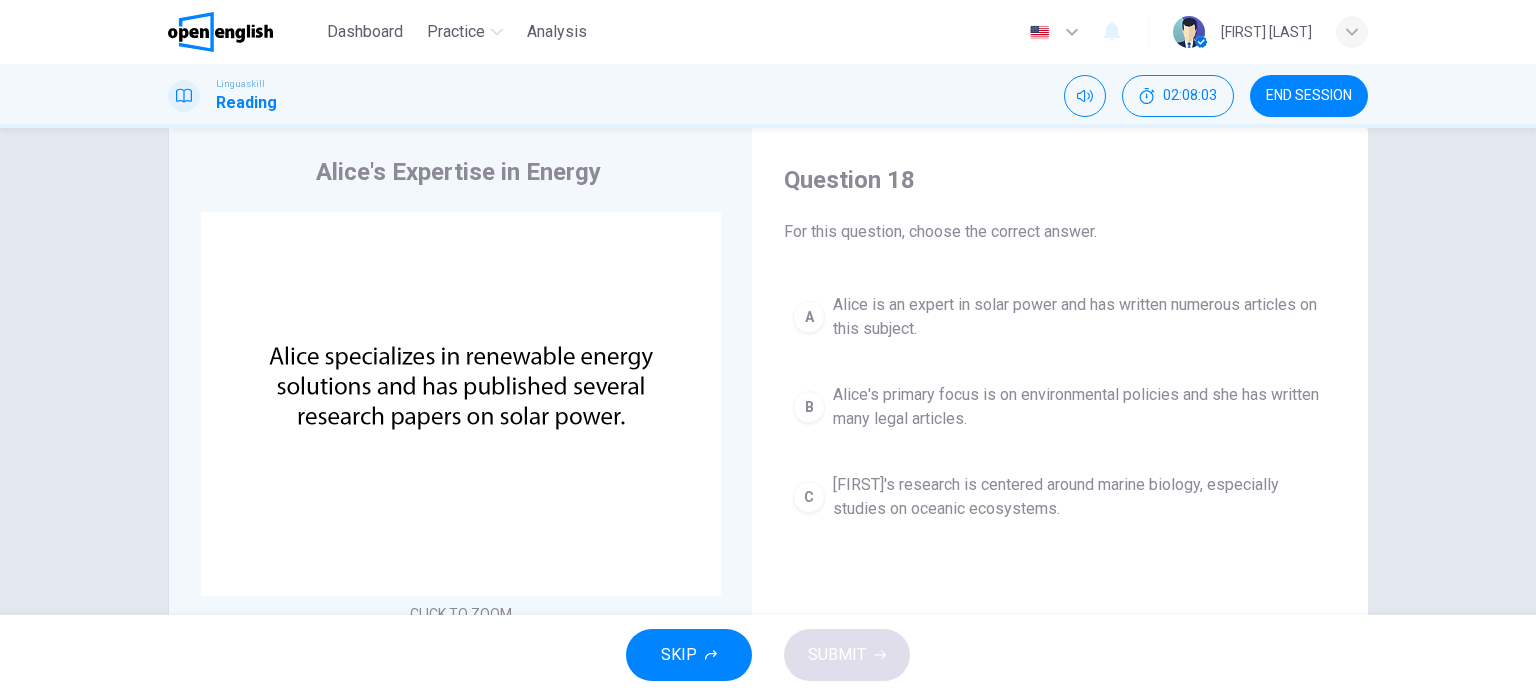 scroll, scrollTop: 21, scrollLeft: 0, axis: vertical 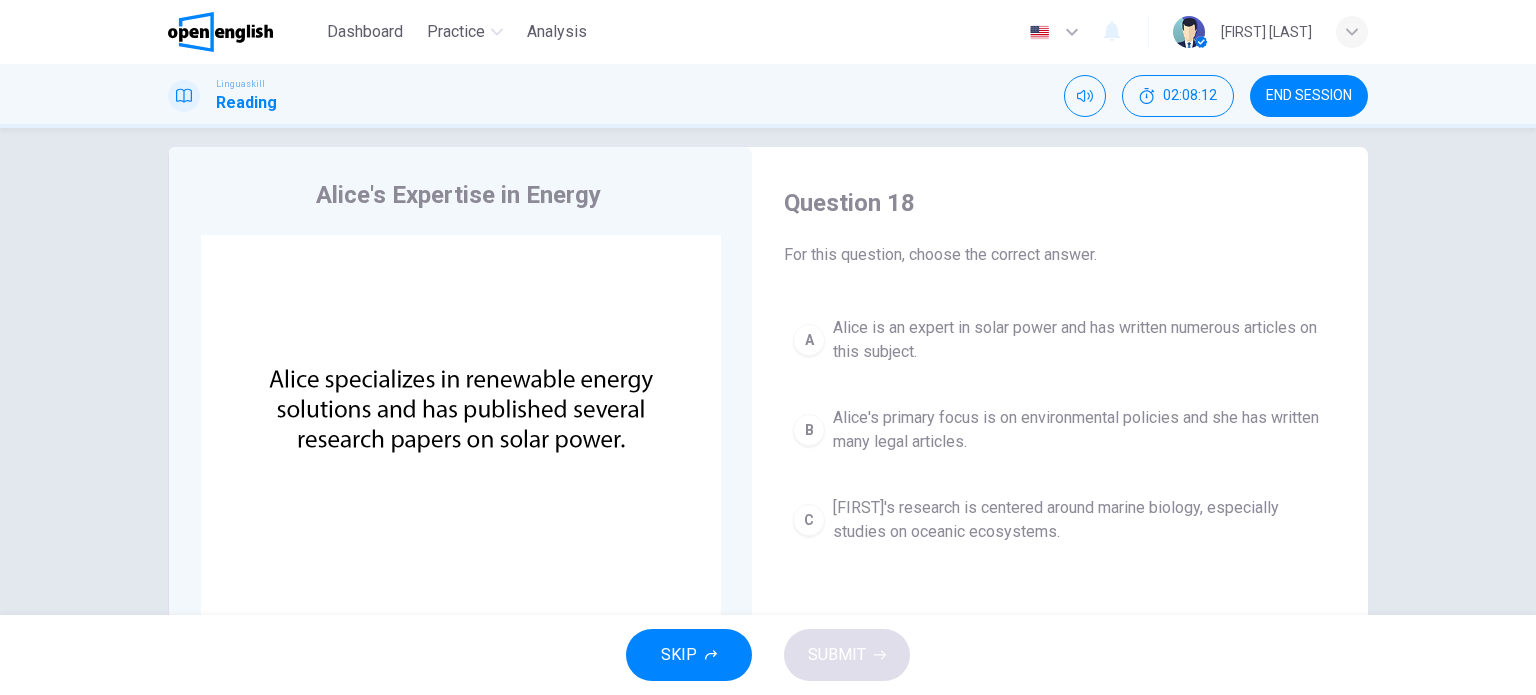 click on "Alice's primary focus is on environmental policies and she has written many legal articles." at bounding box center (1080, 430) 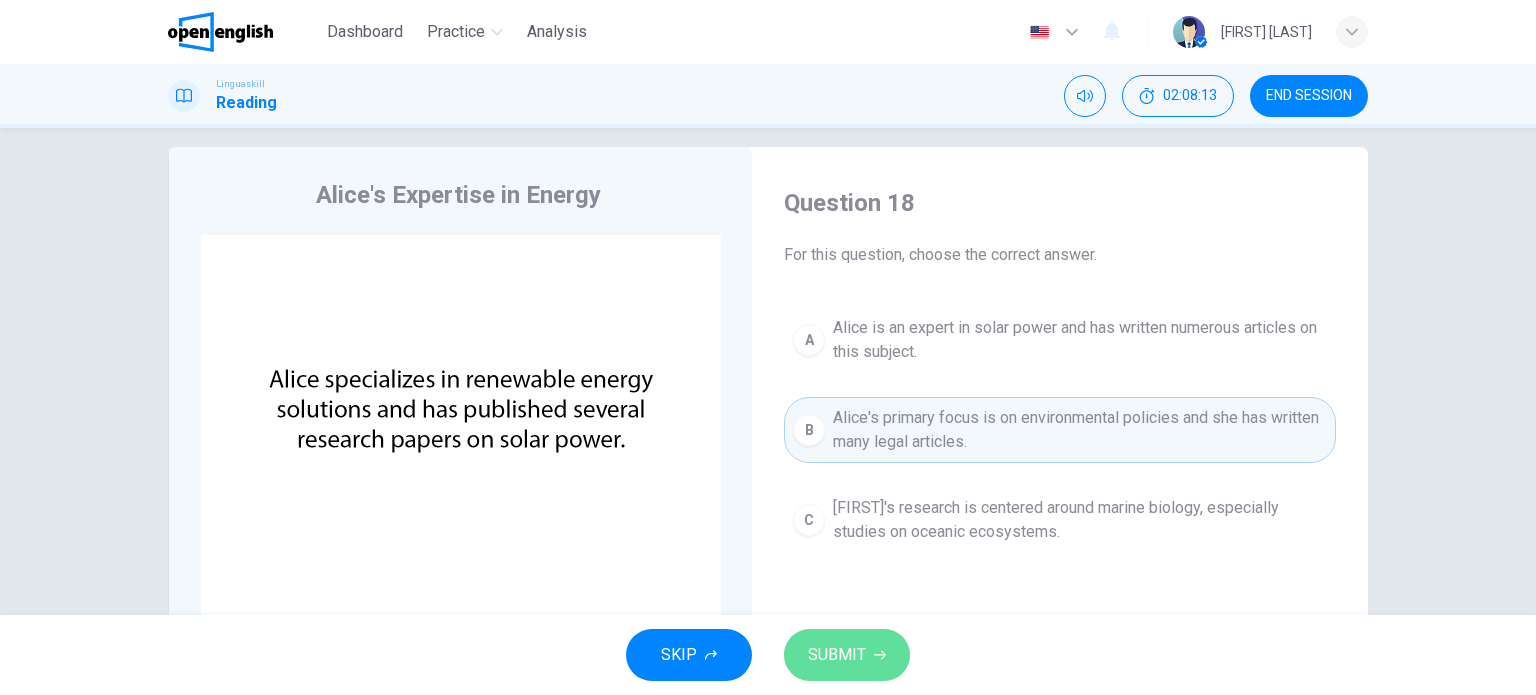 click on "SUBMIT" at bounding box center [837, 655] 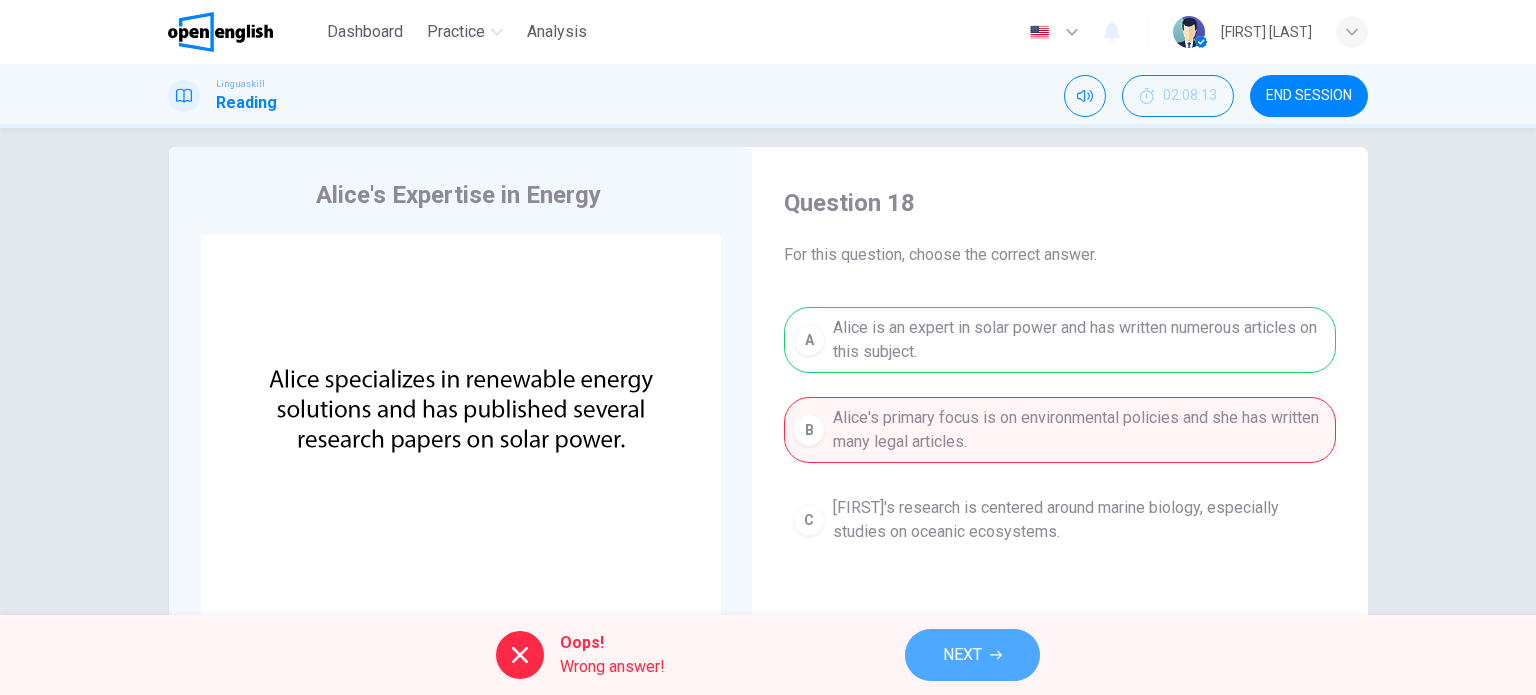 click on "NEXT" at bounding box center (962, 655) 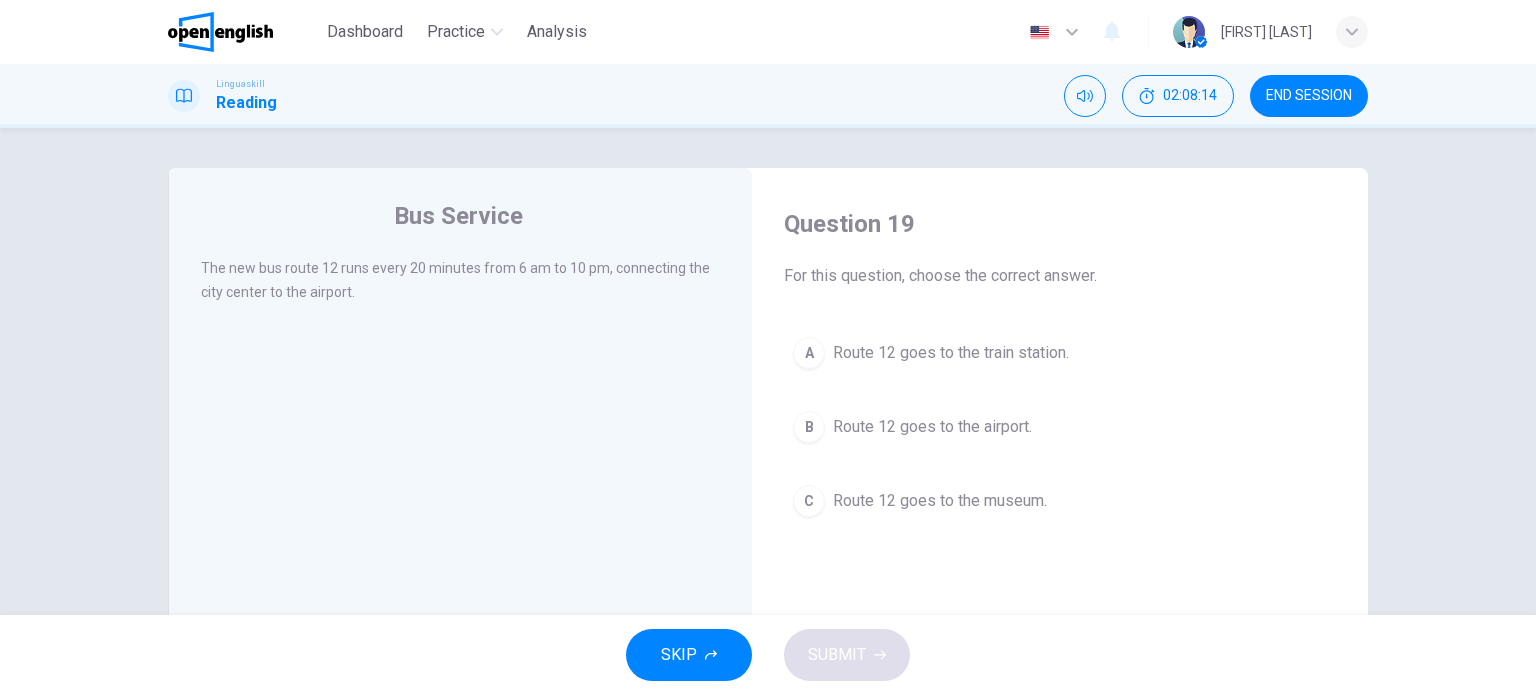 scroll, scrollTop: 0, scrollLeft: 0, axis: both 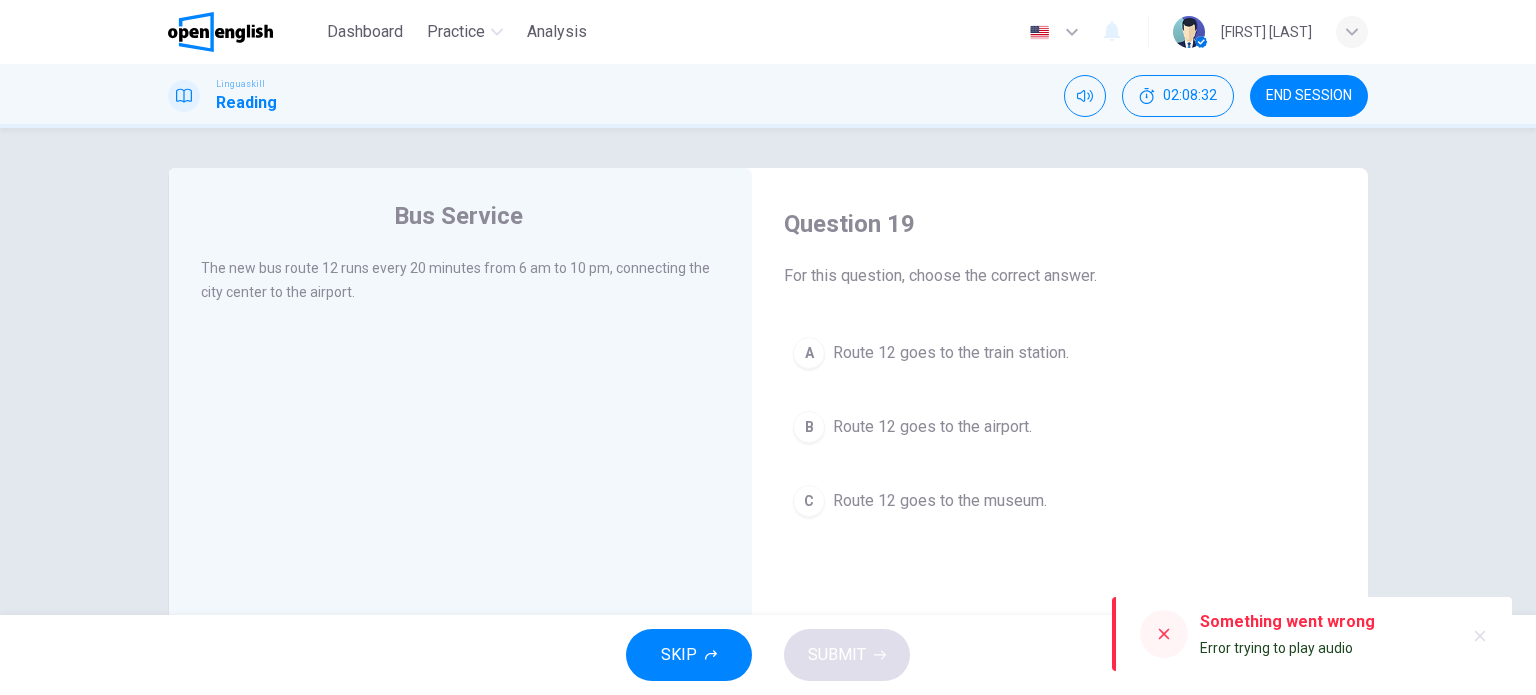 click on "Route 12 goes to the airport." at bounding box center (932, 427) 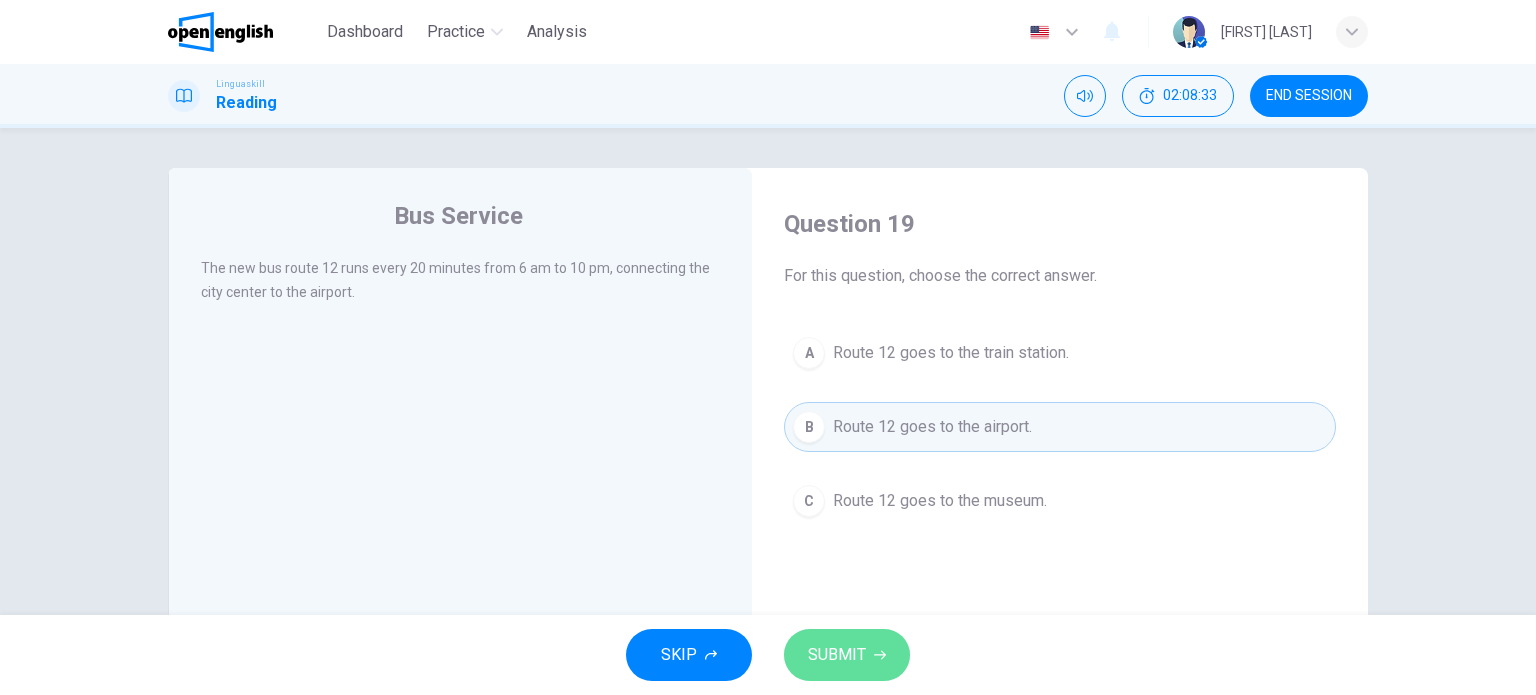 click on "SUBMIT" at bounding box center (847, 655) 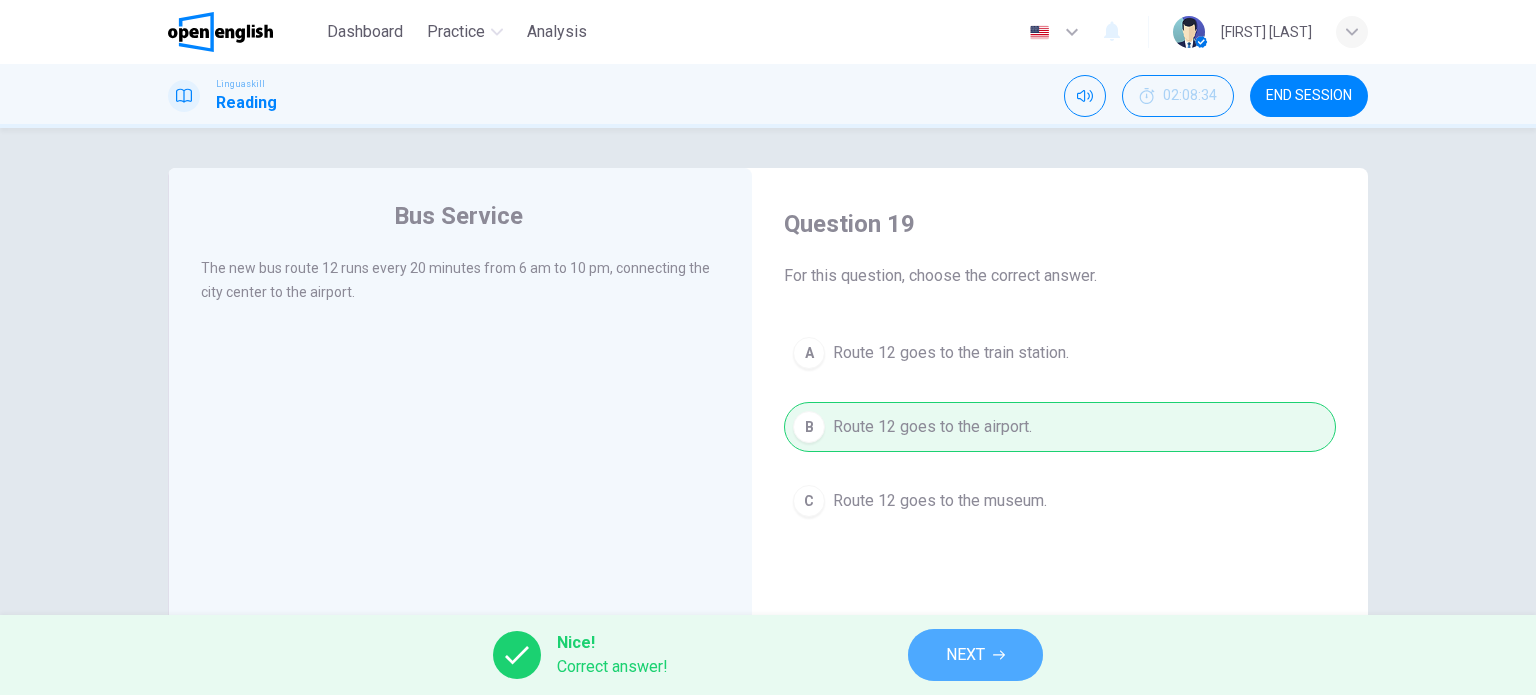 click on "NEXT" at bounding box center [965, 655] 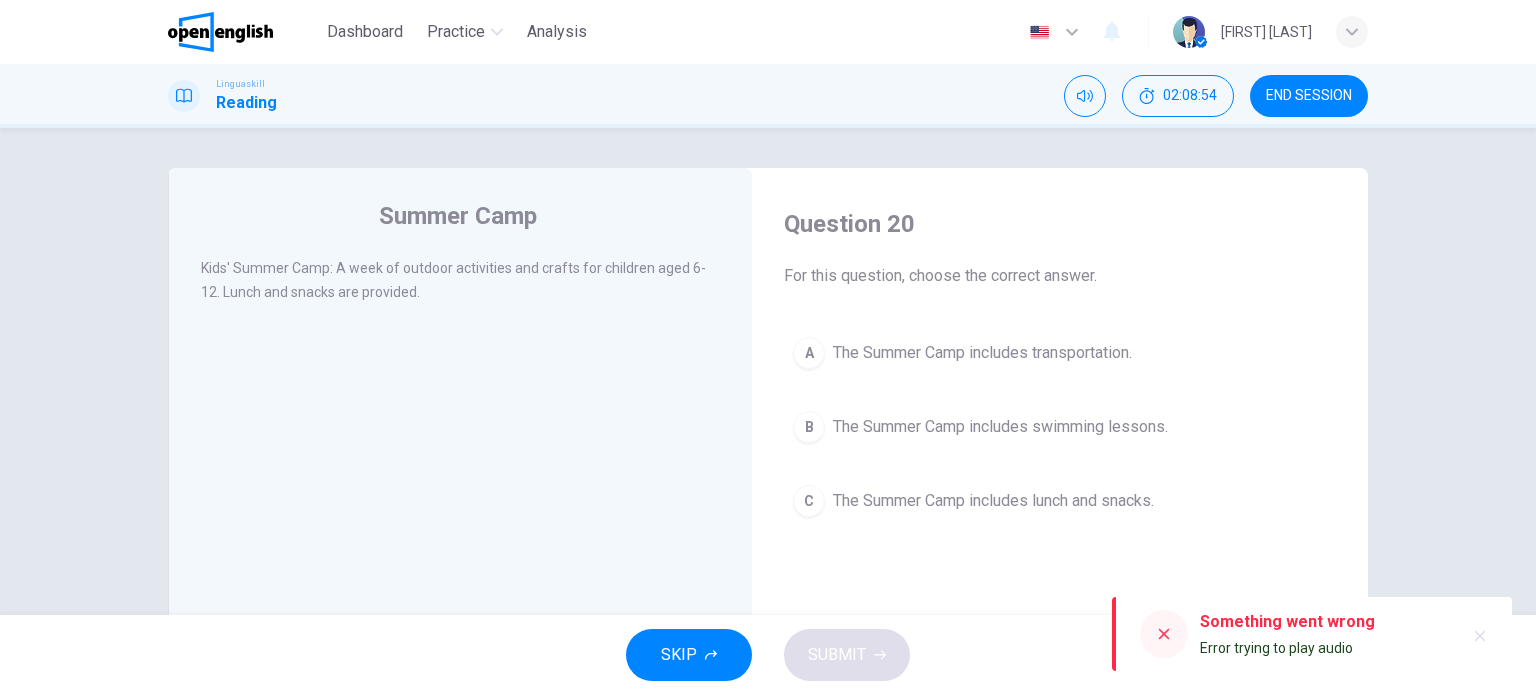 click on "The Summer Camp includes lunch and snacks." at bounding box center (993, 501) 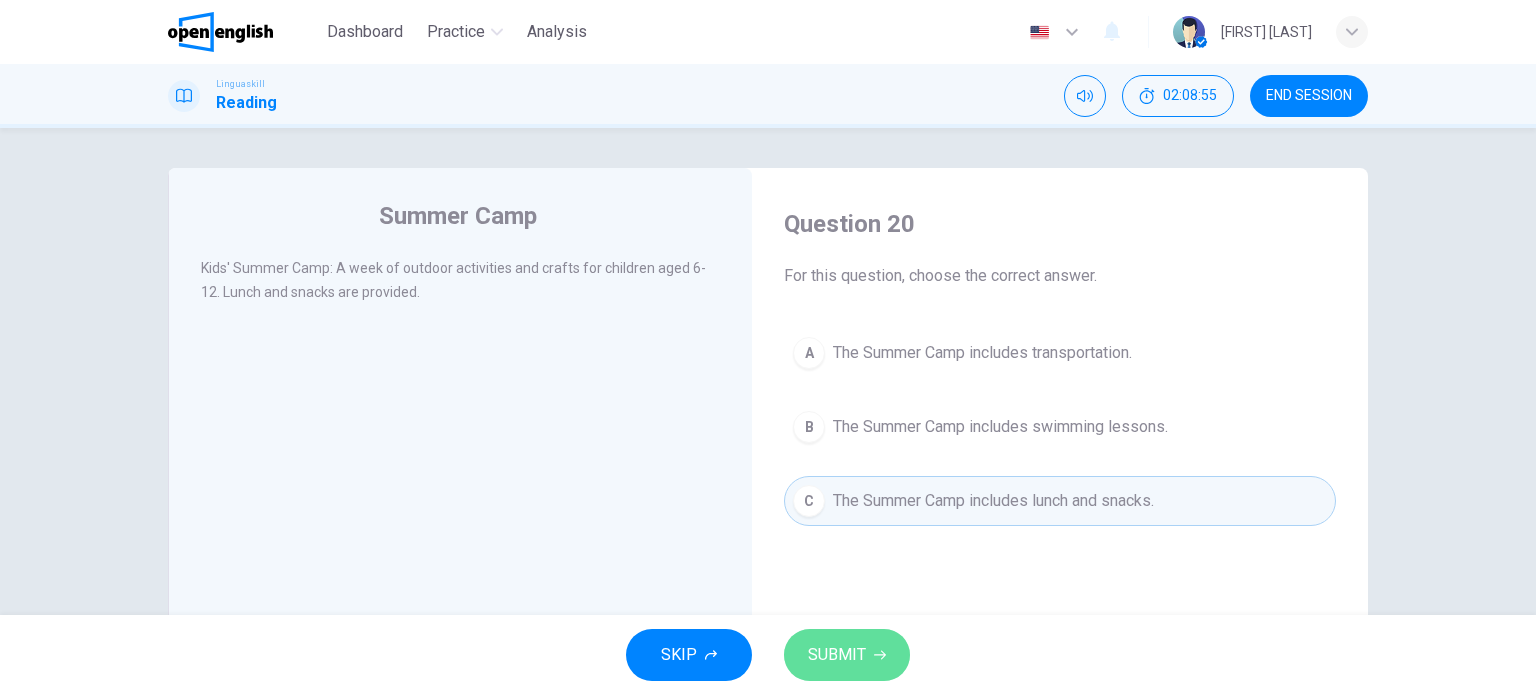 click on "SUBMIT" at bounding box center (837, 655) 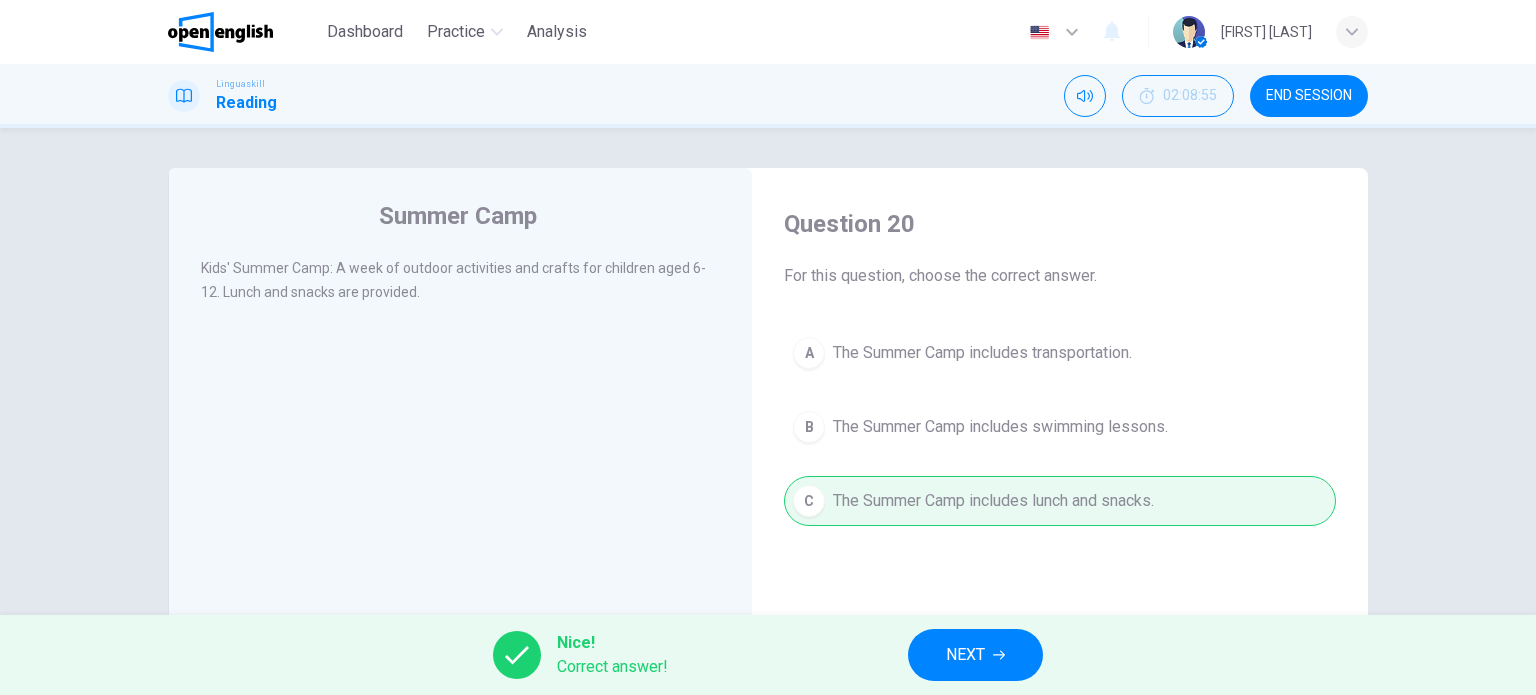 click on "NEXT" at bounding box center [965, 655] 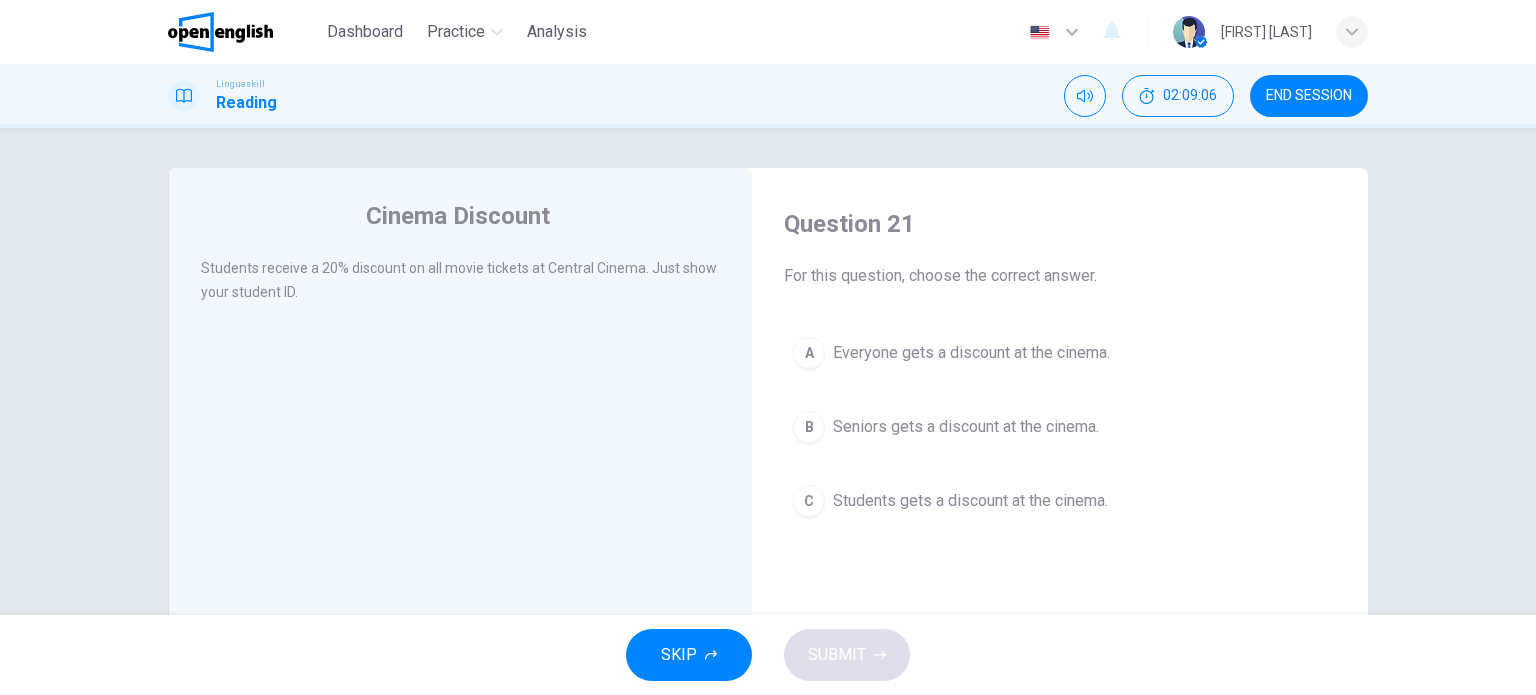 click on "Students gets a discount at the cinema." at bounding box center (970, 501) 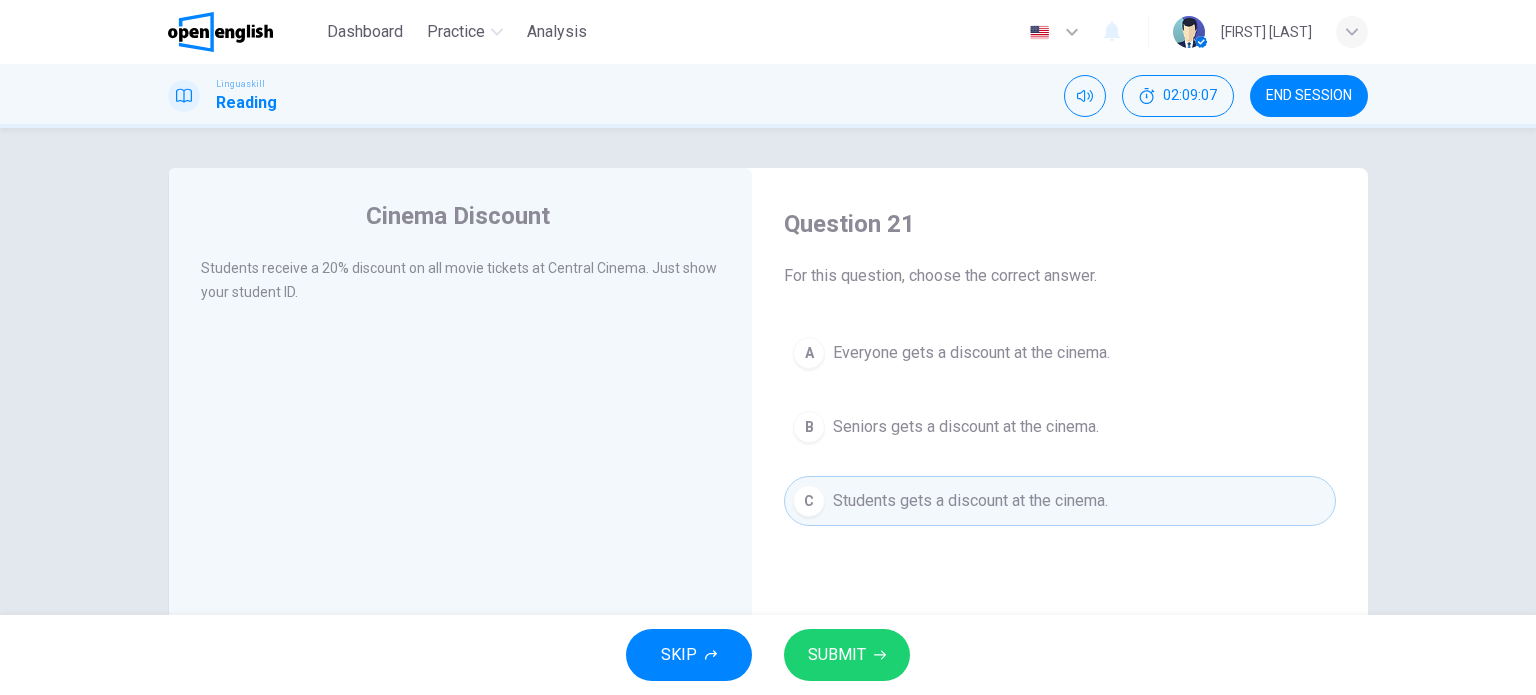 click on "SUBMIT" at bounding box center (837, 655) 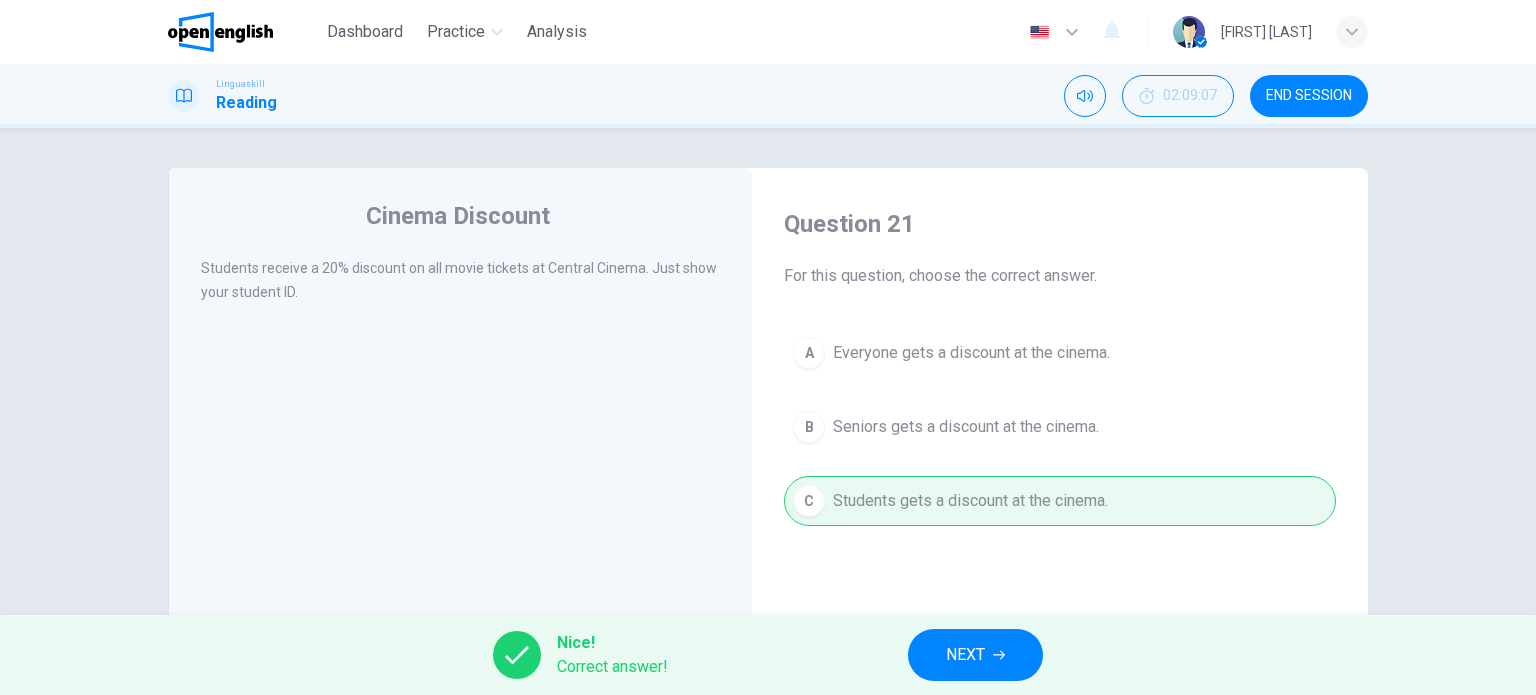 click on "NEXT" at bounding box center [965, 655] 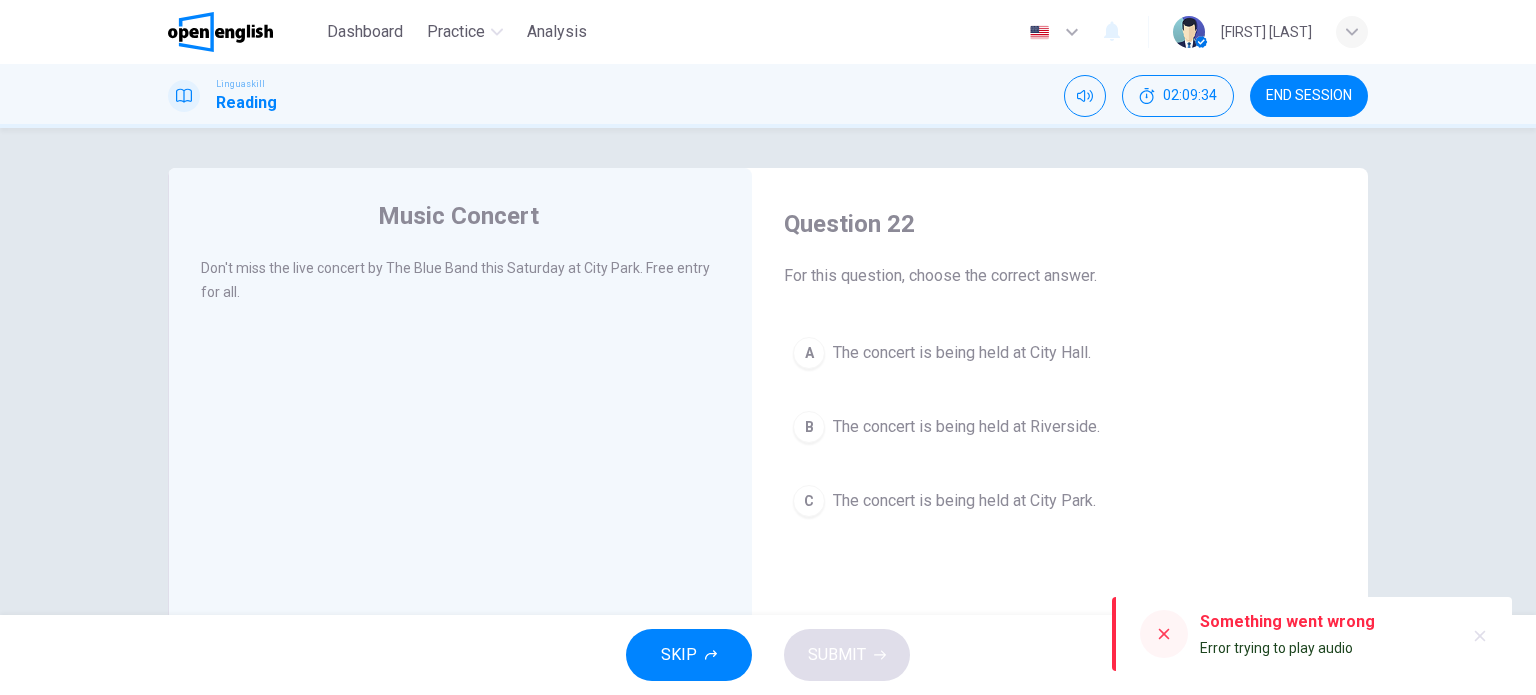 click on "The concert is being held at City Park." at bounding box center [964, 501] 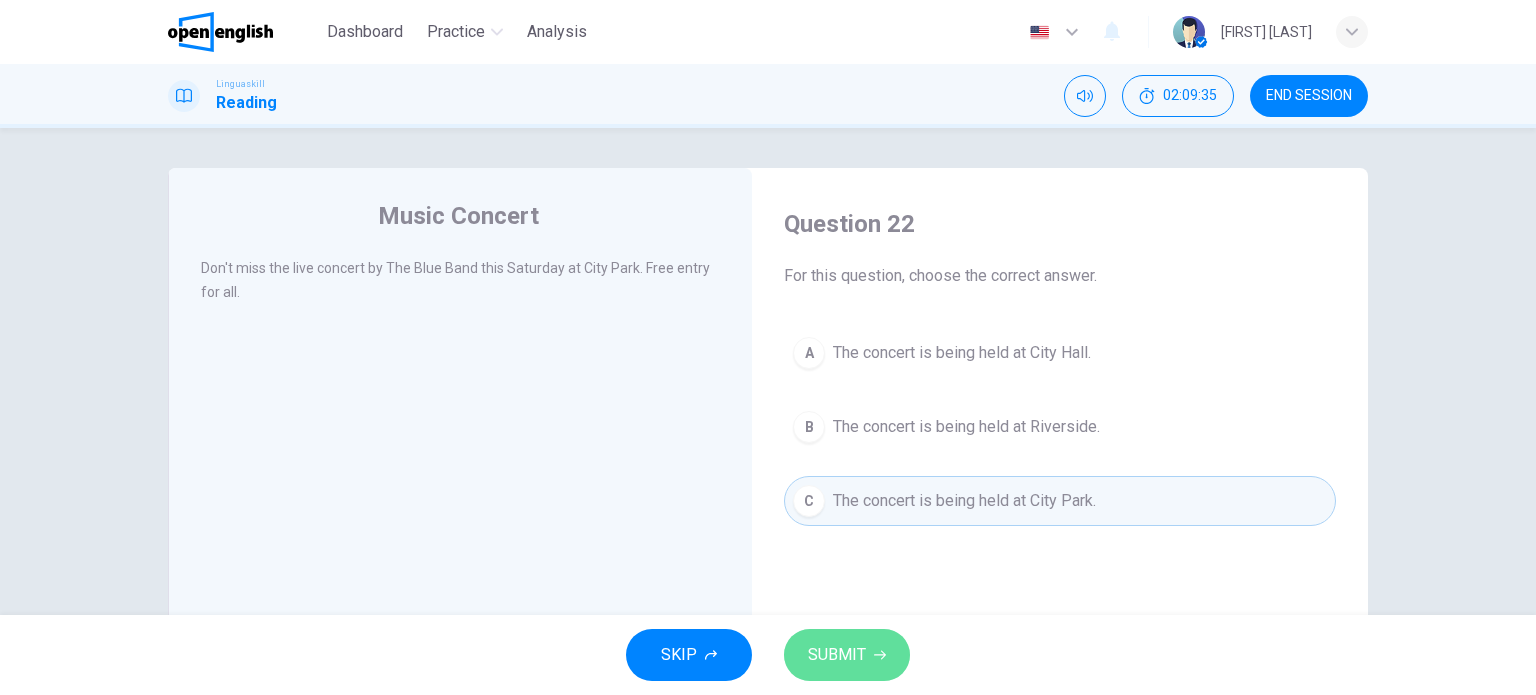 click on "SUBMIT" at bounding box center [837, 655] 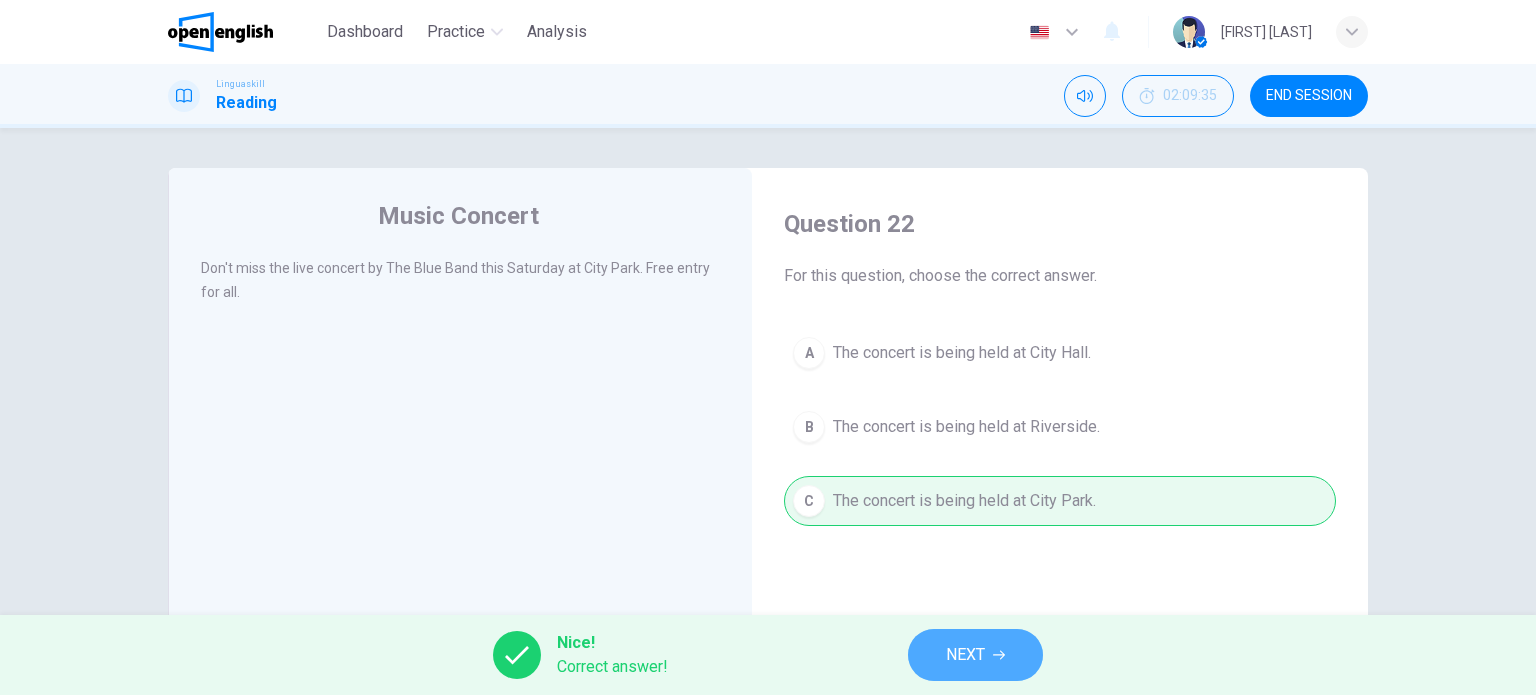 click on "NEXT" at bounding box center (965, 655) 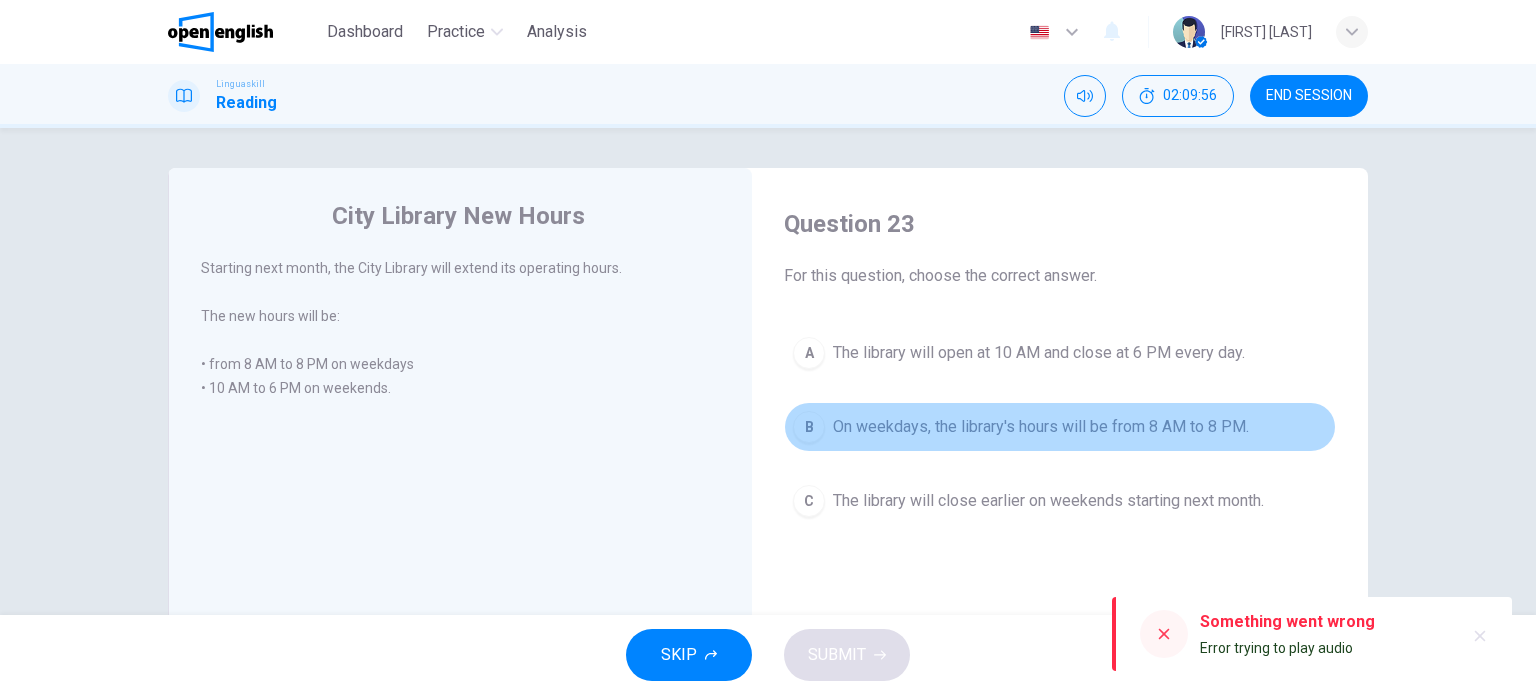 click on "On weekdays, the library's hours will be from 8 AM to 8 PM." at bounding box center (1041, 427) 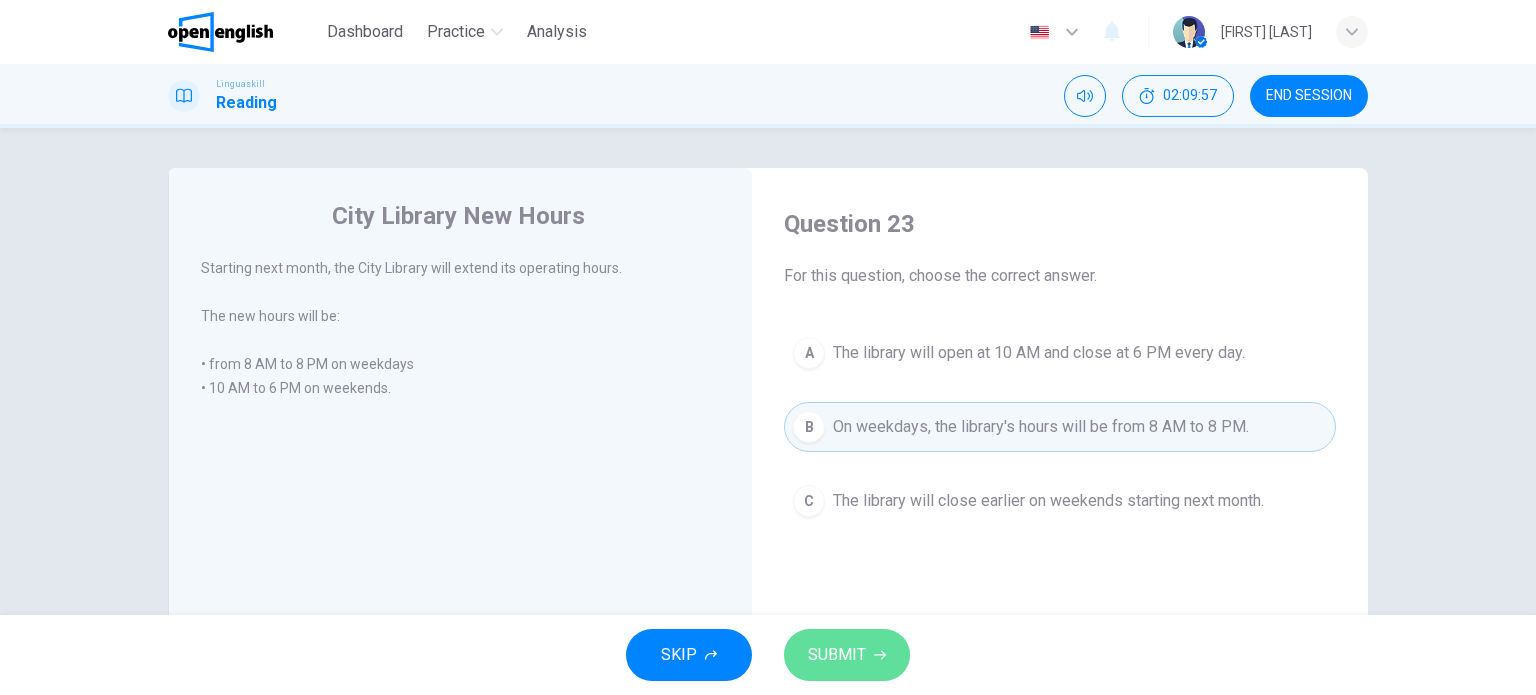 click on "SUBMIT" at bounding box center (837, 655) 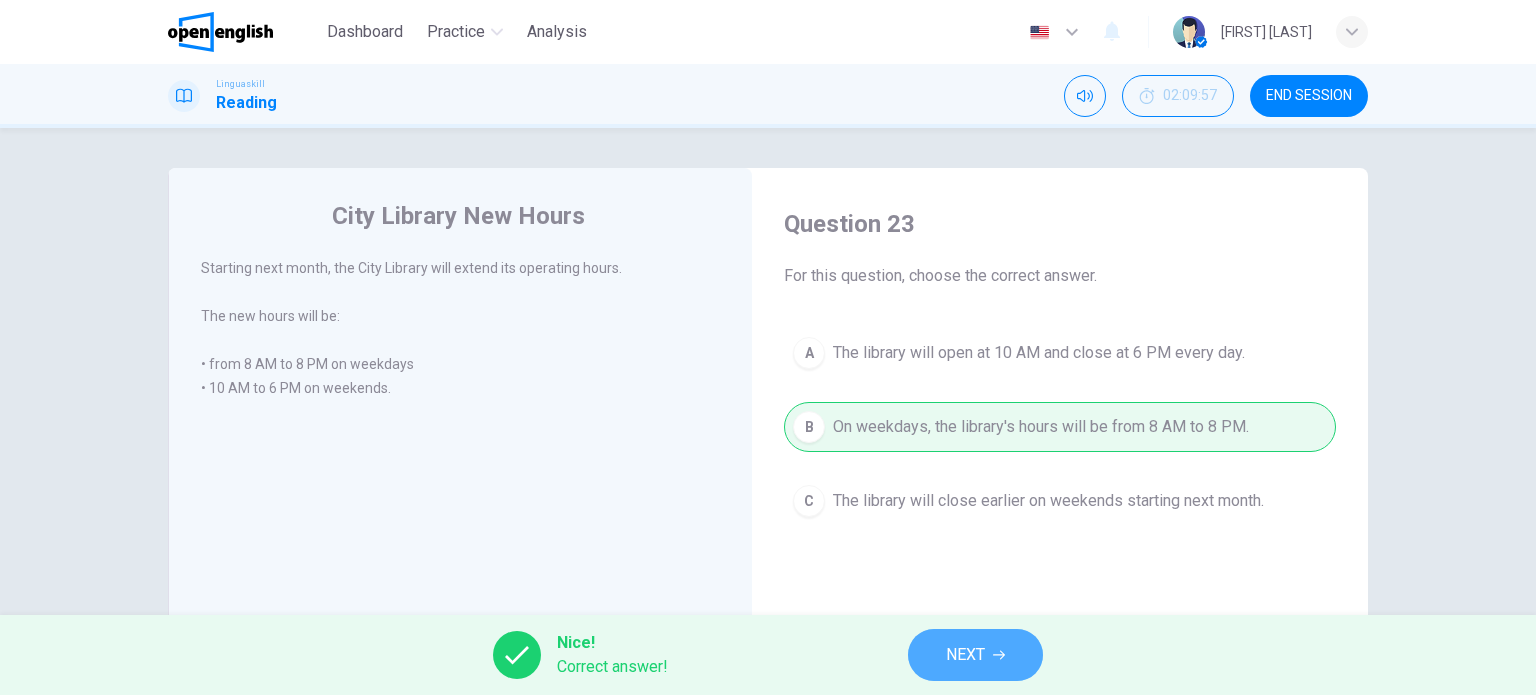 click on "NEXT" at bounding box center (975, 655) 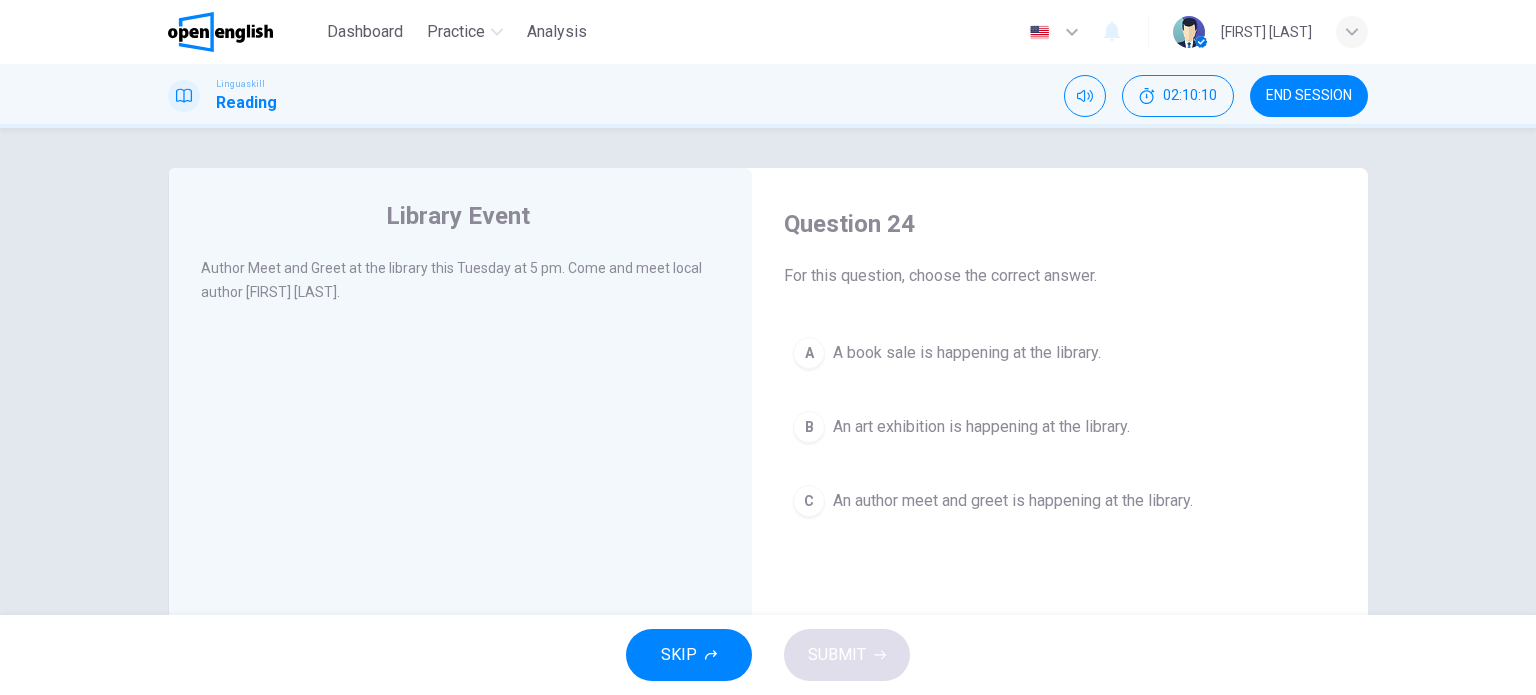 click on "An author meet and greet is happening at the library." at bounding box center [1013, 501] 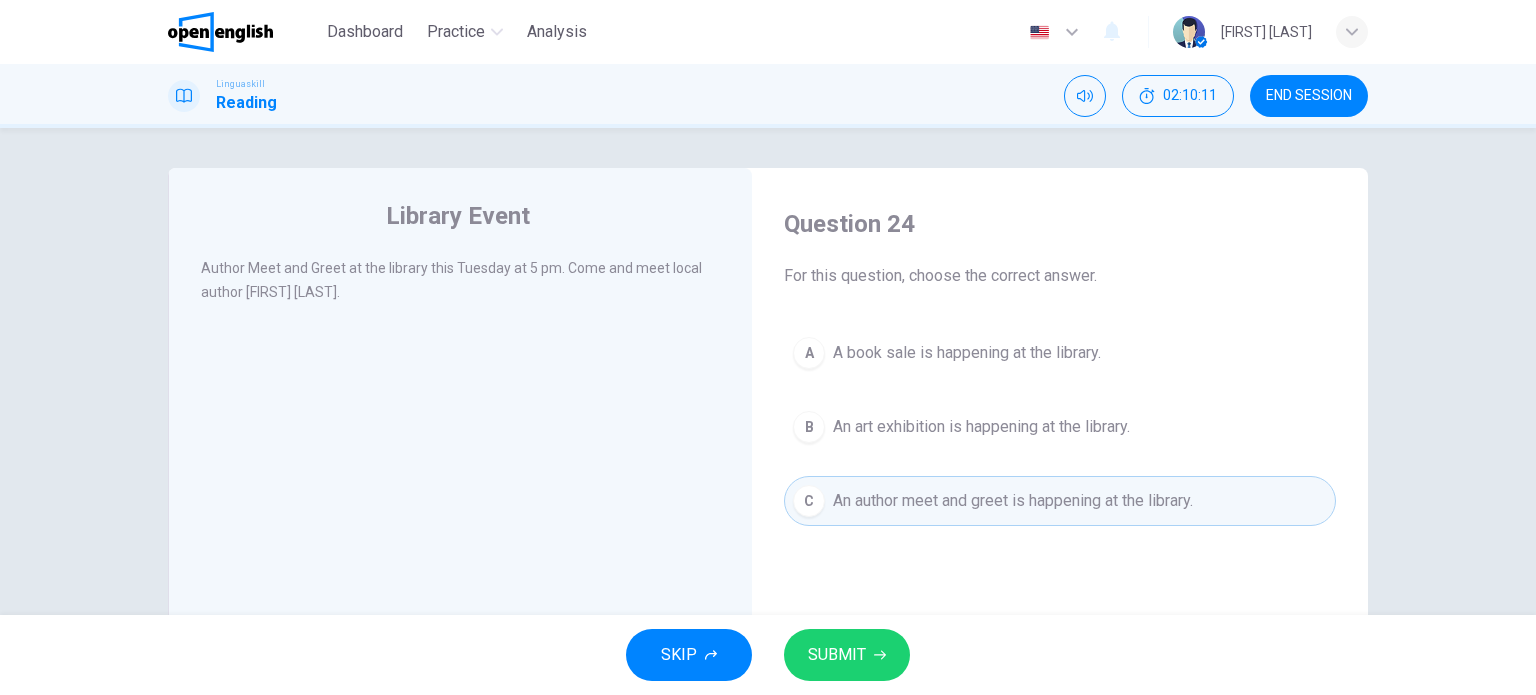 click on "SUBMIT" at bounding box center [837, 655] 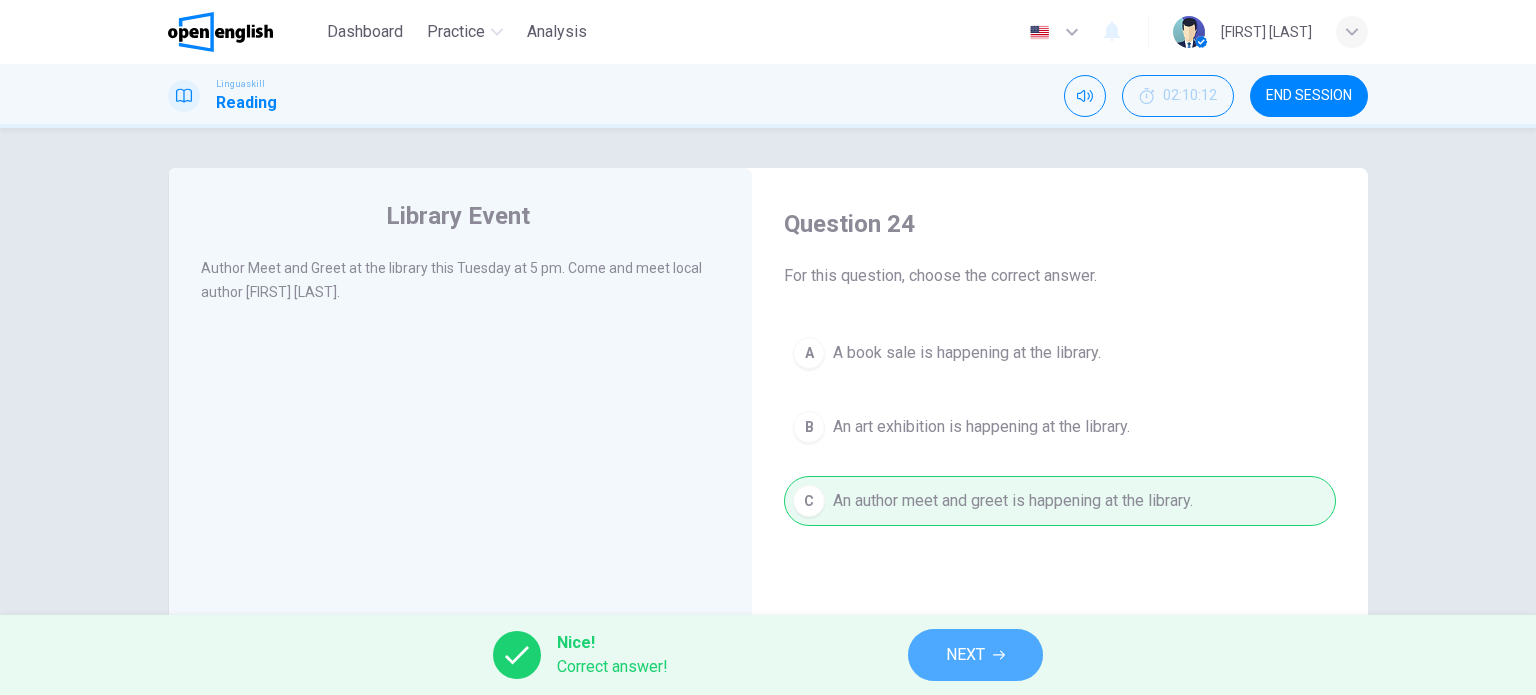 click on "NEXT" at bounding box center [965, 655] 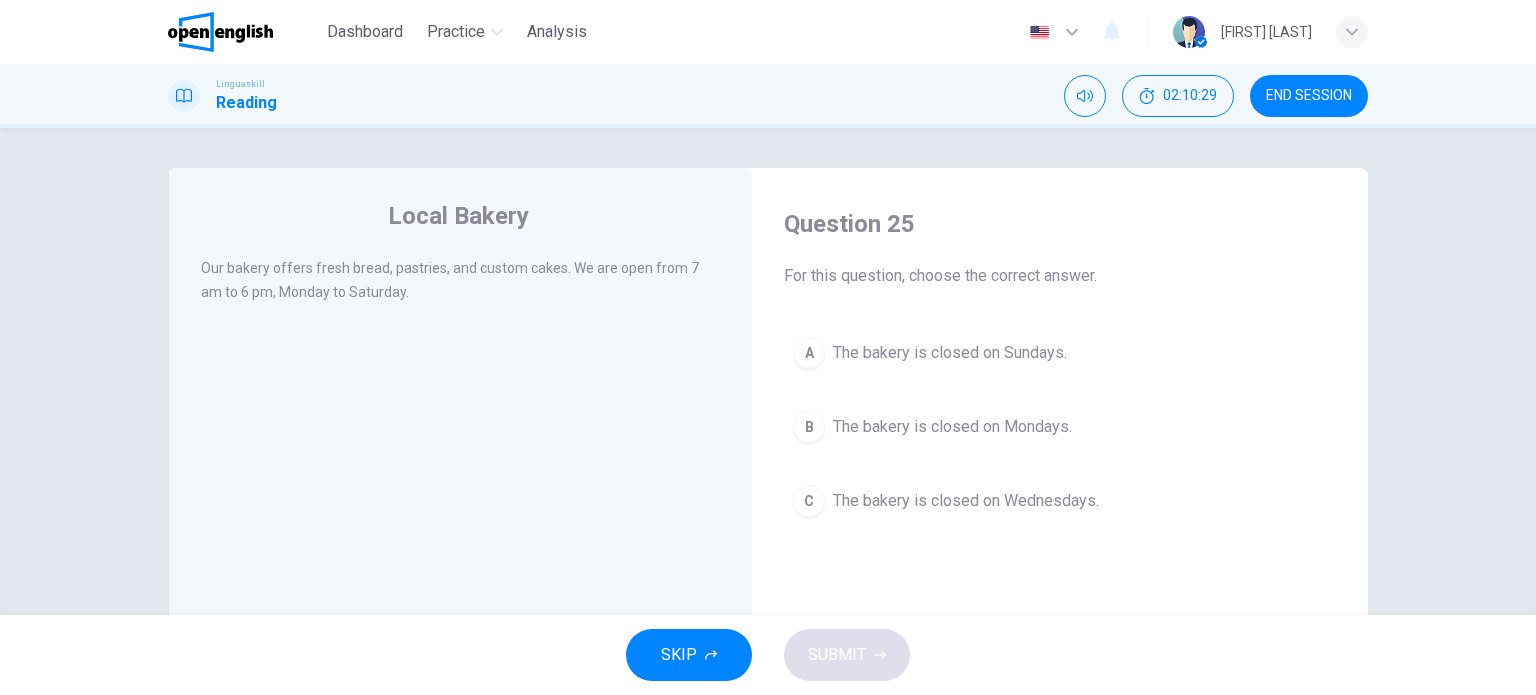 click on "The bakery is closed on Sundays." at bounding box center [950, 353] 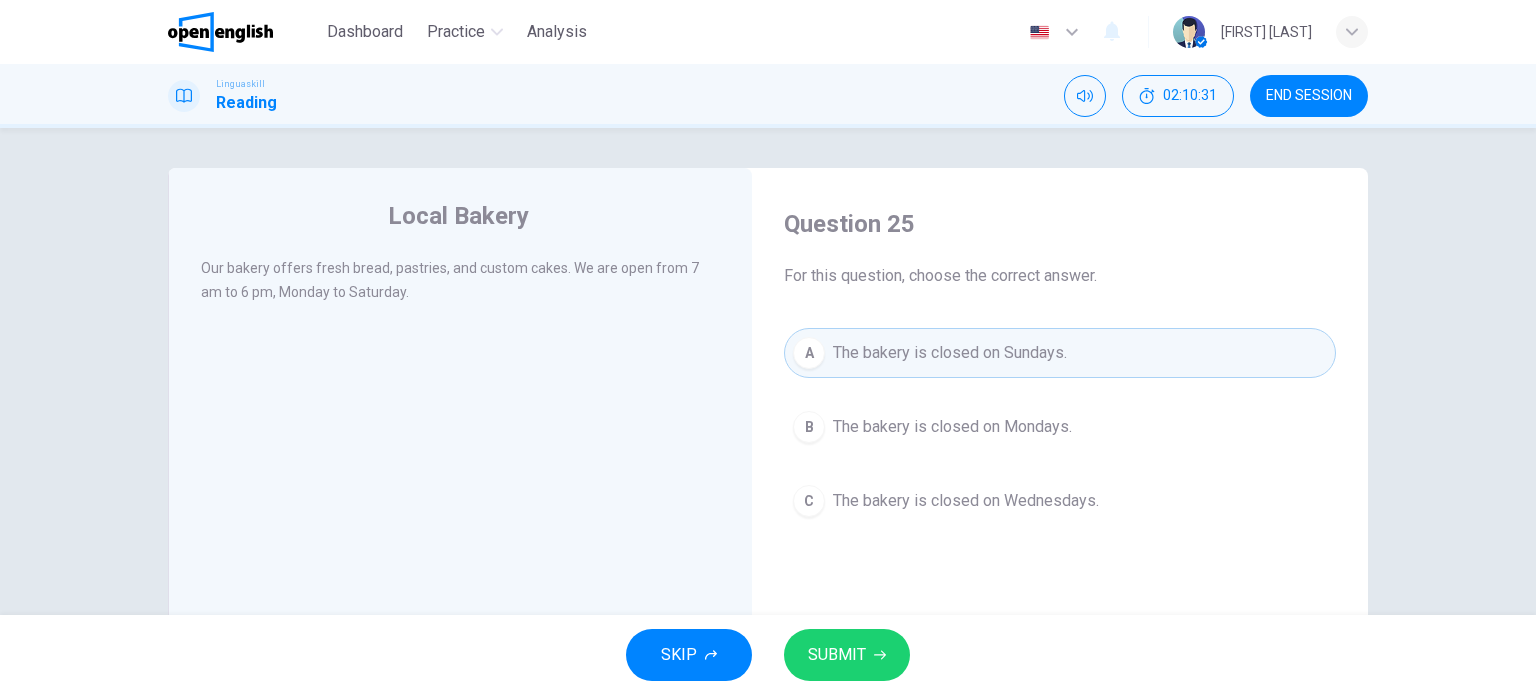 click on "SUBMIT" at bounding box center (837, 655) 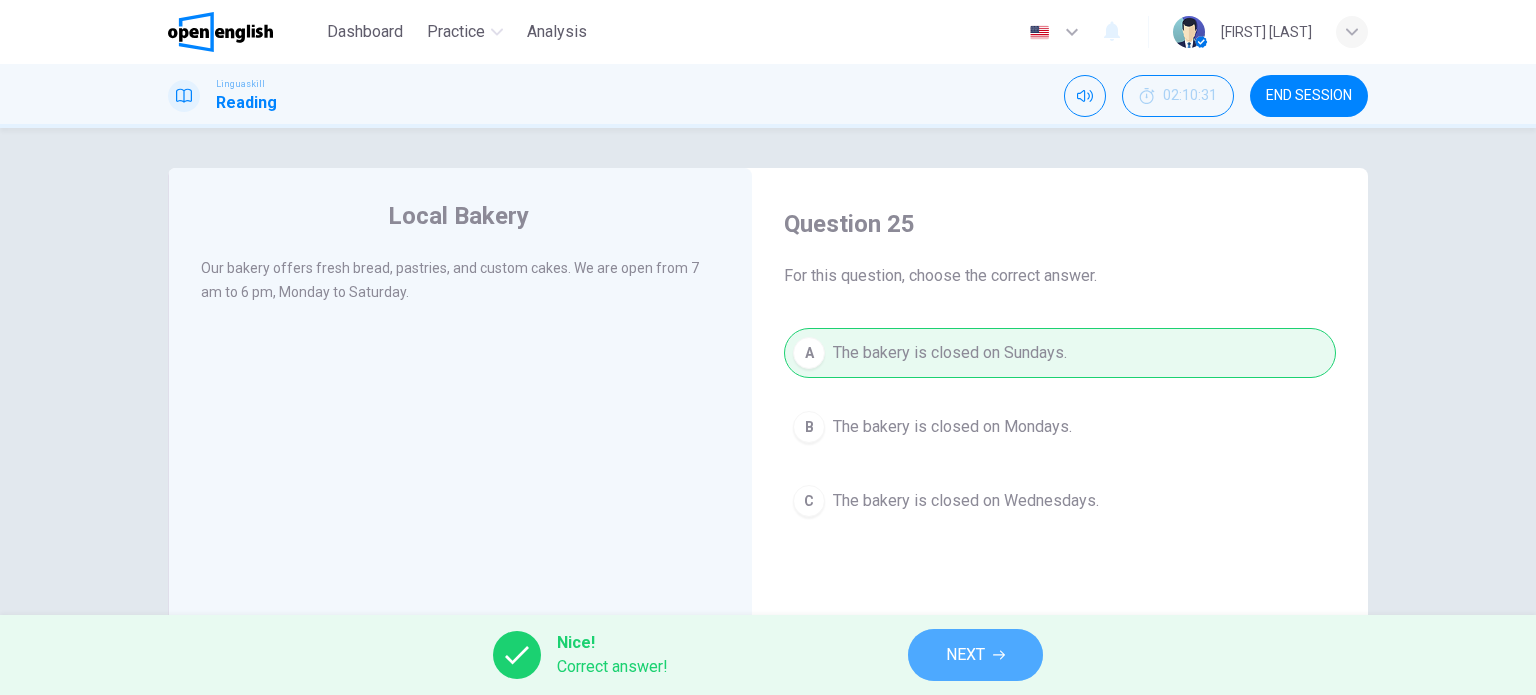 click on "NEXT" at bounding box center [965, 655] 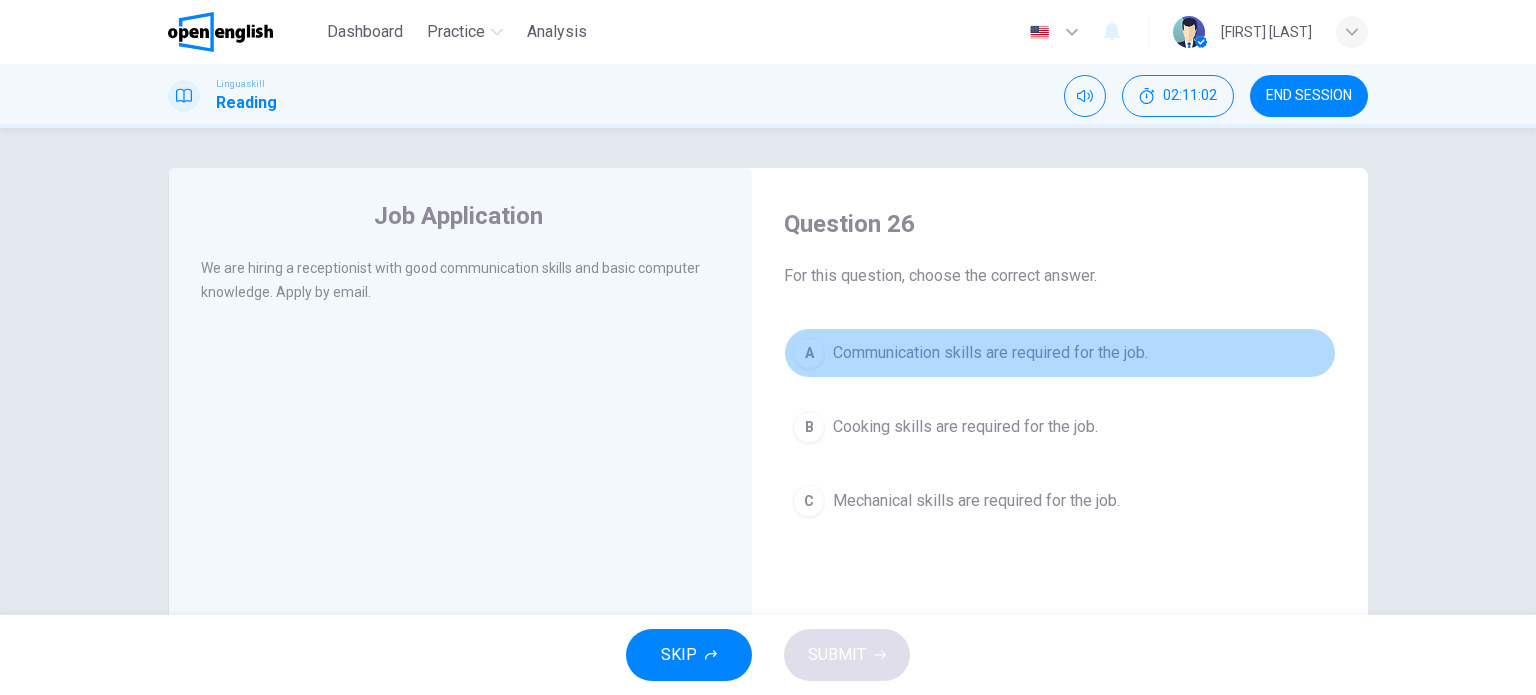 click on "Communication skills are required for the job." at bounding box center (990, 353) 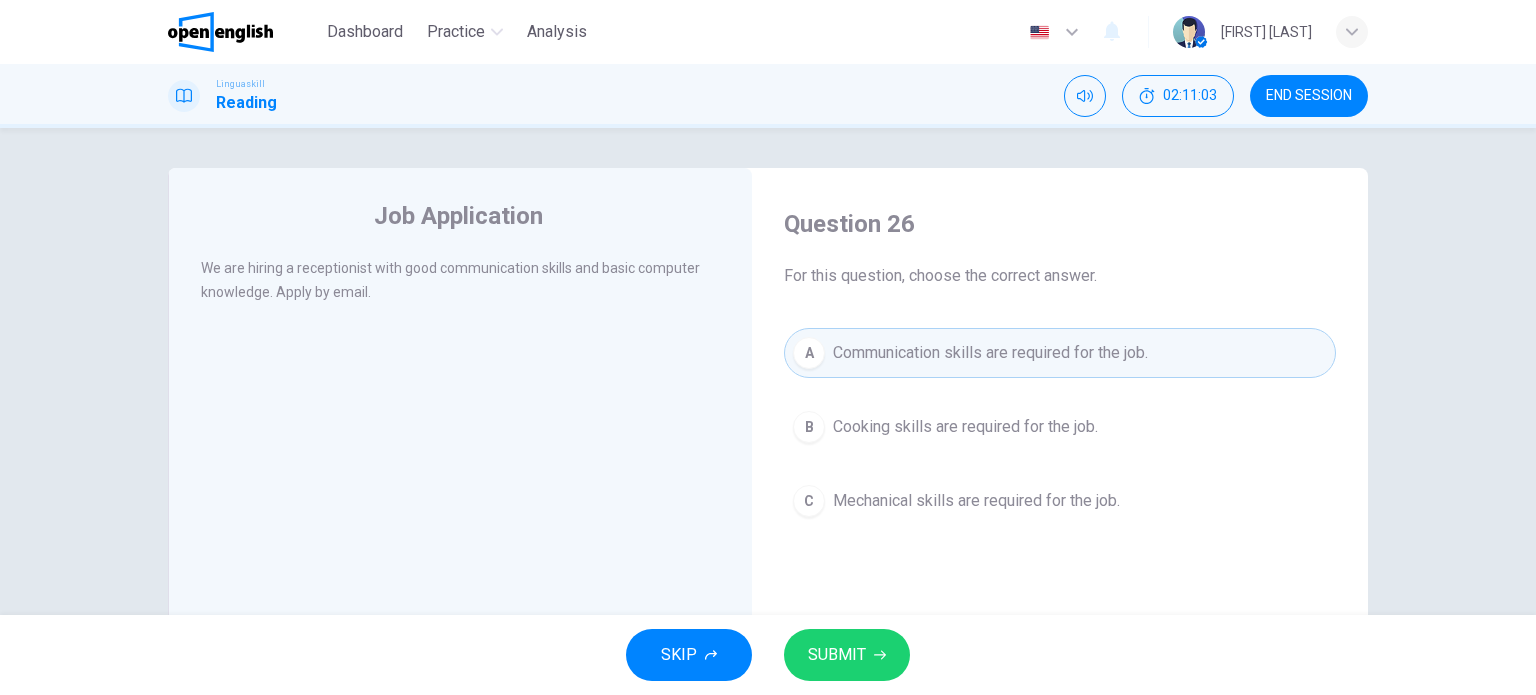 click on "SUBMIT" at bounding box center [847, 655] 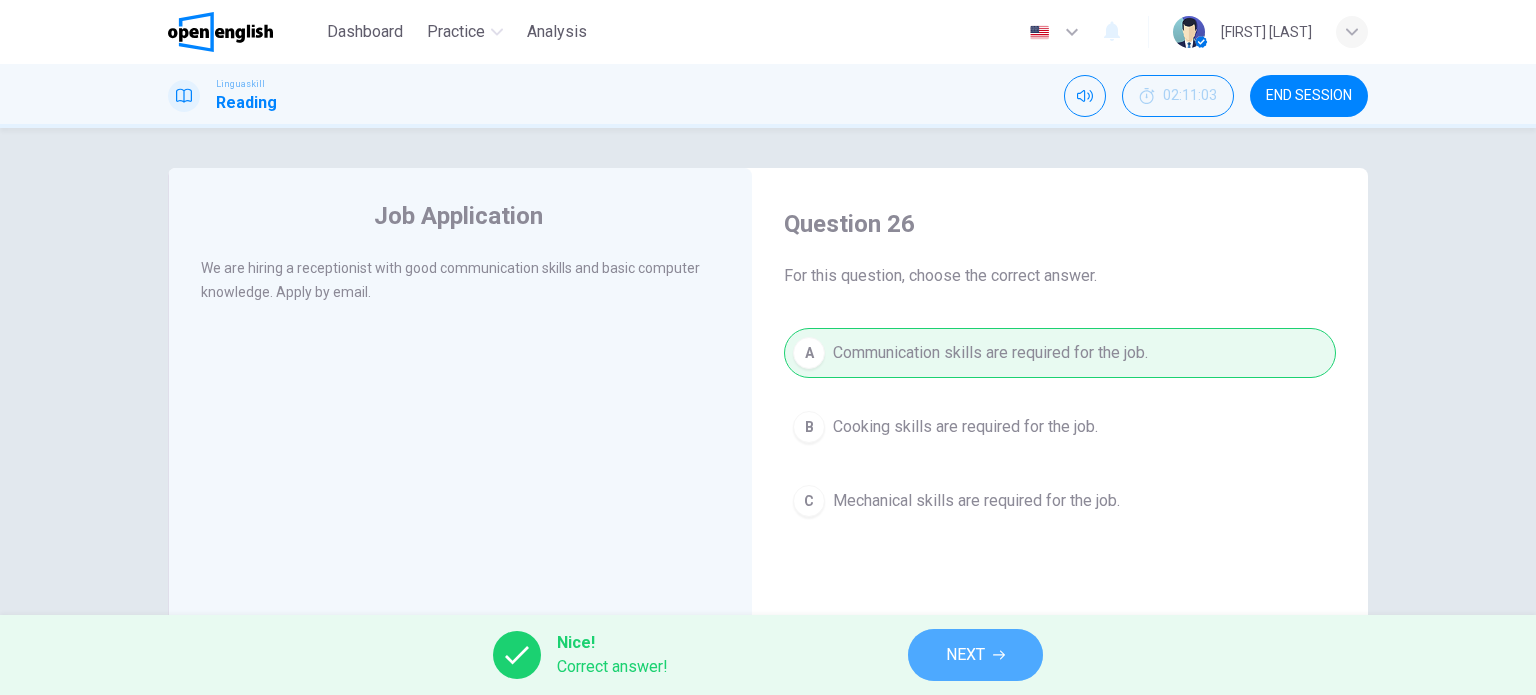 click on "NEXT" at bounding box center (965, 655) 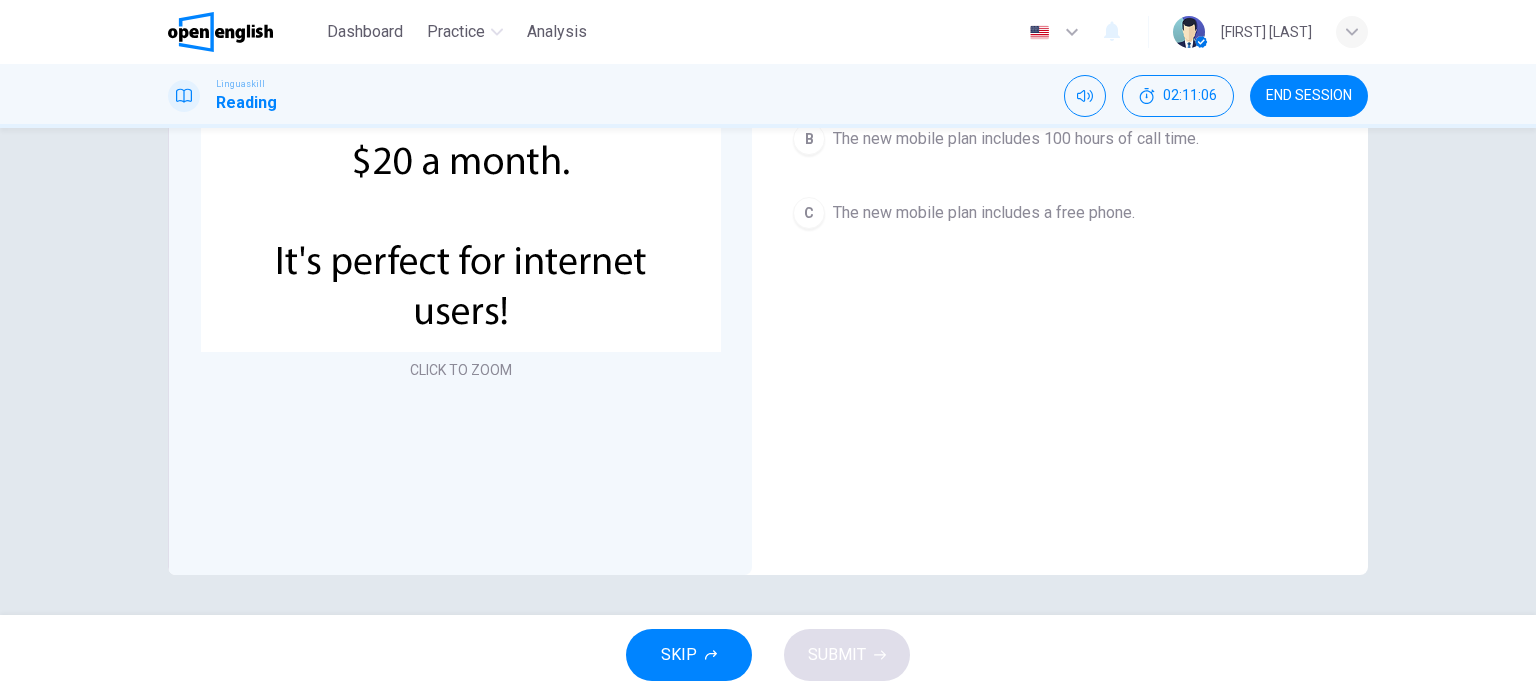scroll, scrollTop: 0, scrollLeft: 0, axis: both 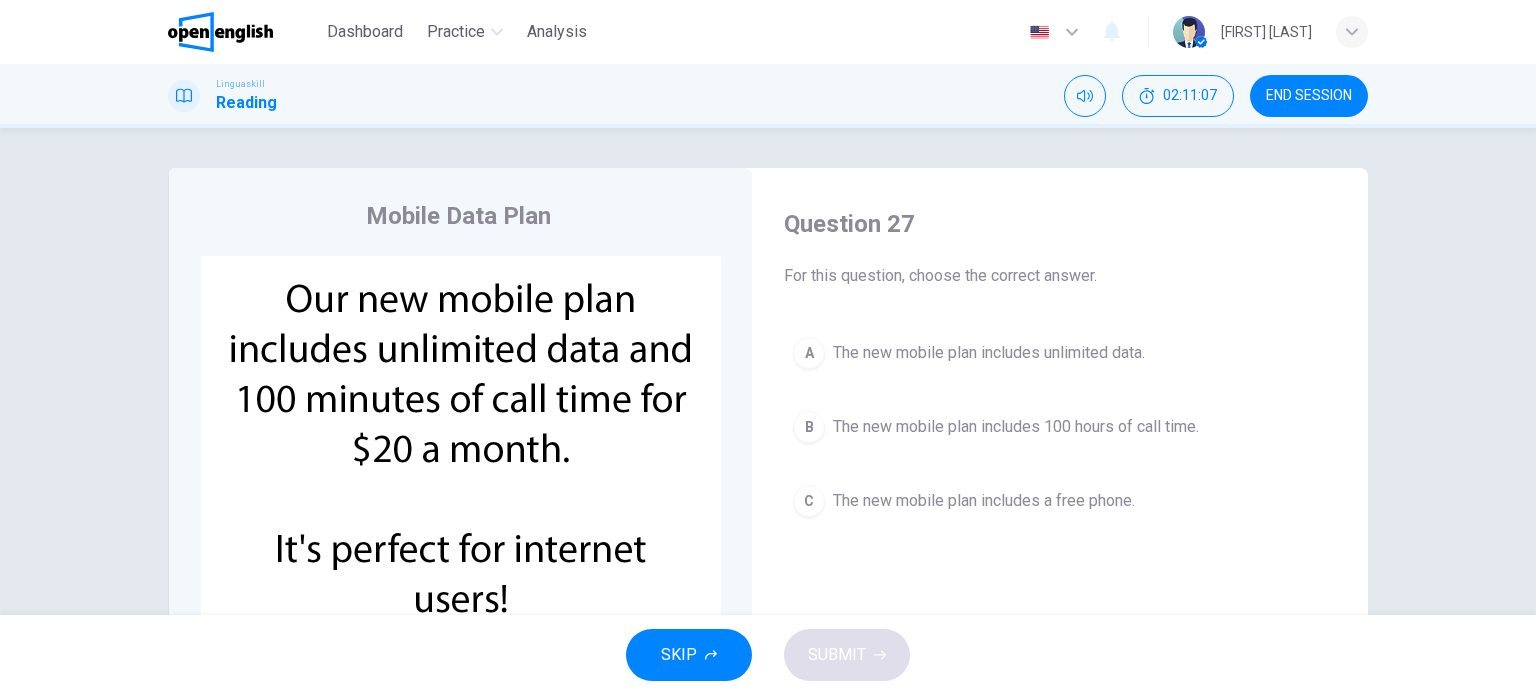 click at bounding box center [461, 448] 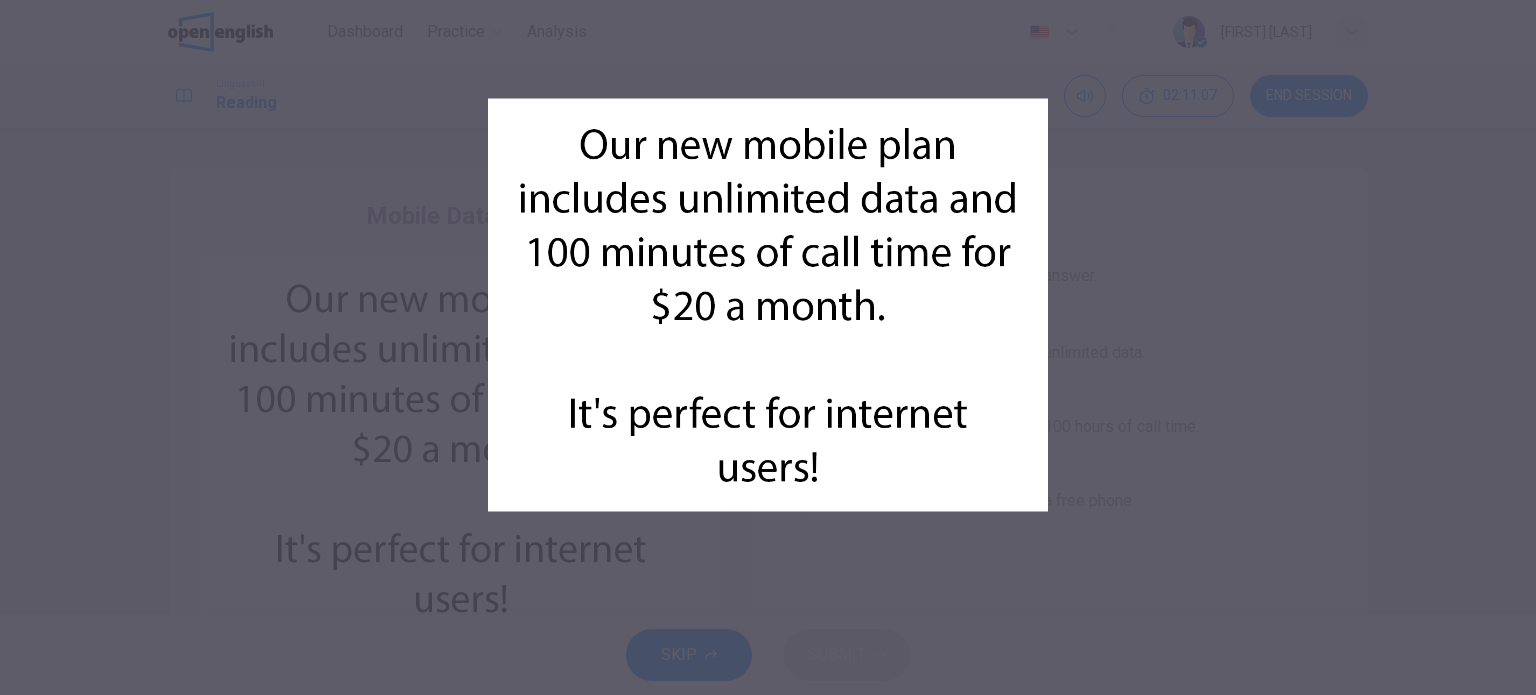 click at bounding box center (768, 347) 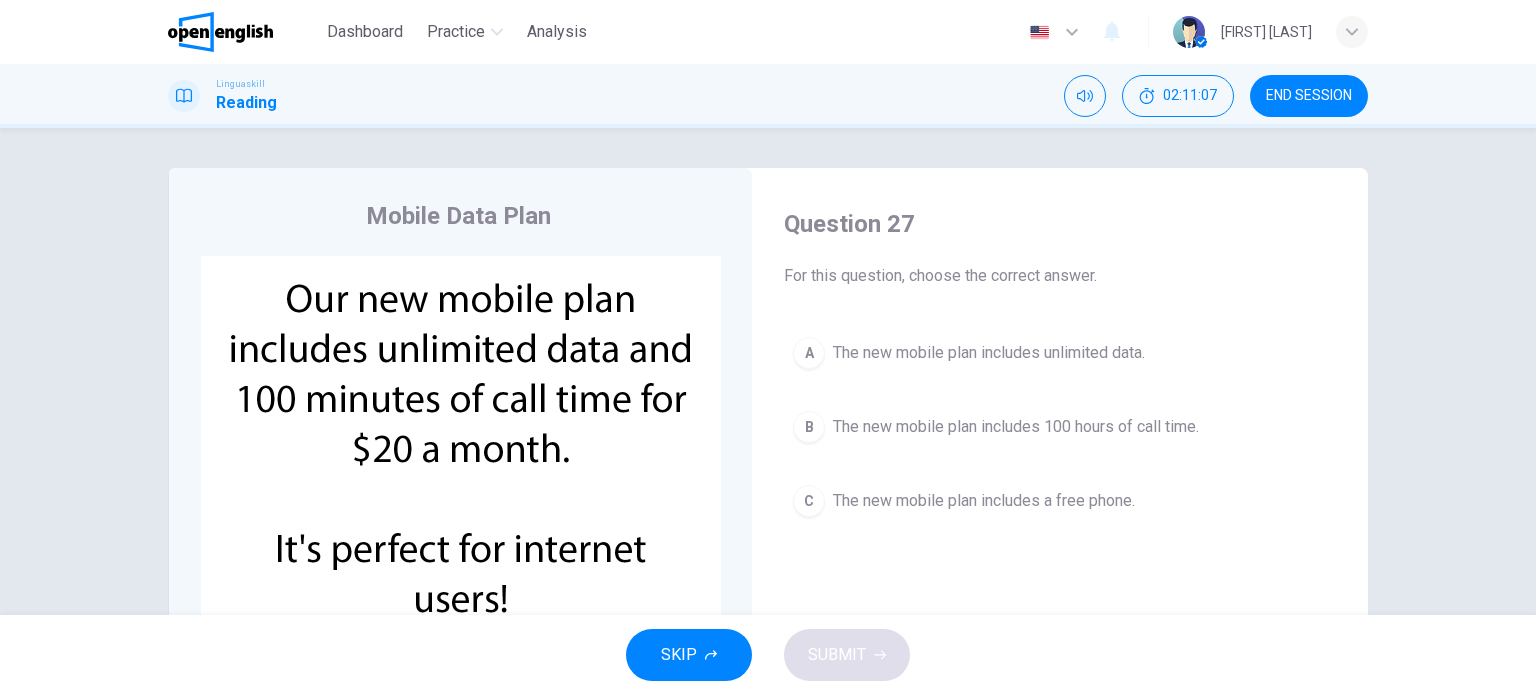 drag, startPoint x: 345, startPoint y: 399, endPoint x: 357, endPoint y: 402, distance: 12.369317 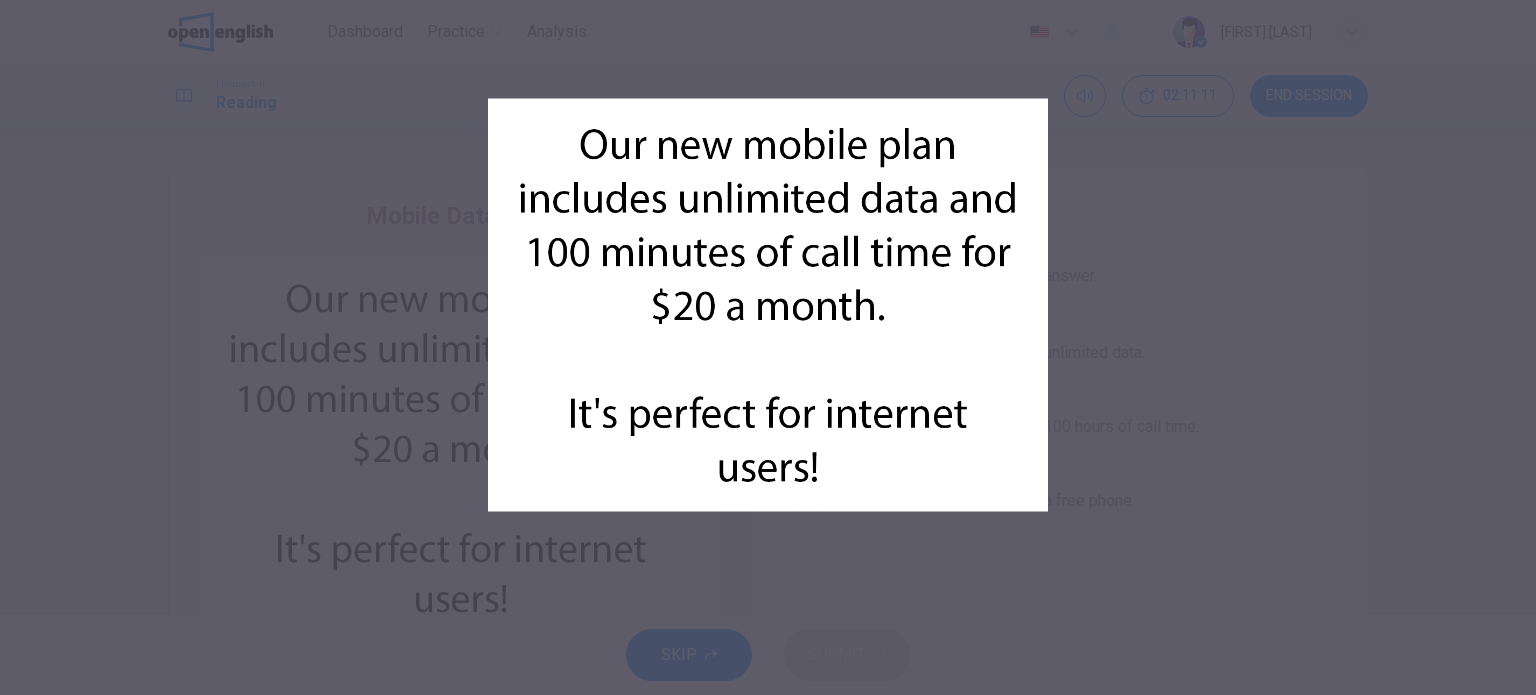 click at bounding box center (768, 347) 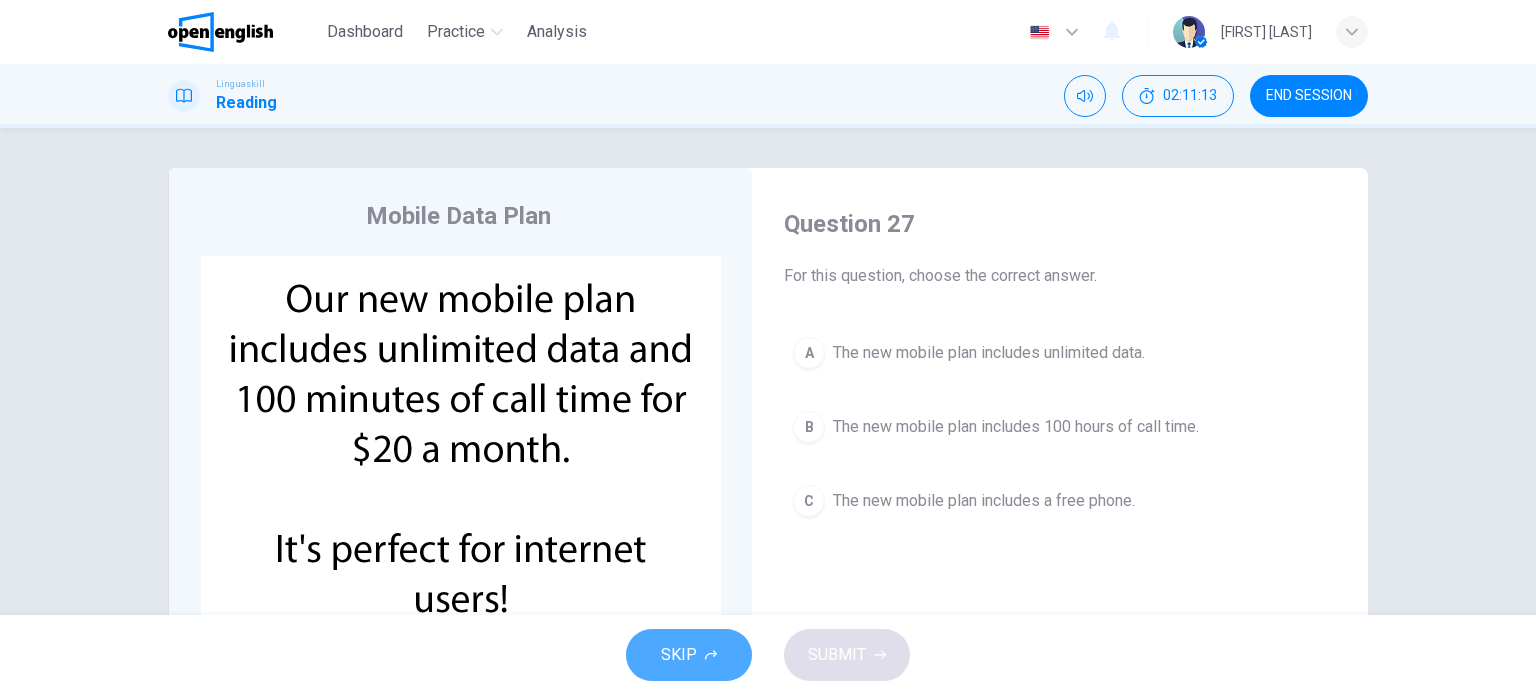 click on "SKIP" at bounding box center (689, 655) 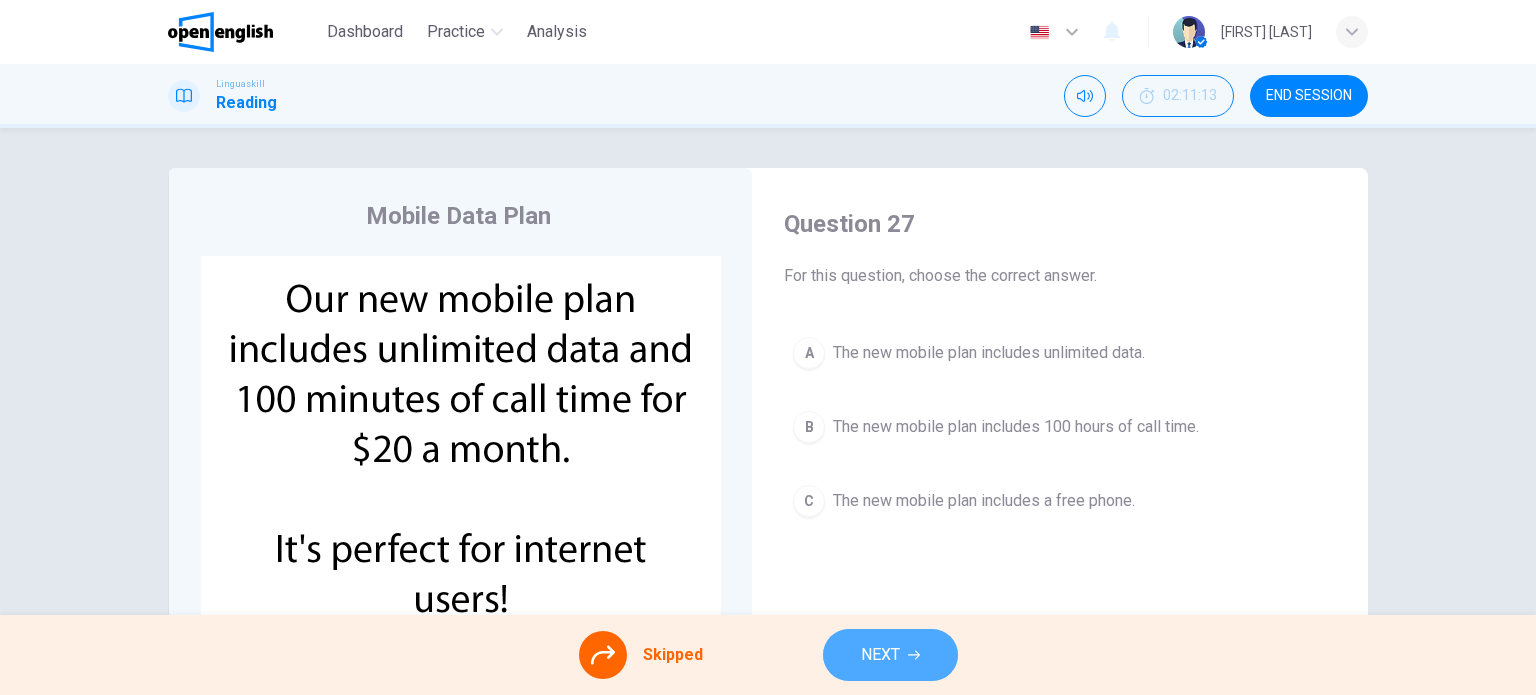 click on "NEXT" at bounding box center (880, 655) 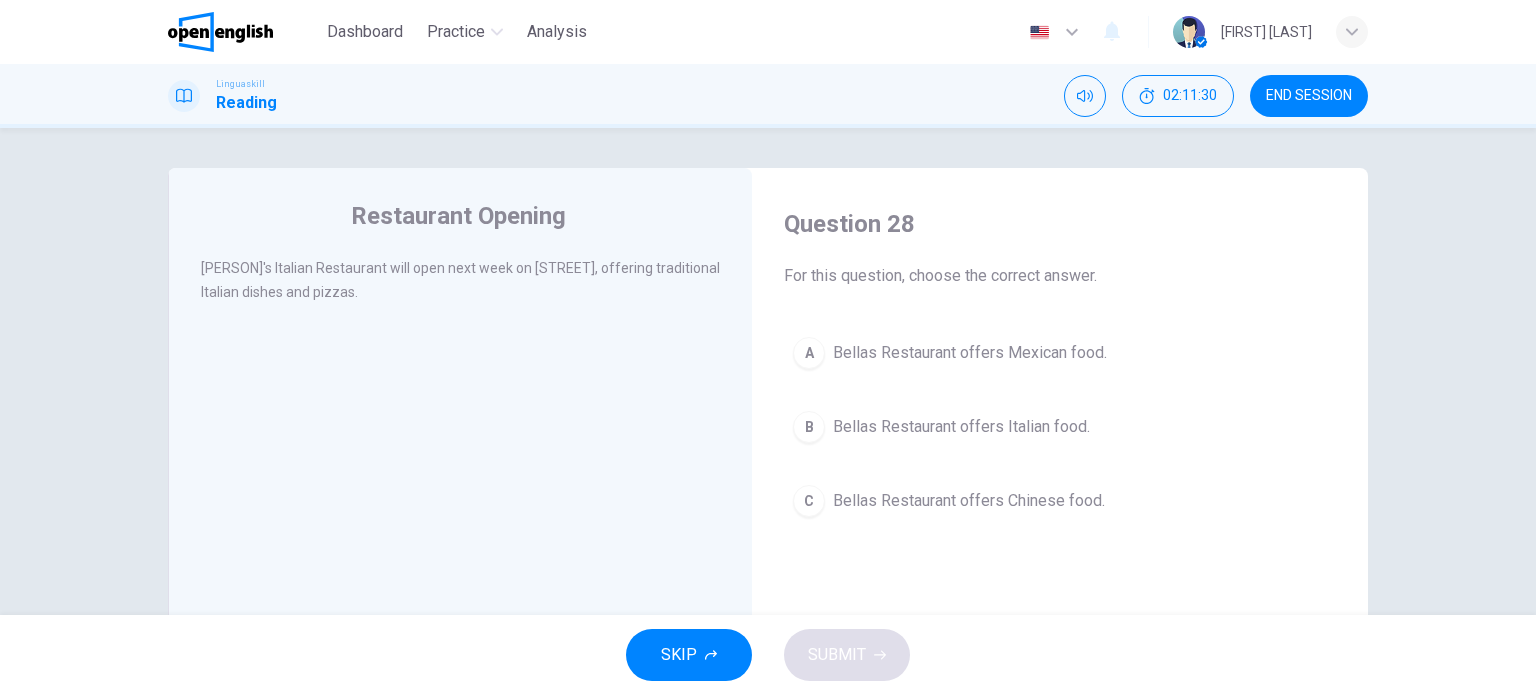 click on "Bellas Restaurant offers Italian food." at bounding box center [961, 427] 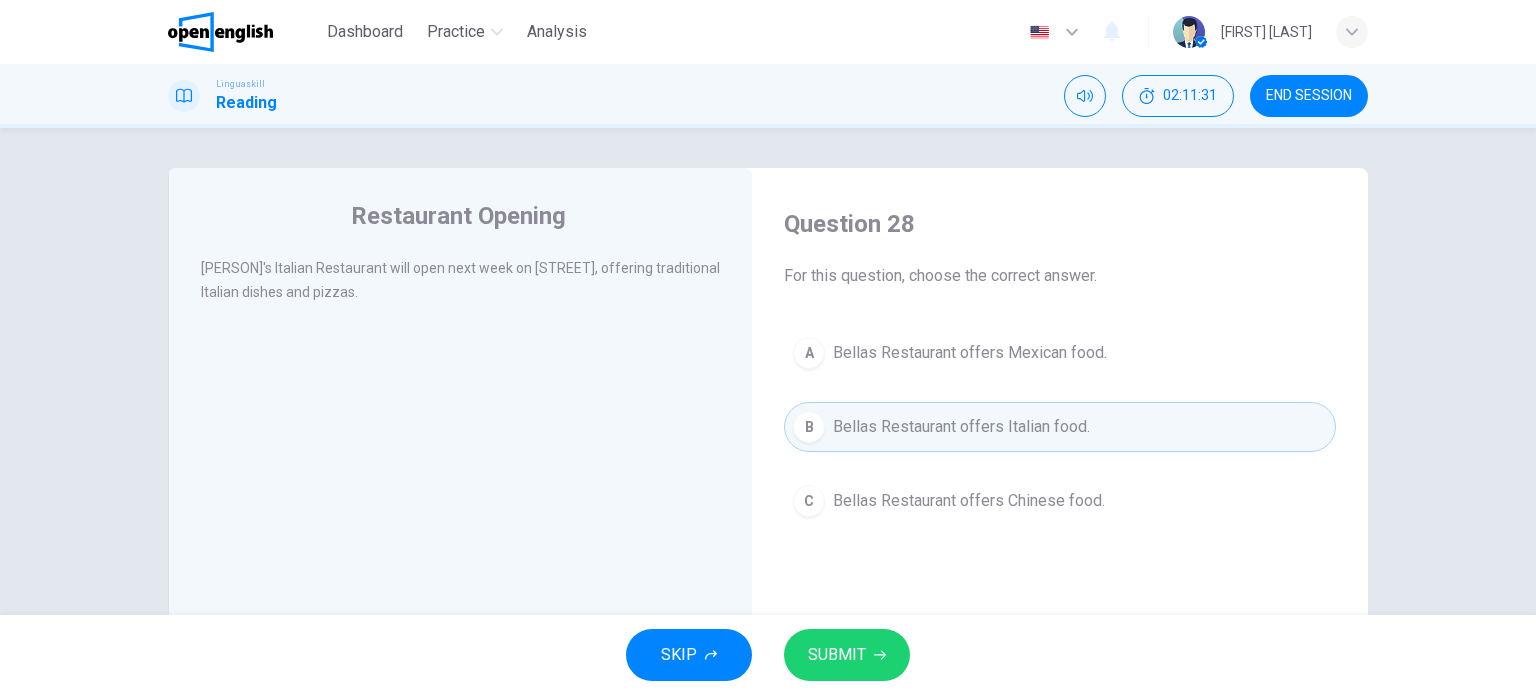 click on "SUBMIT" at bounding box center [837, 655] 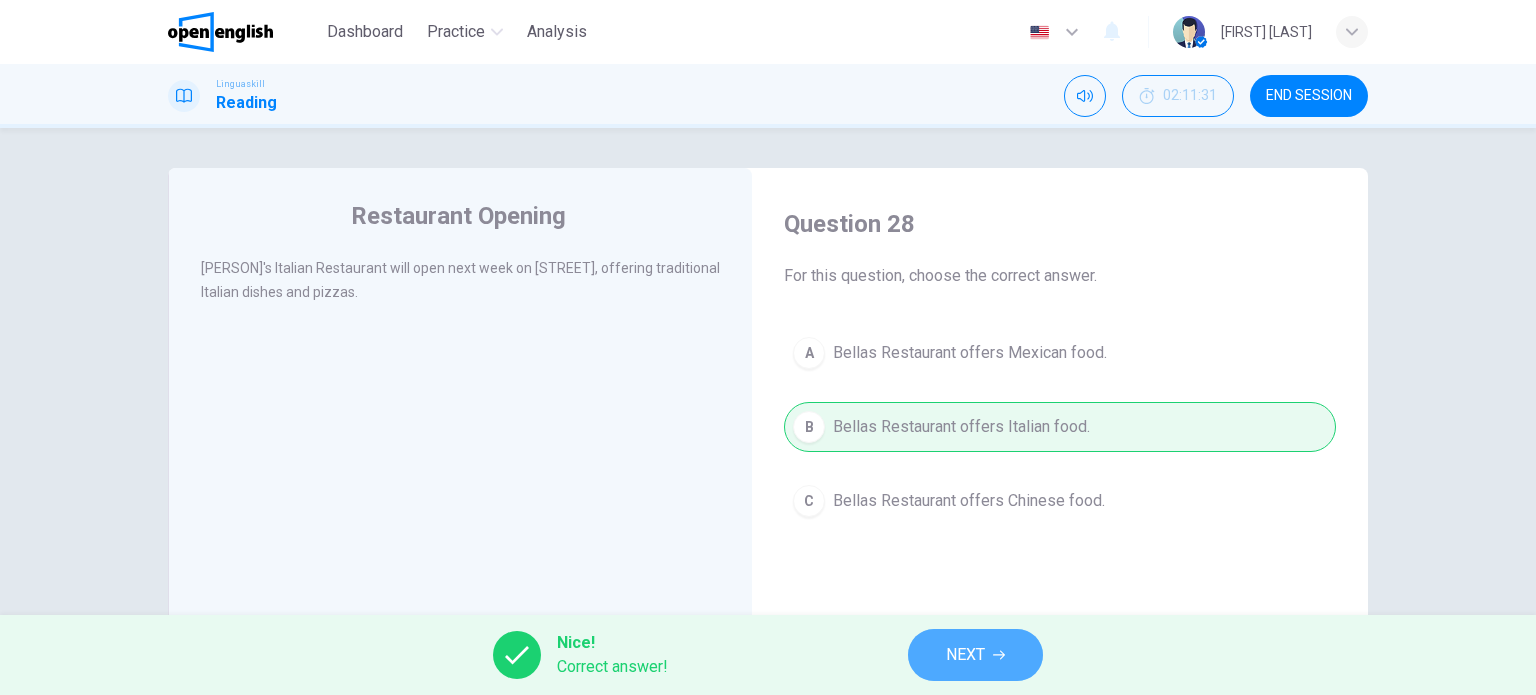 click on "NEXT" at bounding box center (965, 655) 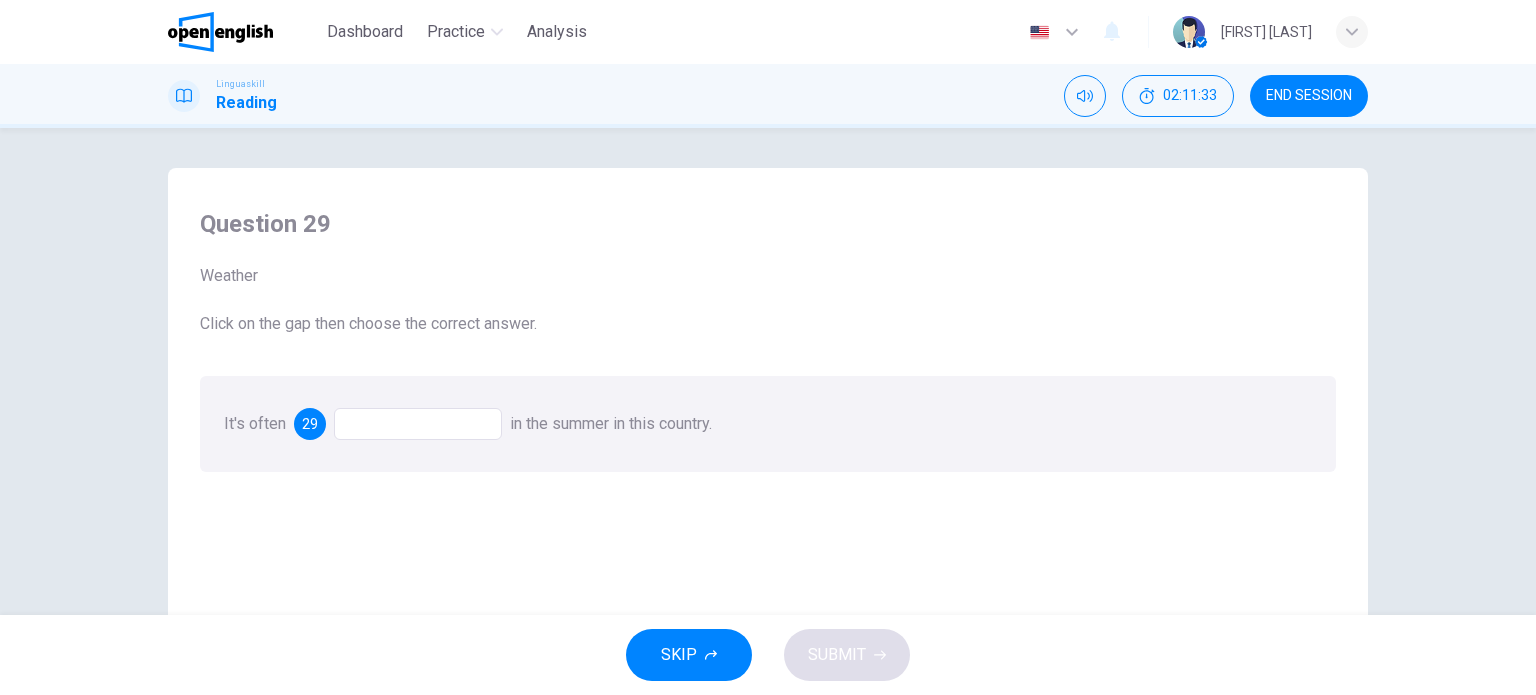 click at bounding box center (418, 424) 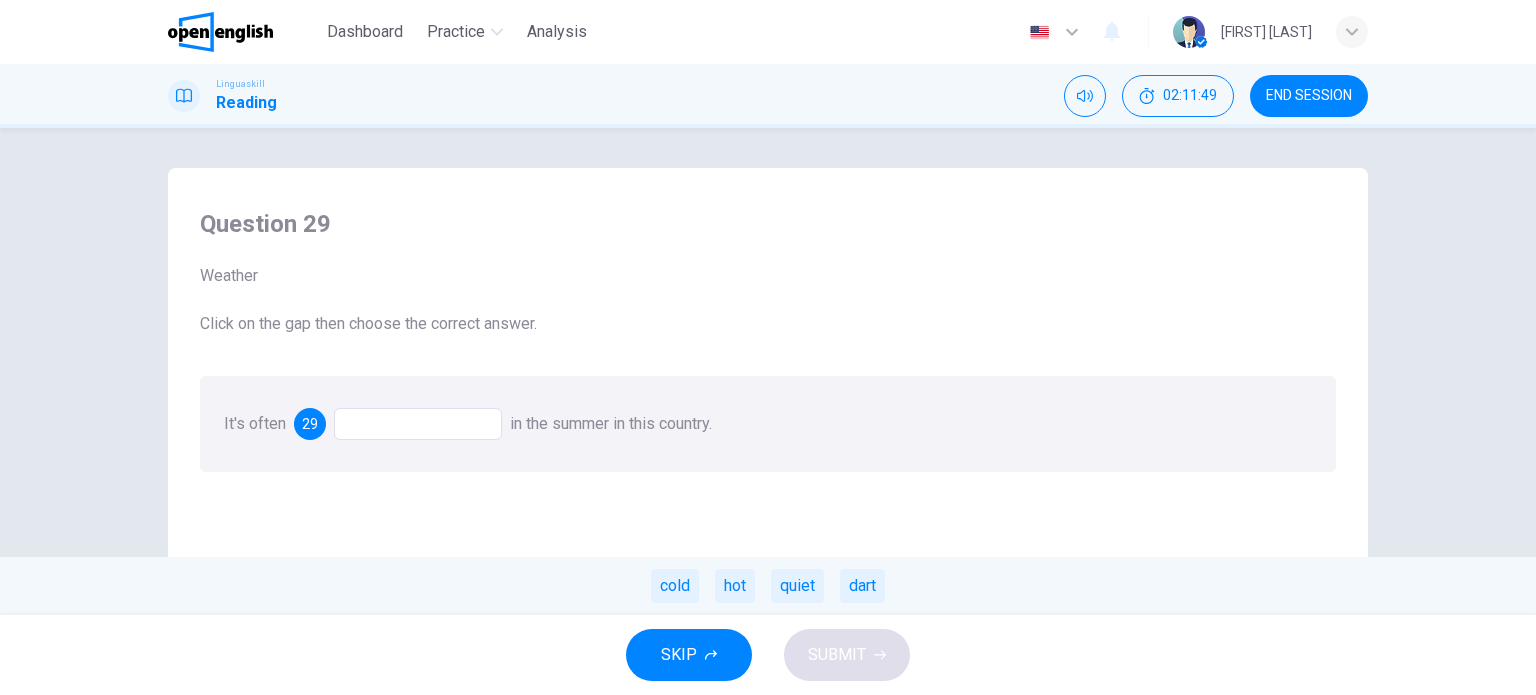 click on "cold" at bounding box center [675, 586] 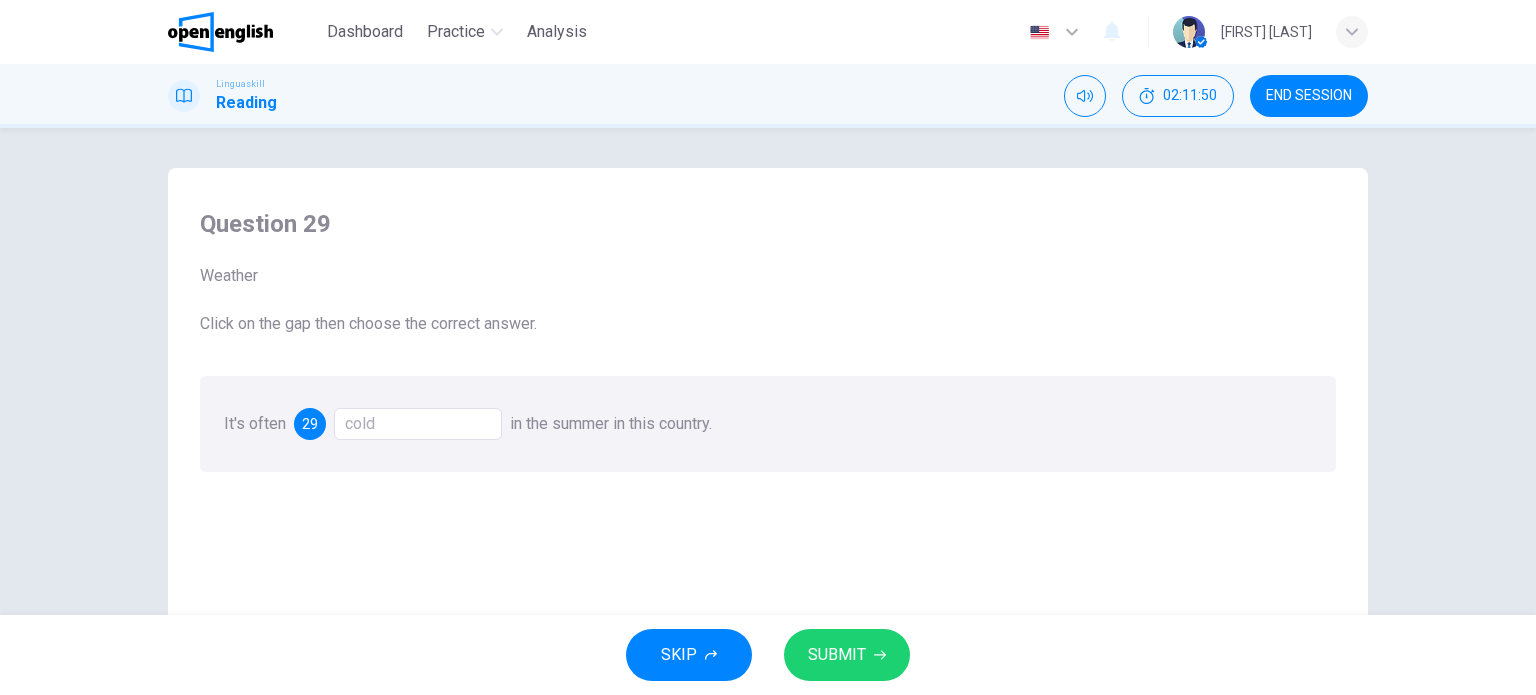click on "SUBMIT" at bounding box center [847, 655] 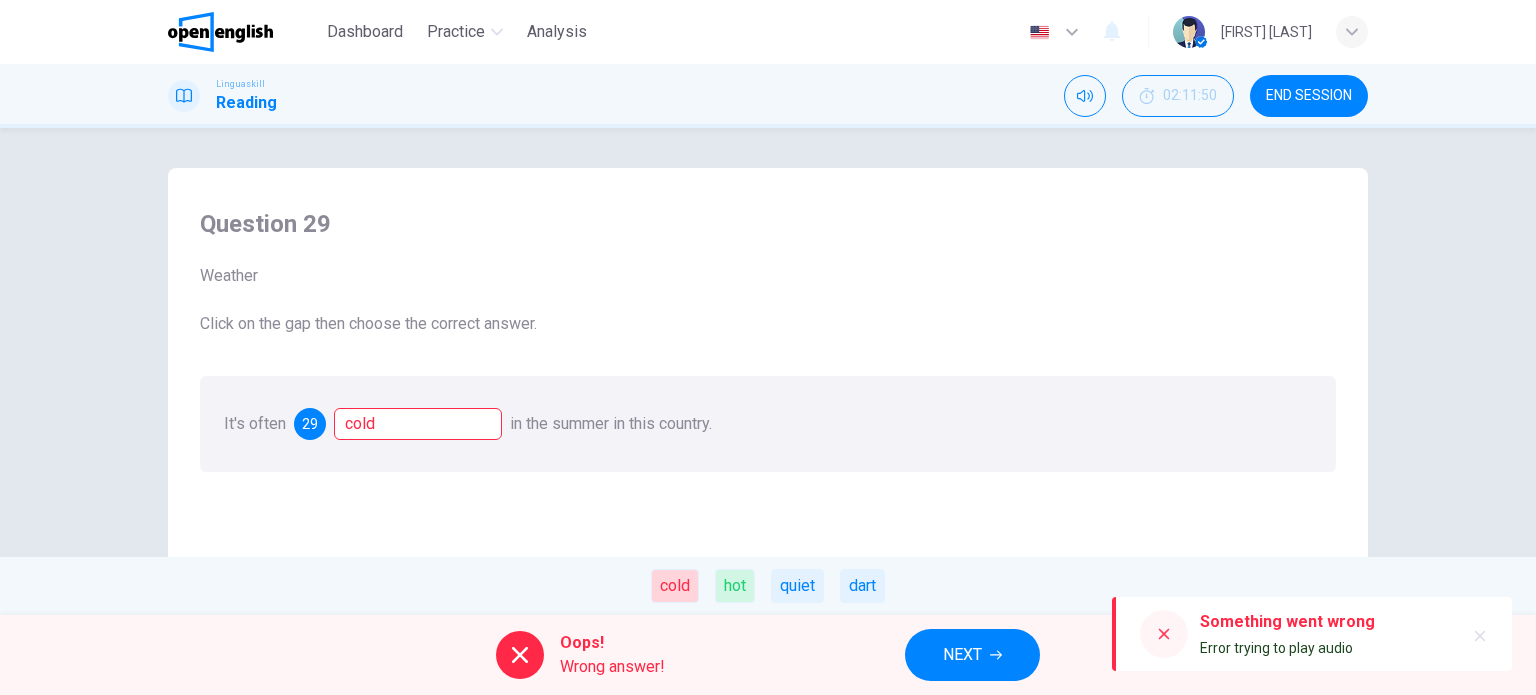click on "NEXT" at bounding box center [962, 655] 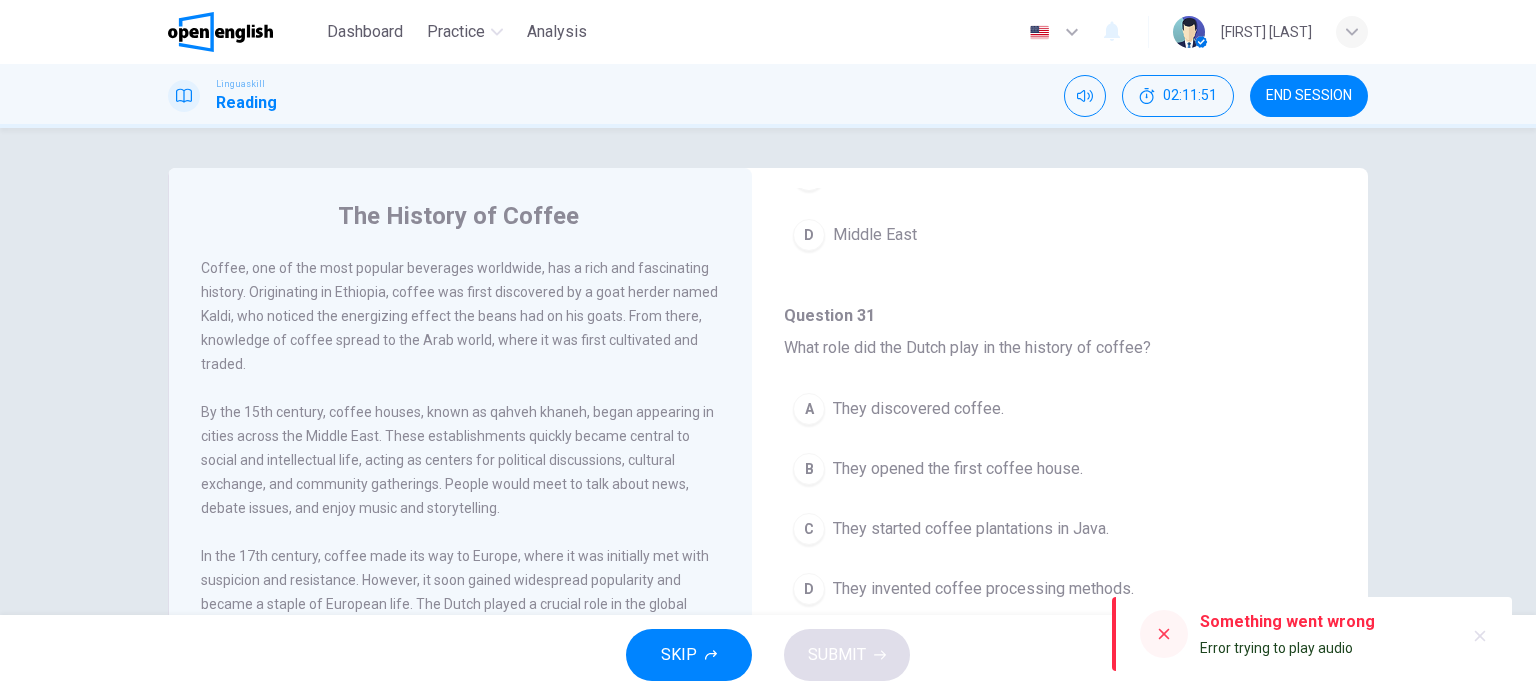 scroll, scrollTop: 400, scrollLeft: 0, axis: vertical 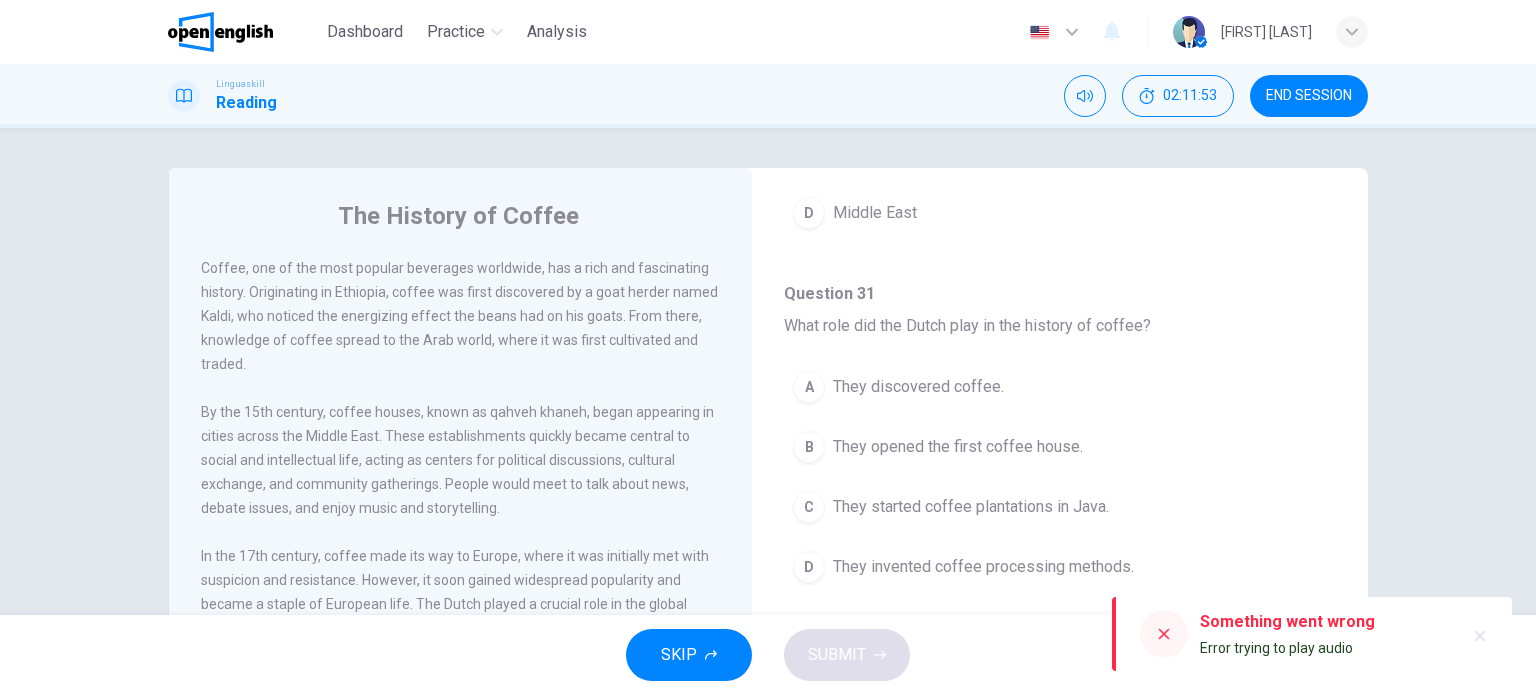click on "END SESSION" at bounding box center [1309, 96] 